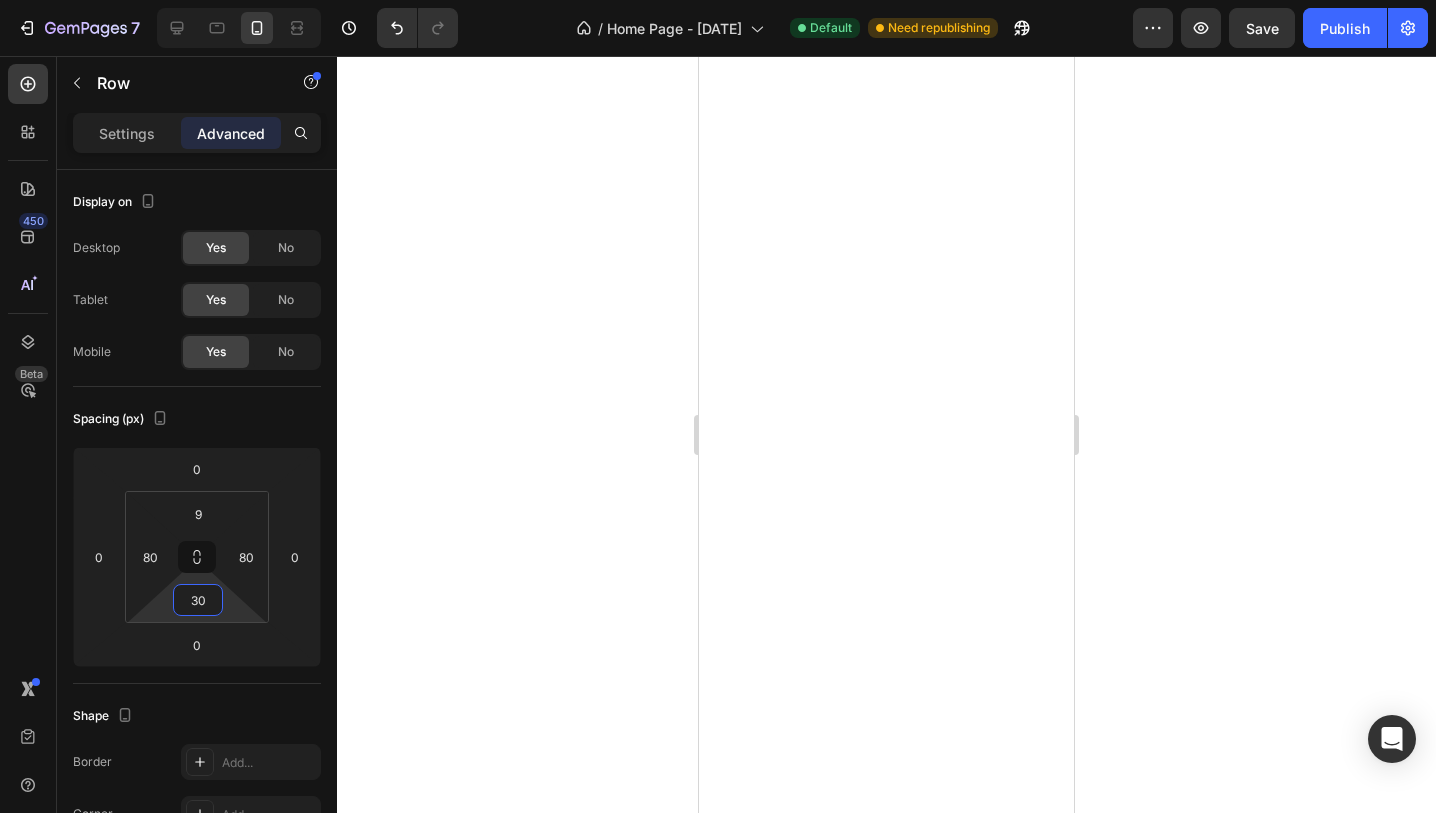 scroll, scrollTop: 0, scrollLeft: 0, axis: both 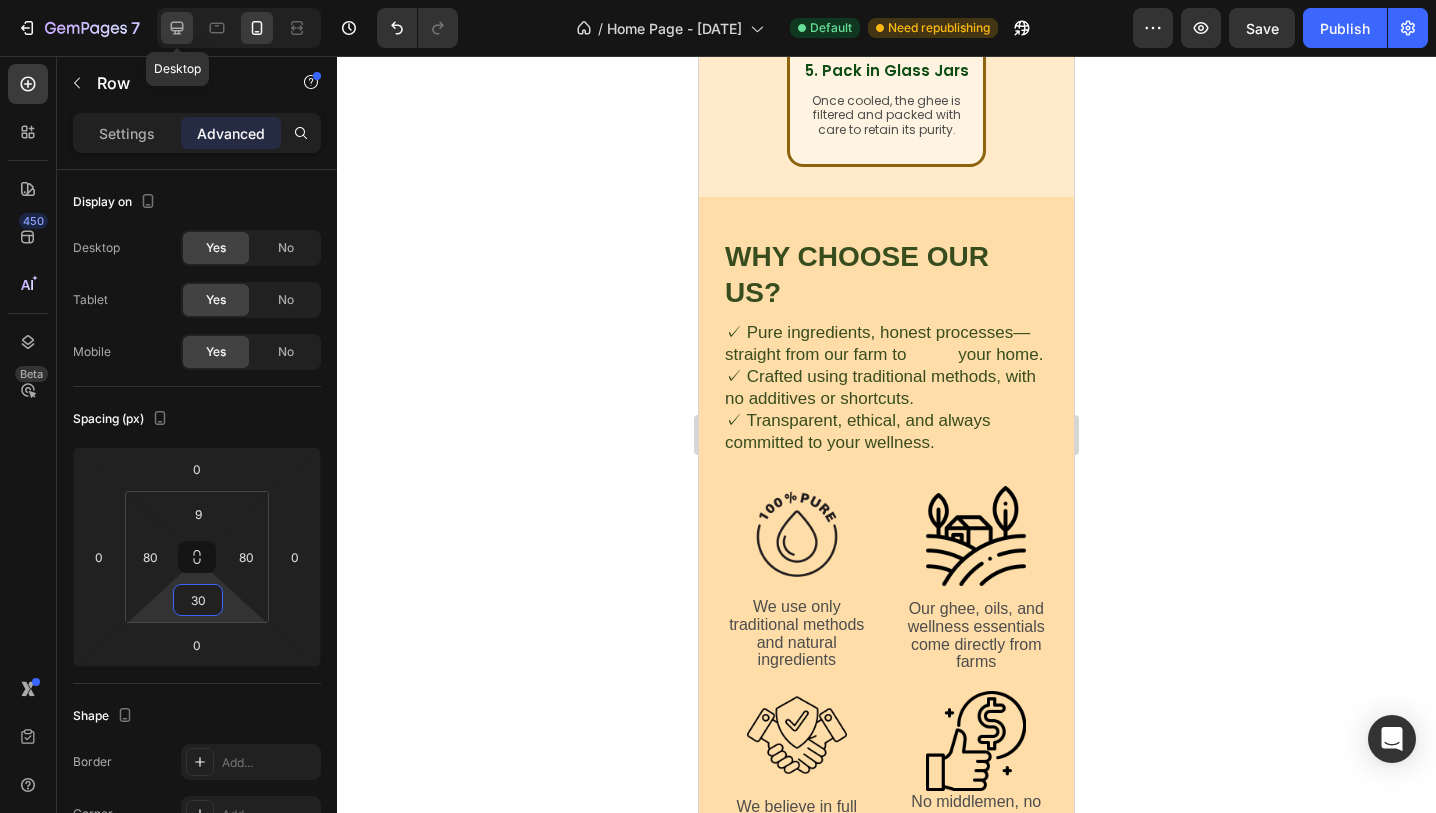click 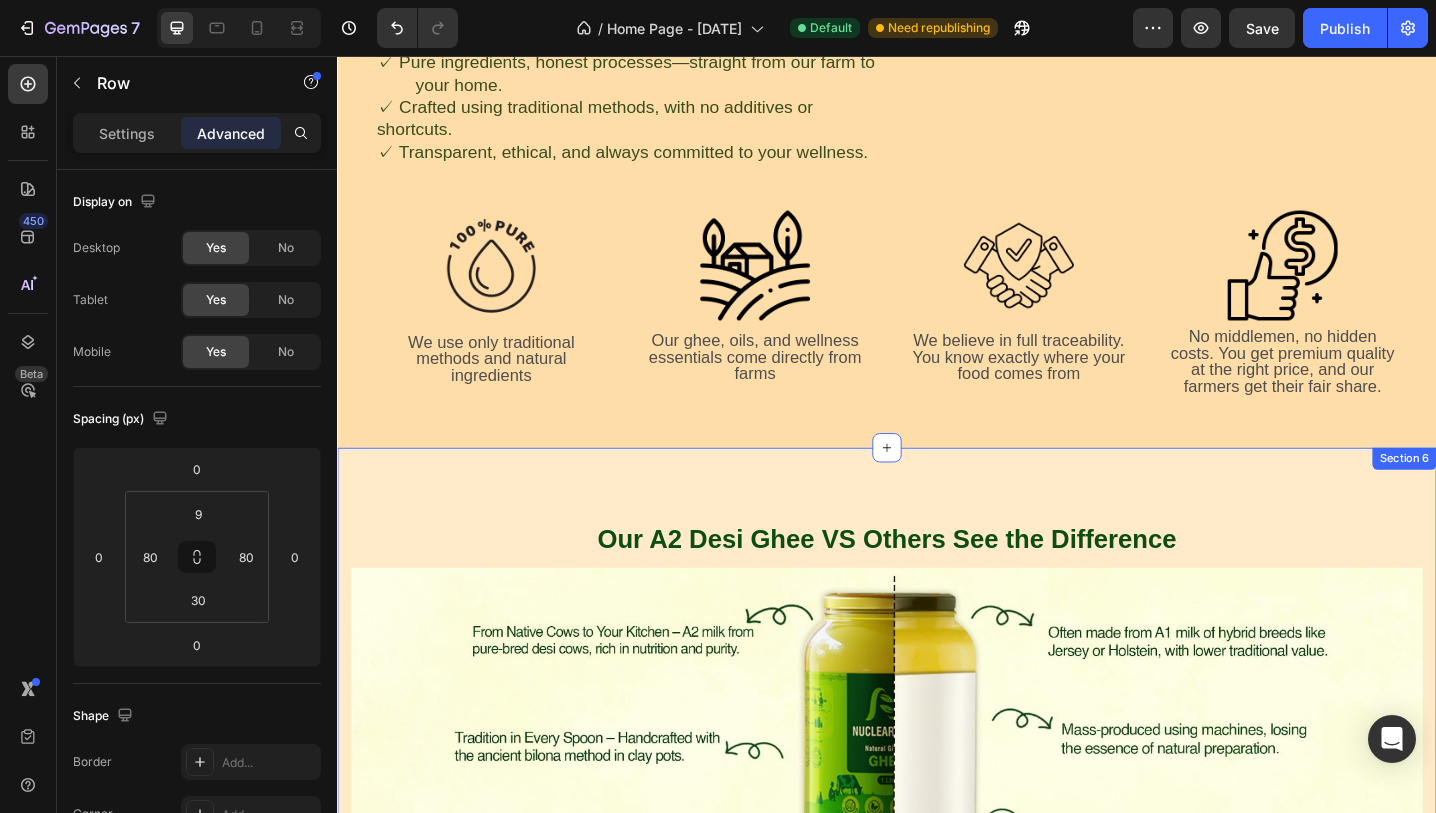 scroll, scrollTop: 1231, scrollLeft: 0, axis: vertical 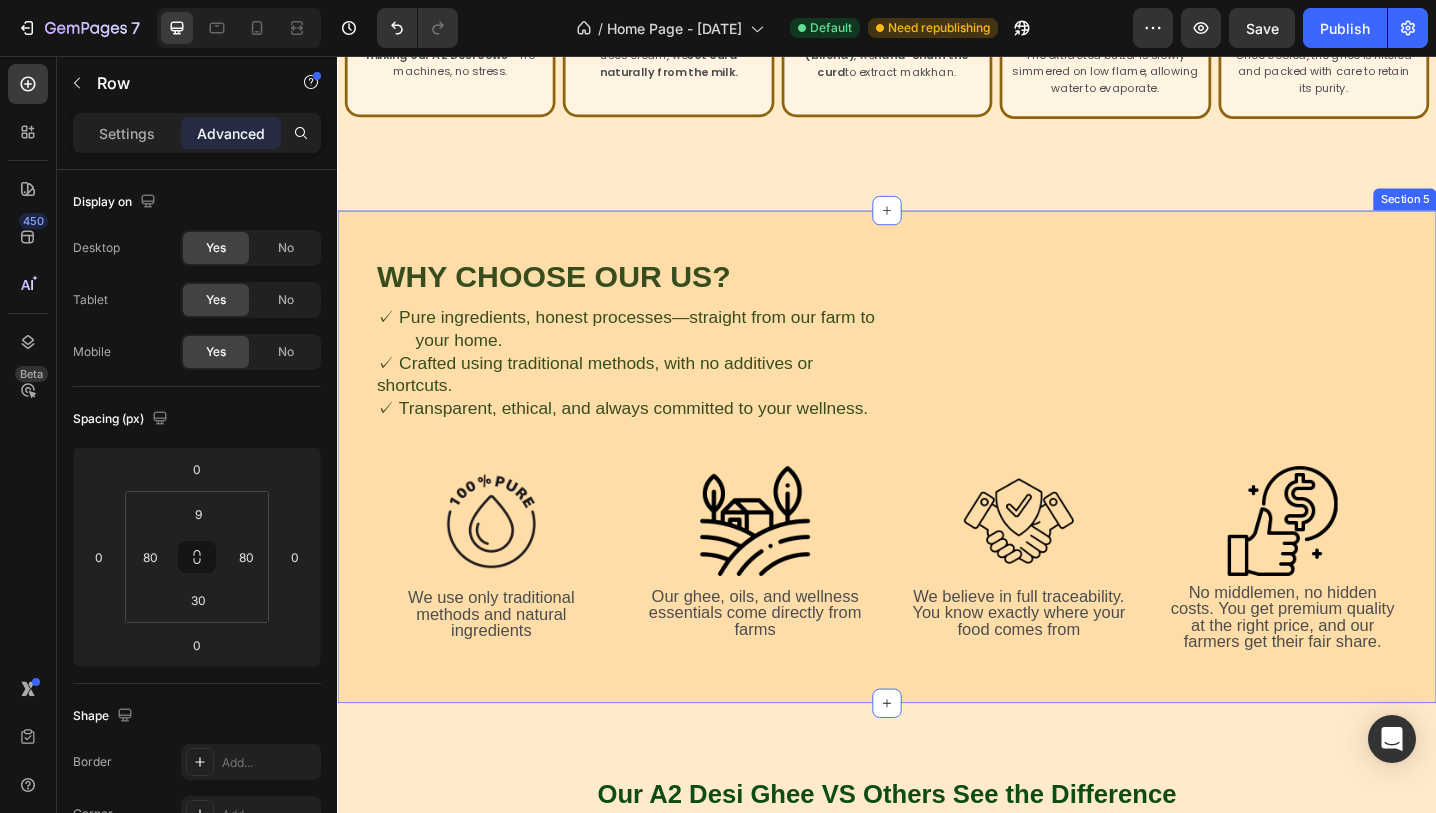 click on "Why Choose Our US? Heading ✓ Pure ingredients, honest processes—straight from our farm to  your home. ✓ Crafted using traditional methods, with no additives or shortcuts. ✓ Transparent, ethical, and always committed to your wellness. Text Block Row Row Image We use only traditional methods and natural ingredients Text Block Image Our ghee, oils, and wellness essentials come directly from farms Text Block Image We believe in full traceability. You know exactly where your food comes from Text Block Image No middlemen, no hidden costs. You get premium quality at the right price, and our farmers get their fair share. Text Block Row Section 5" at bounding box center [937, 493] 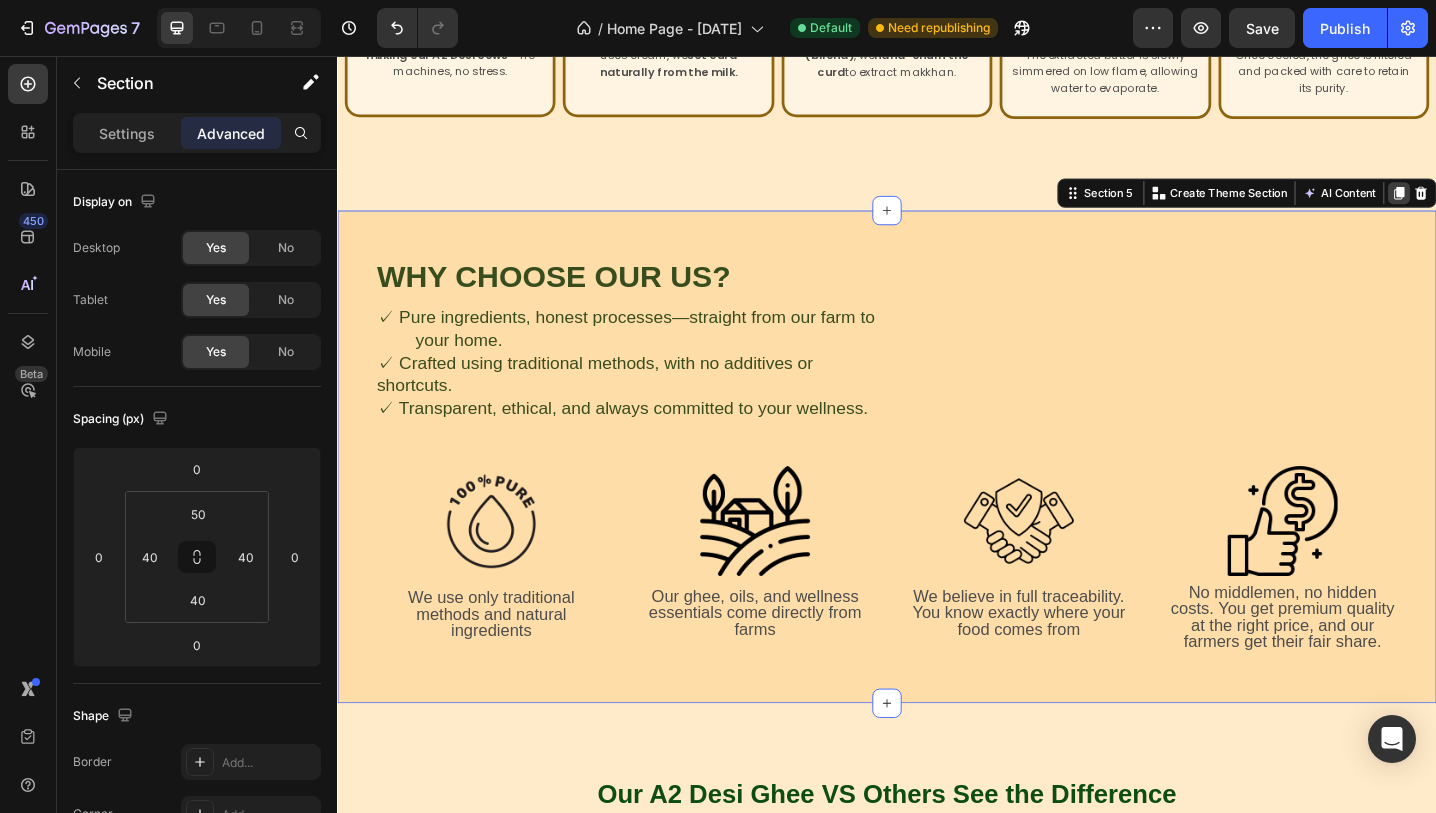 click 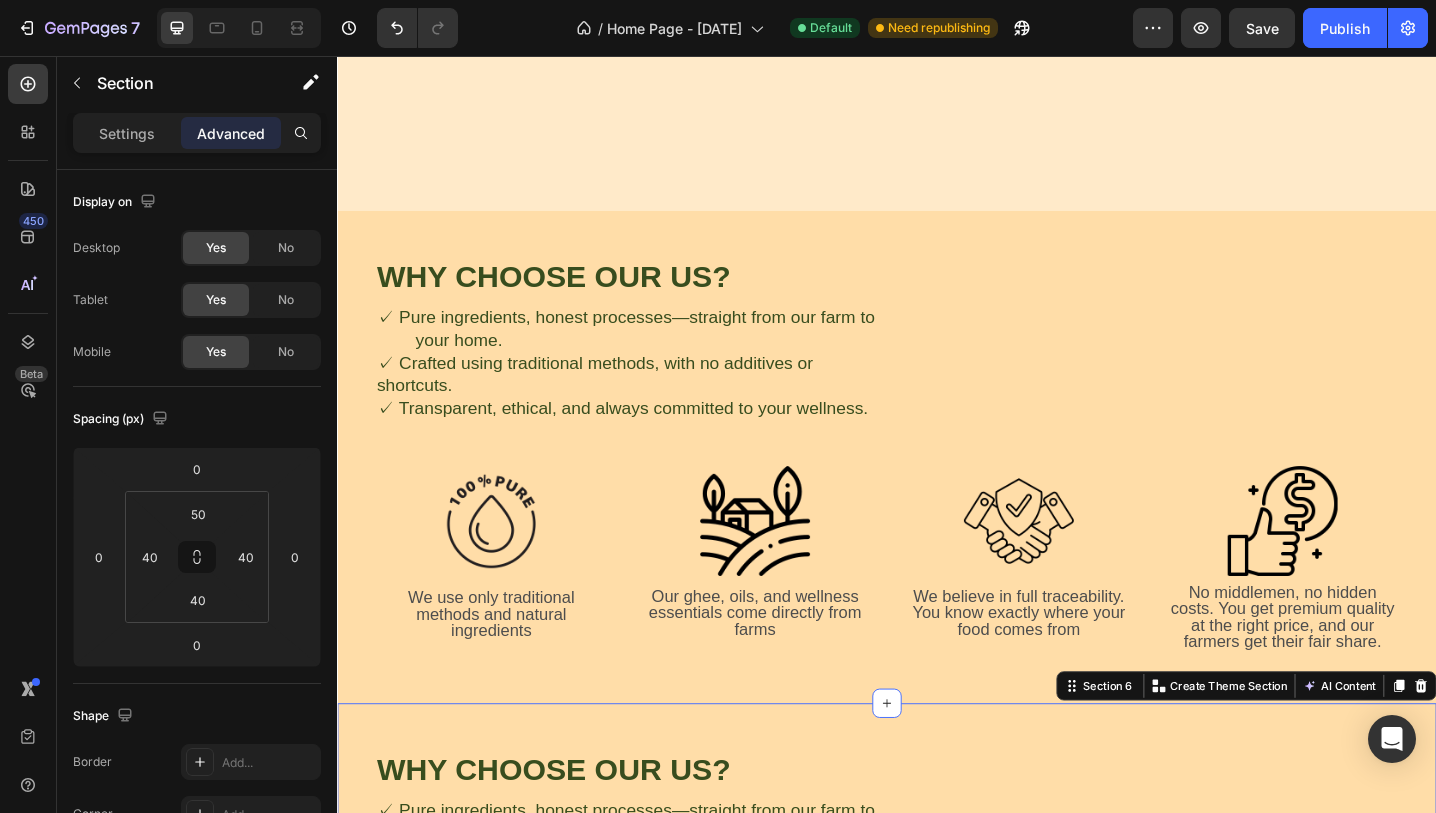 scroll, scrollTop: 1868, scrollLeft: 0, axis: vertical 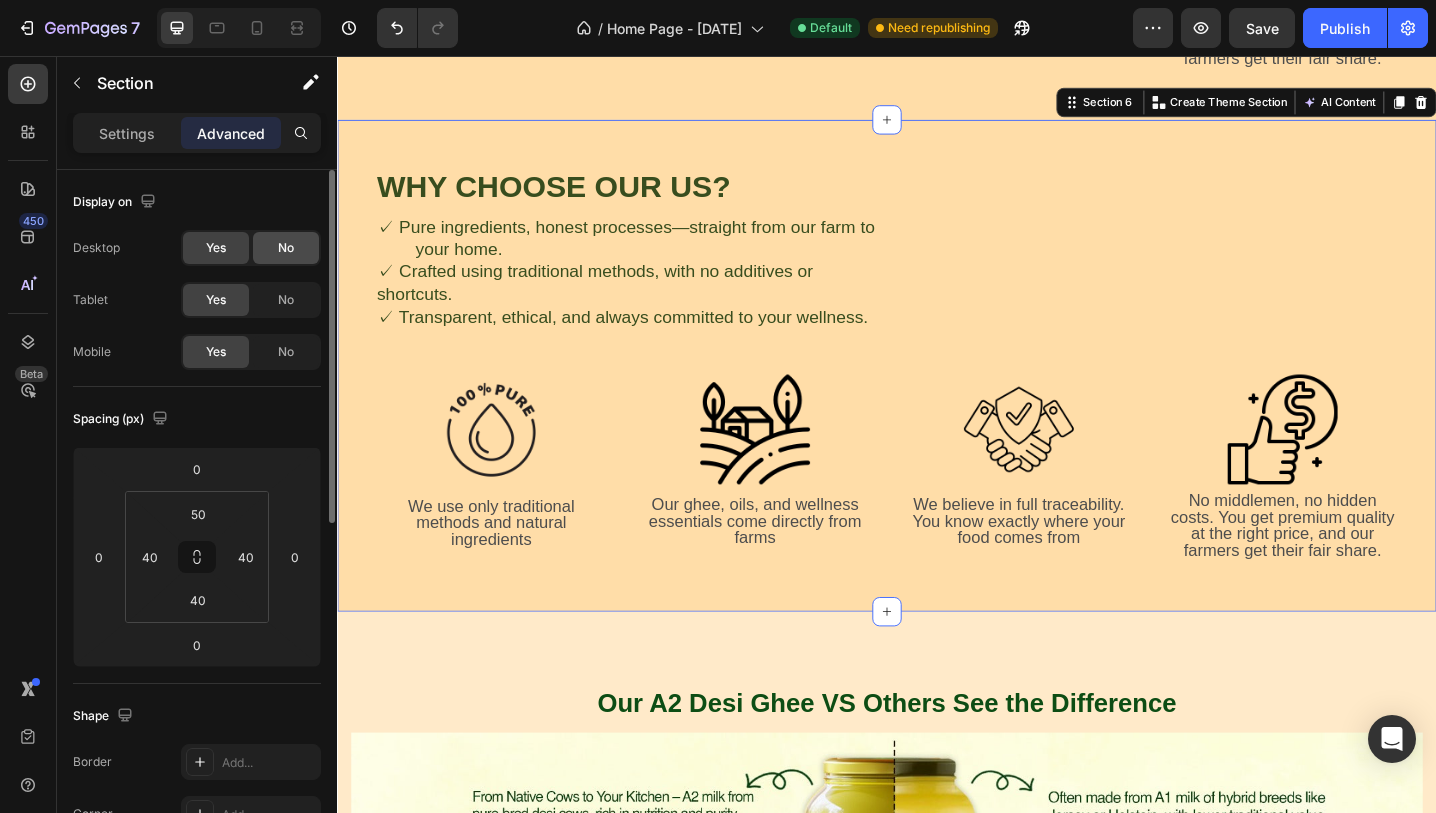 click on "No" 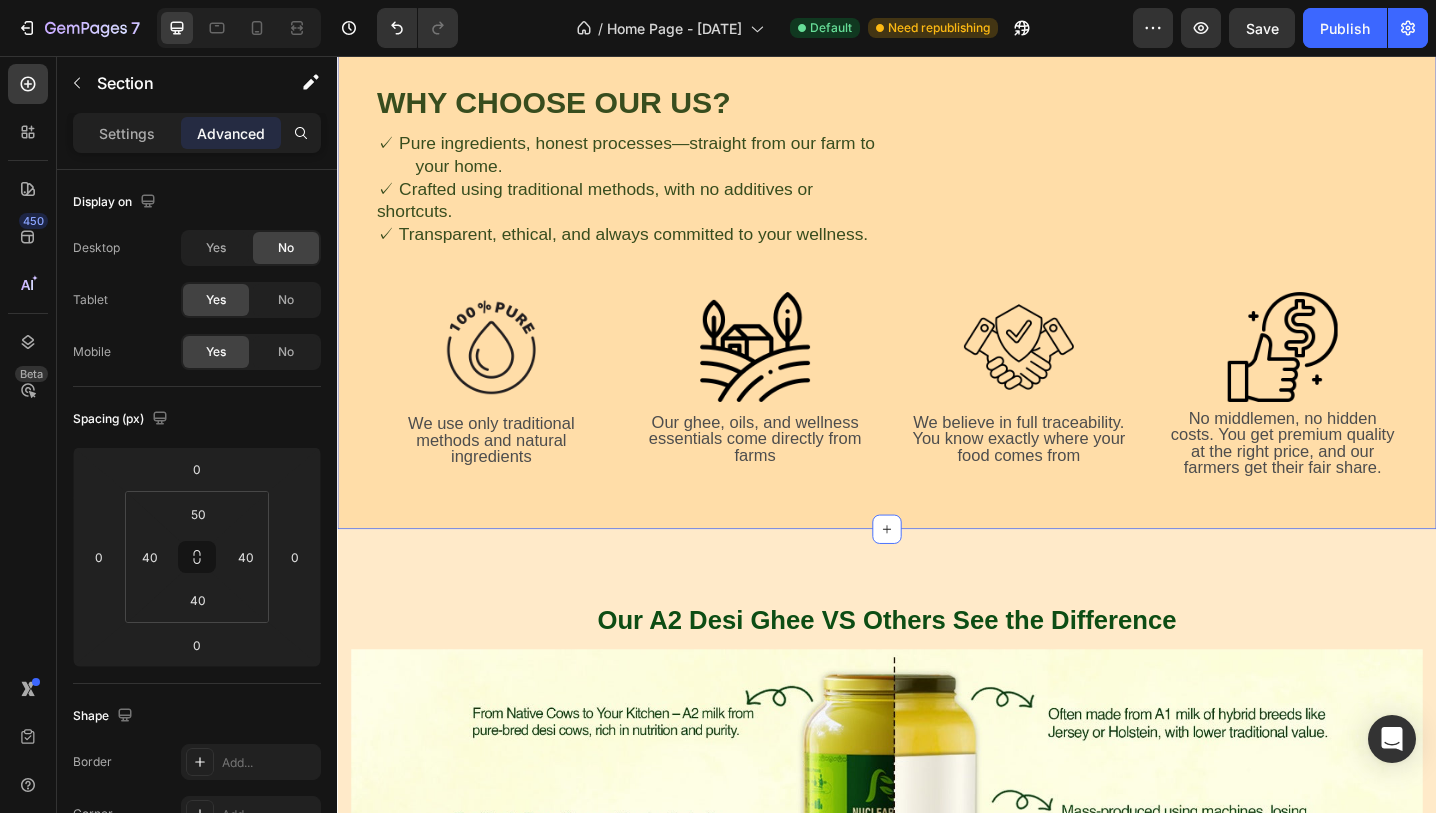 scroll, scrollTop: 1284, scrollLeft: 0, axis: vertical 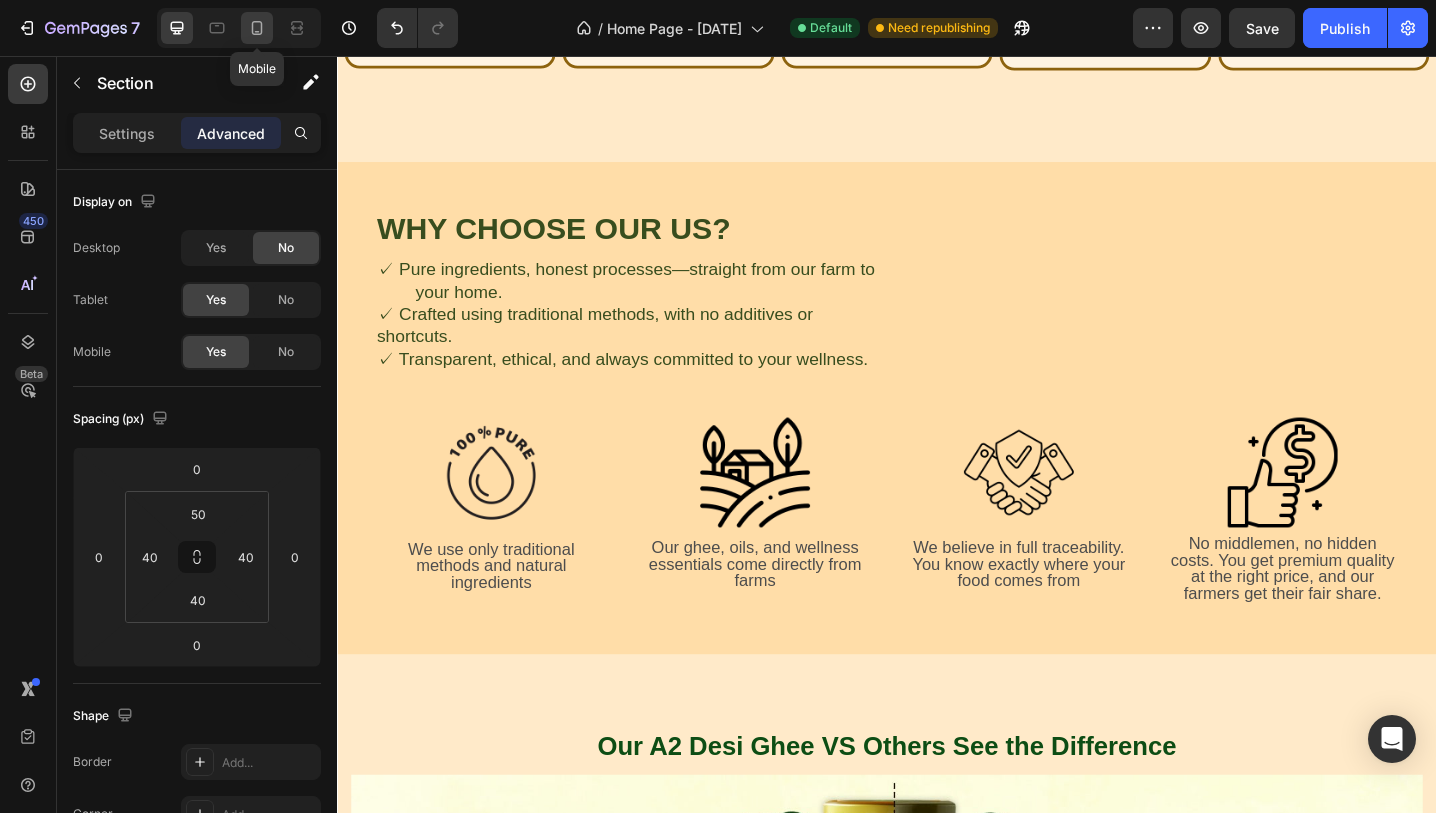 click 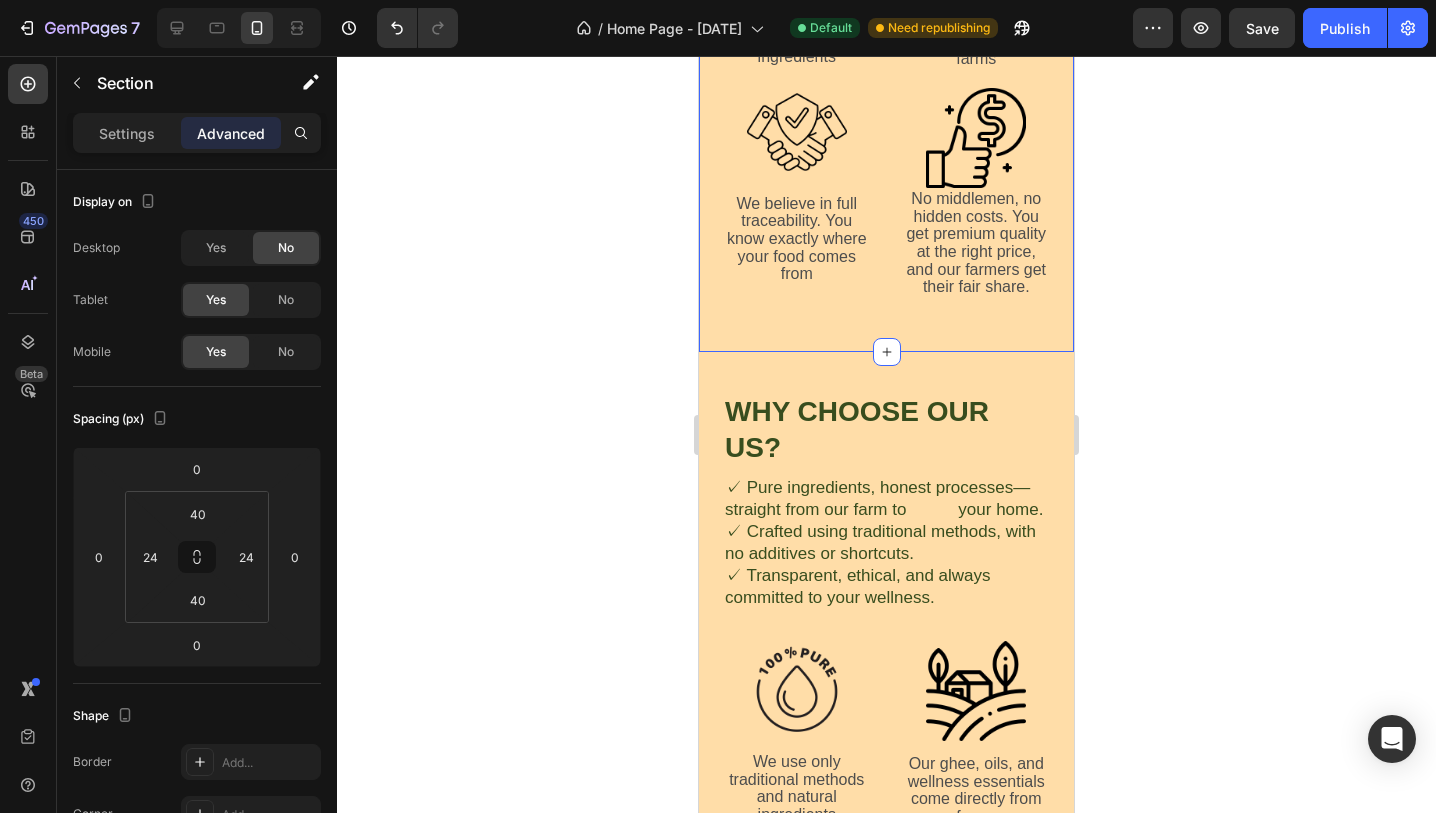 scroll, scrollTop: 2288, scrollLeft: 0, axis: vertical 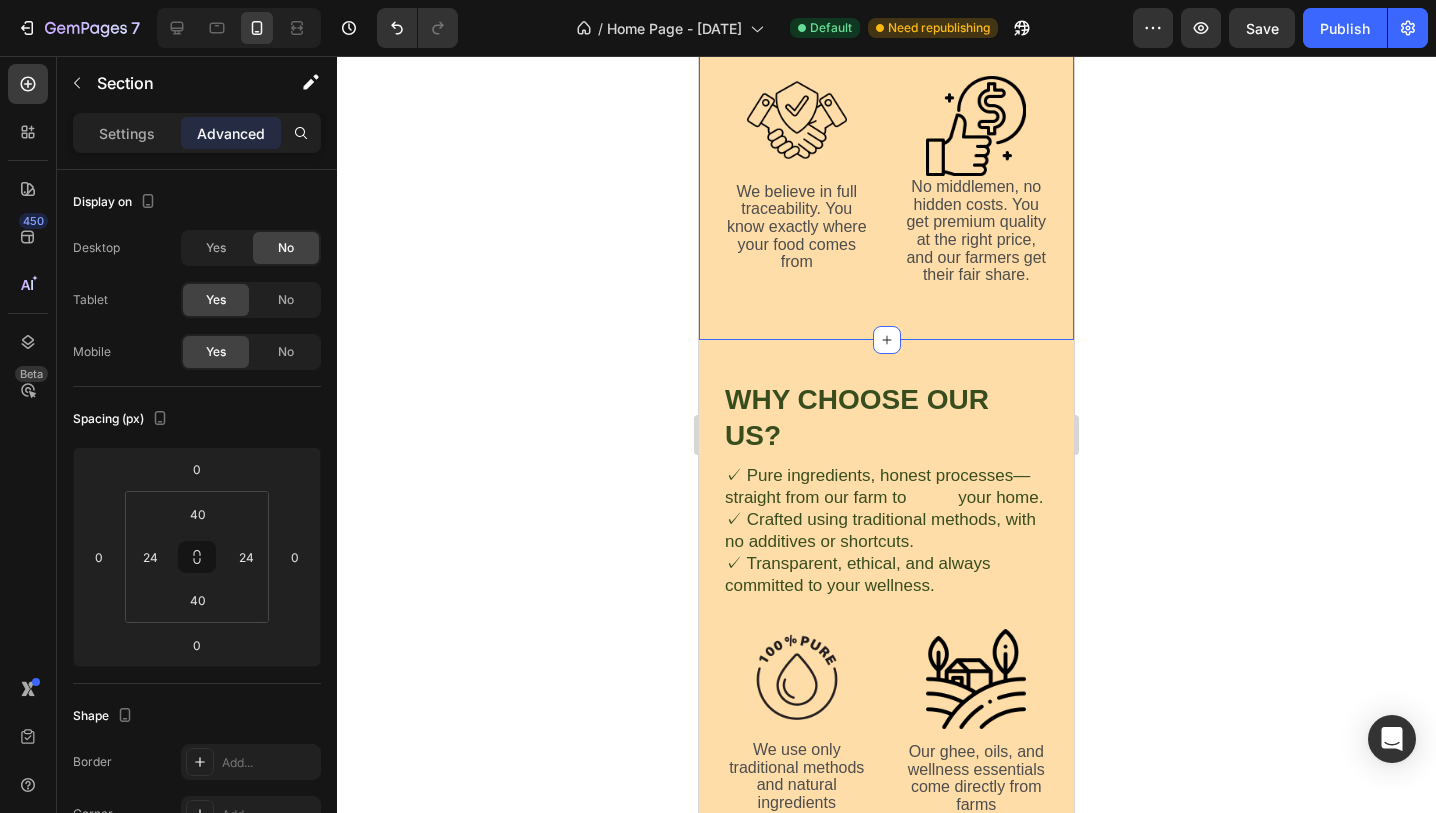 click on "Why Choose Our US? Heading ✓ Pure ingredients, honest processes—straight from our farm to  your home. ✓ Crafted using traditional methods, with no additives or shortcuts. ✓ Transparent, ethical, and always committed to your wellness. Text Block Row Row Image We use only traditional methods and natural ingredients Text Block Image Our ghee, oils, and wellness essentials come directly from farms Text Block Image We believe in full traceability. You know exactly where your food comes from Text Block Image No middlemen, no hidden costs. You get premium quality at the right price, and our farmers get their fair share. Text Block Row Section 5" at bounding box center (886, -39) 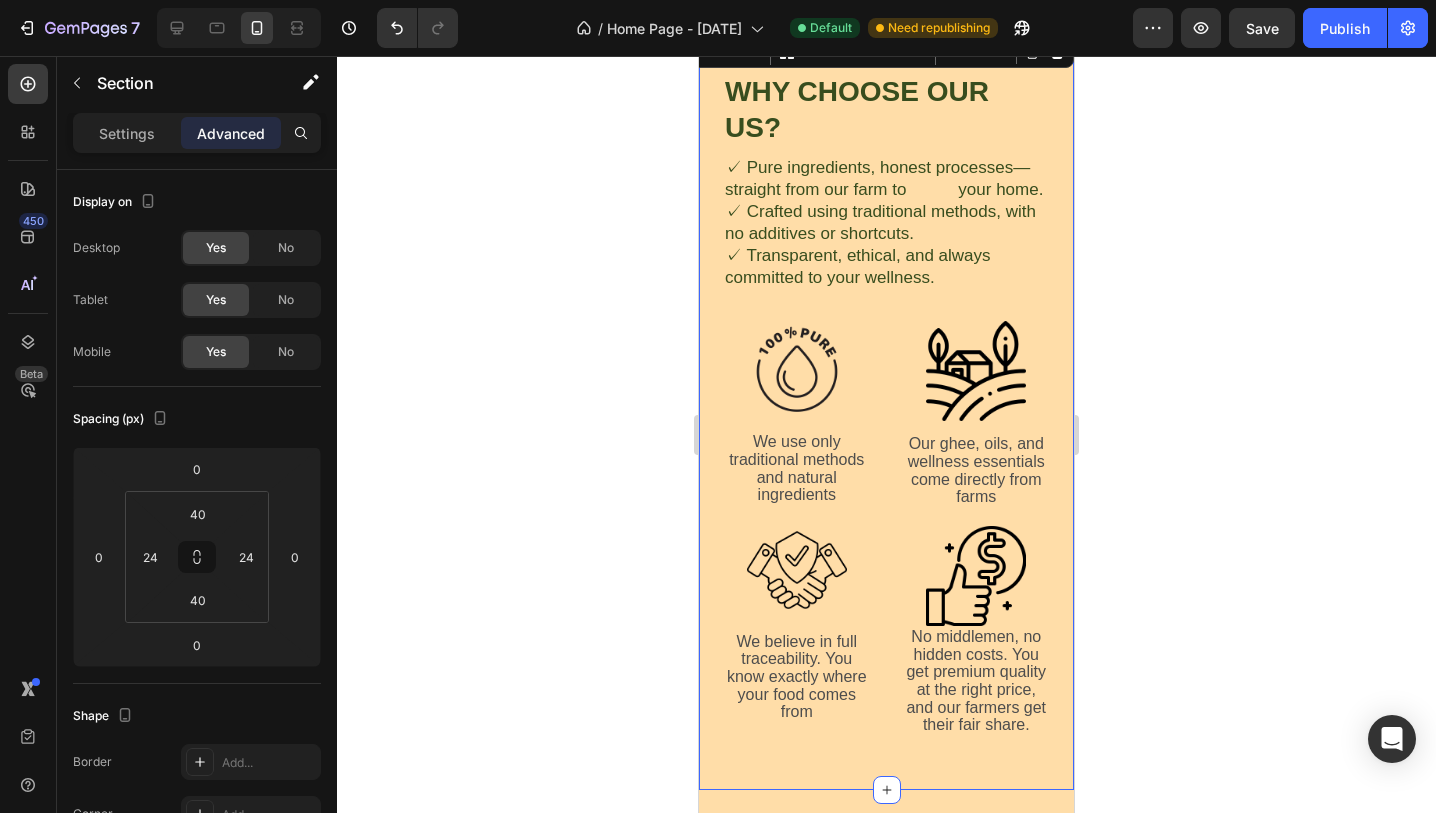 scroll, scrollTop: 1553, scrollLeft: 0, axis: vertical 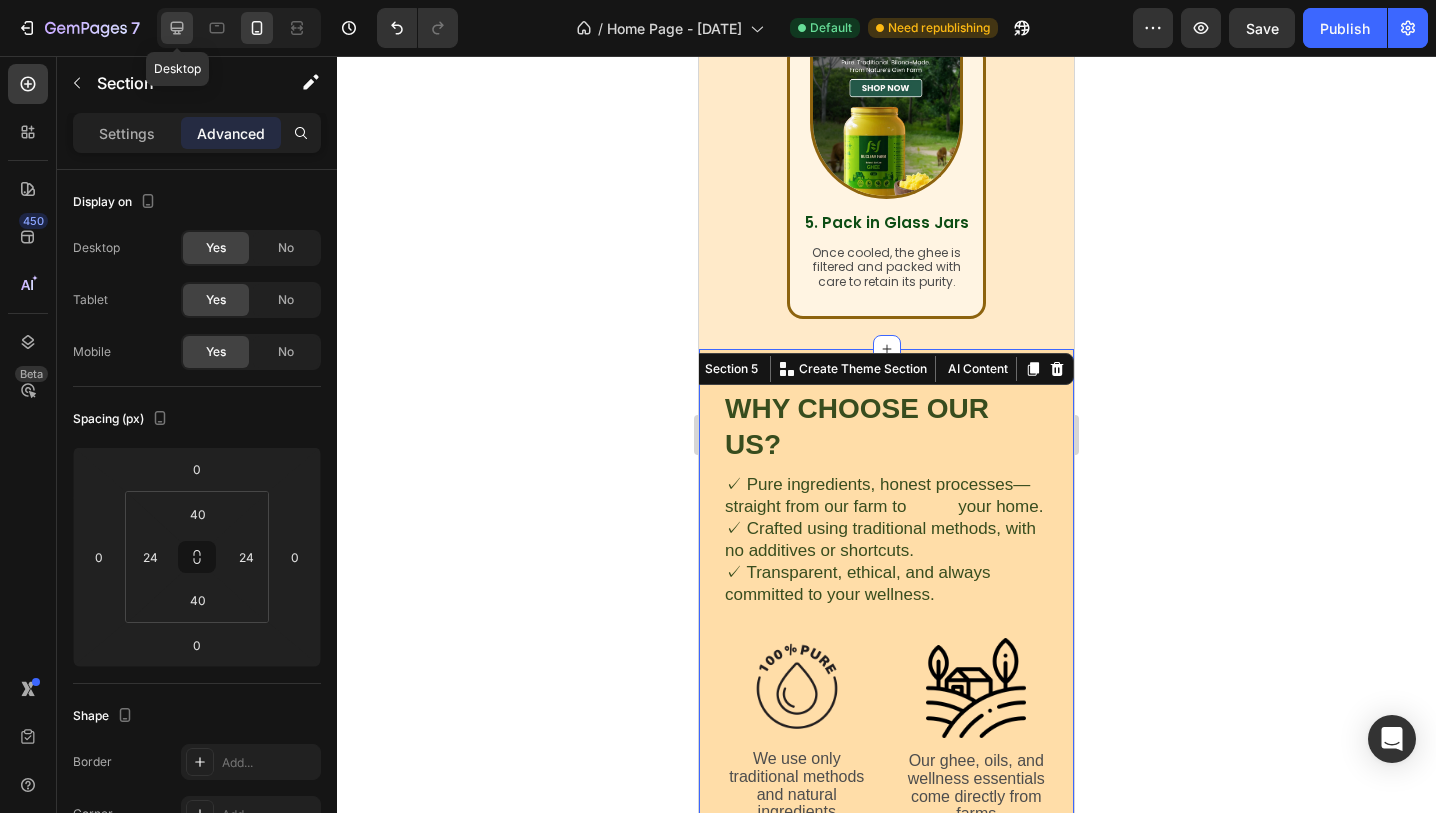 click 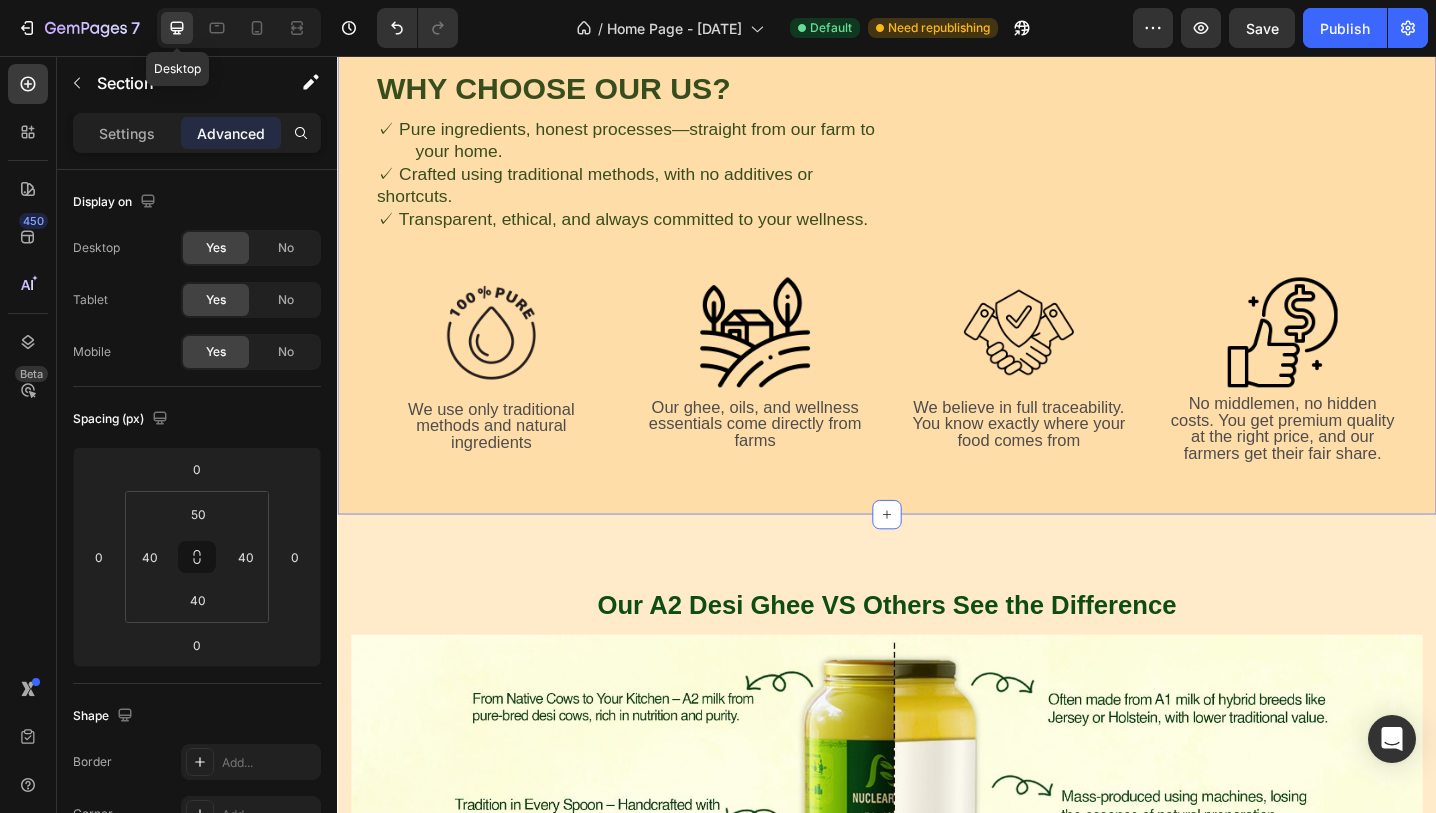 scroll, scrollTop: 1330, scrollLeft: 0, axis: vertical 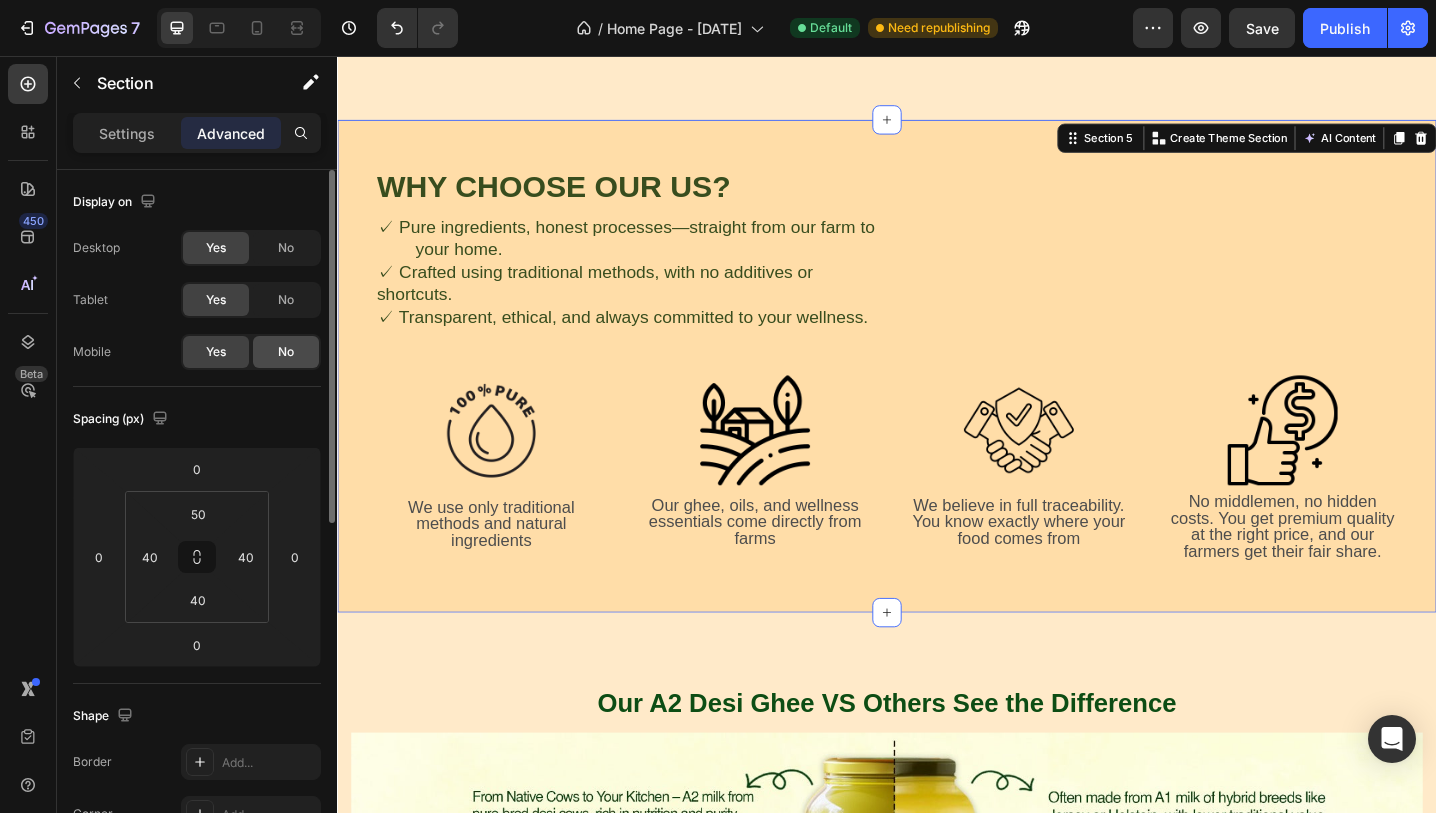 click on "No" 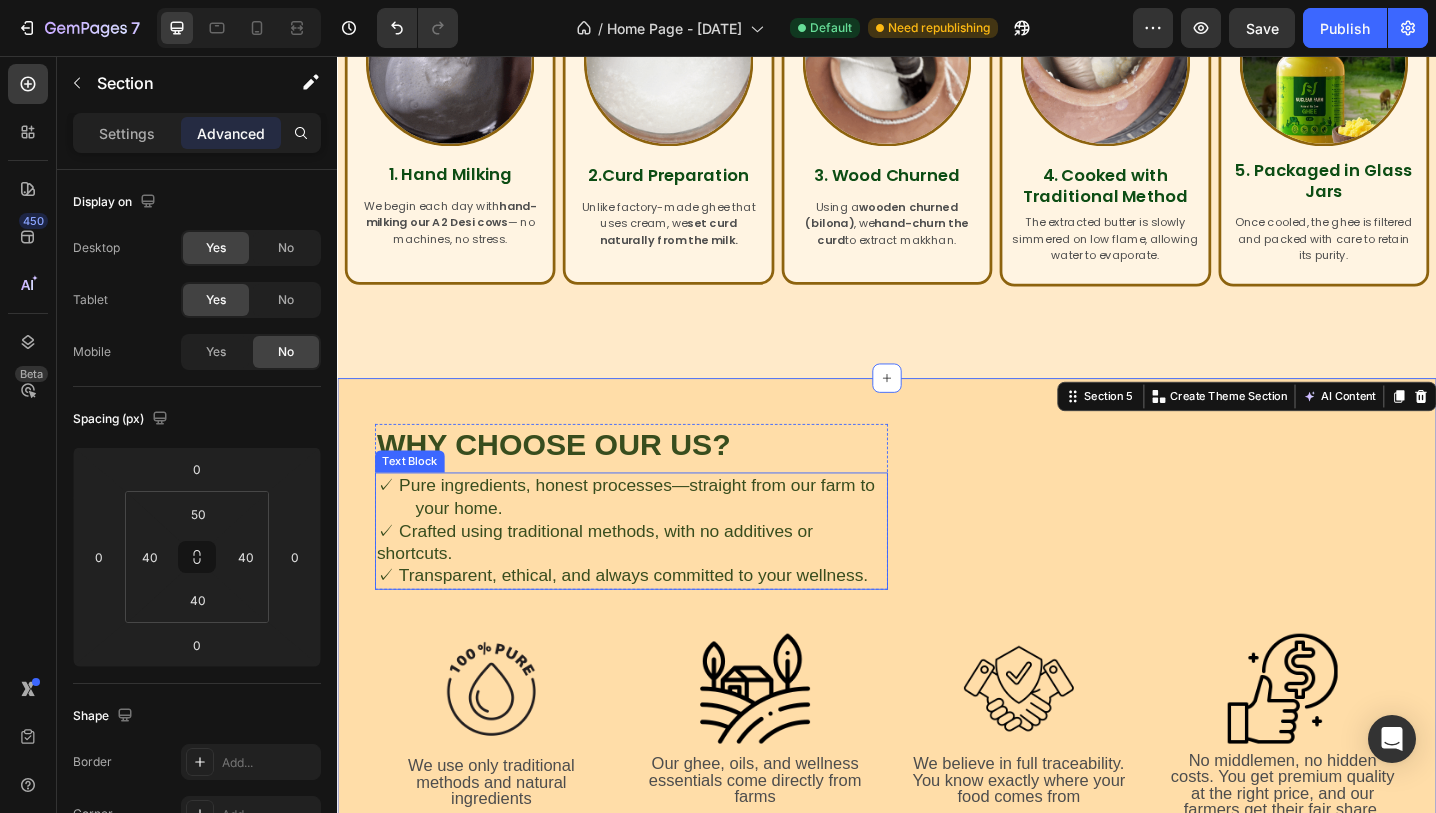 scroll, scrollTop: 1044, scrollLeft: 0, axis: vertical 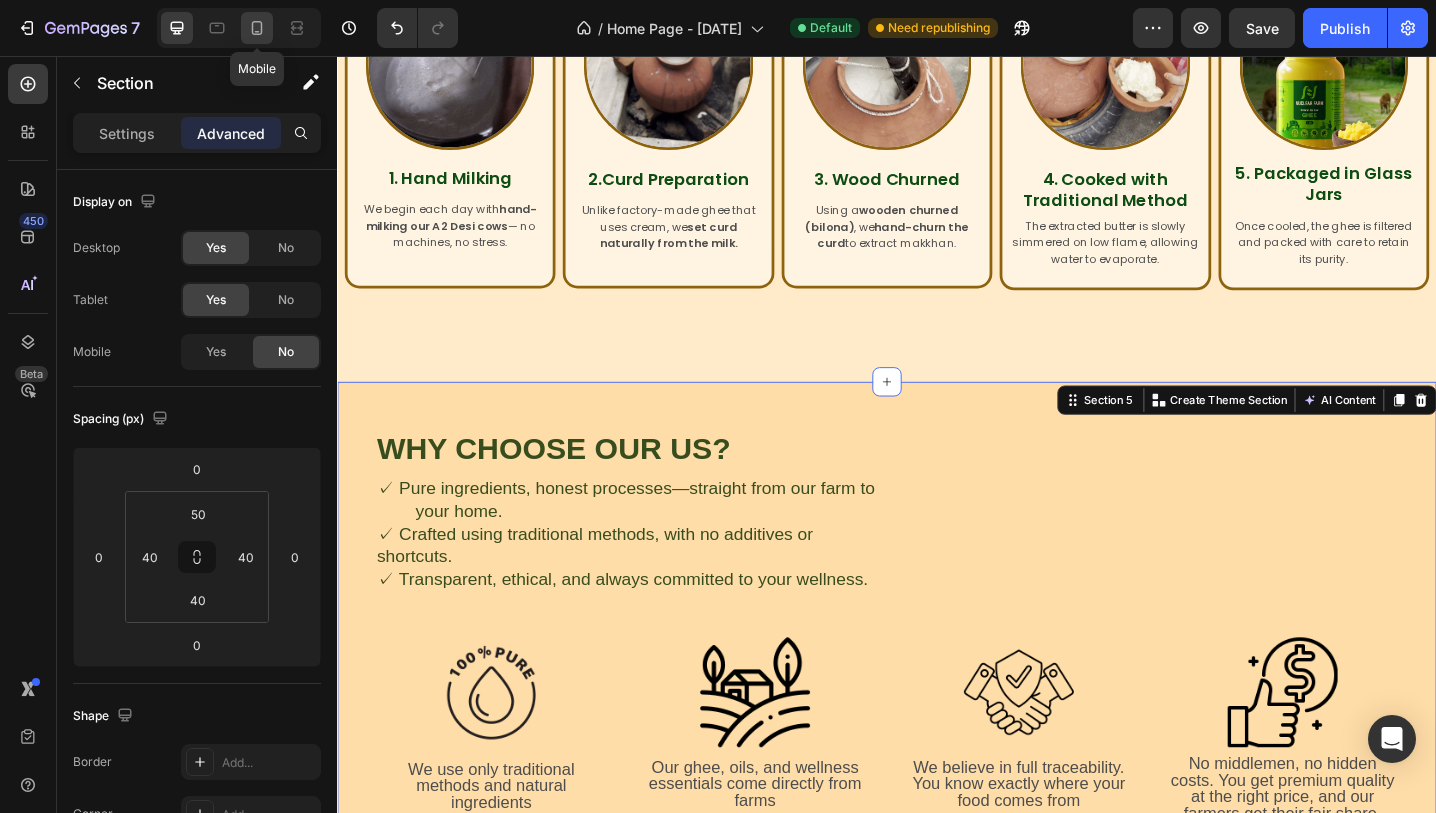 click 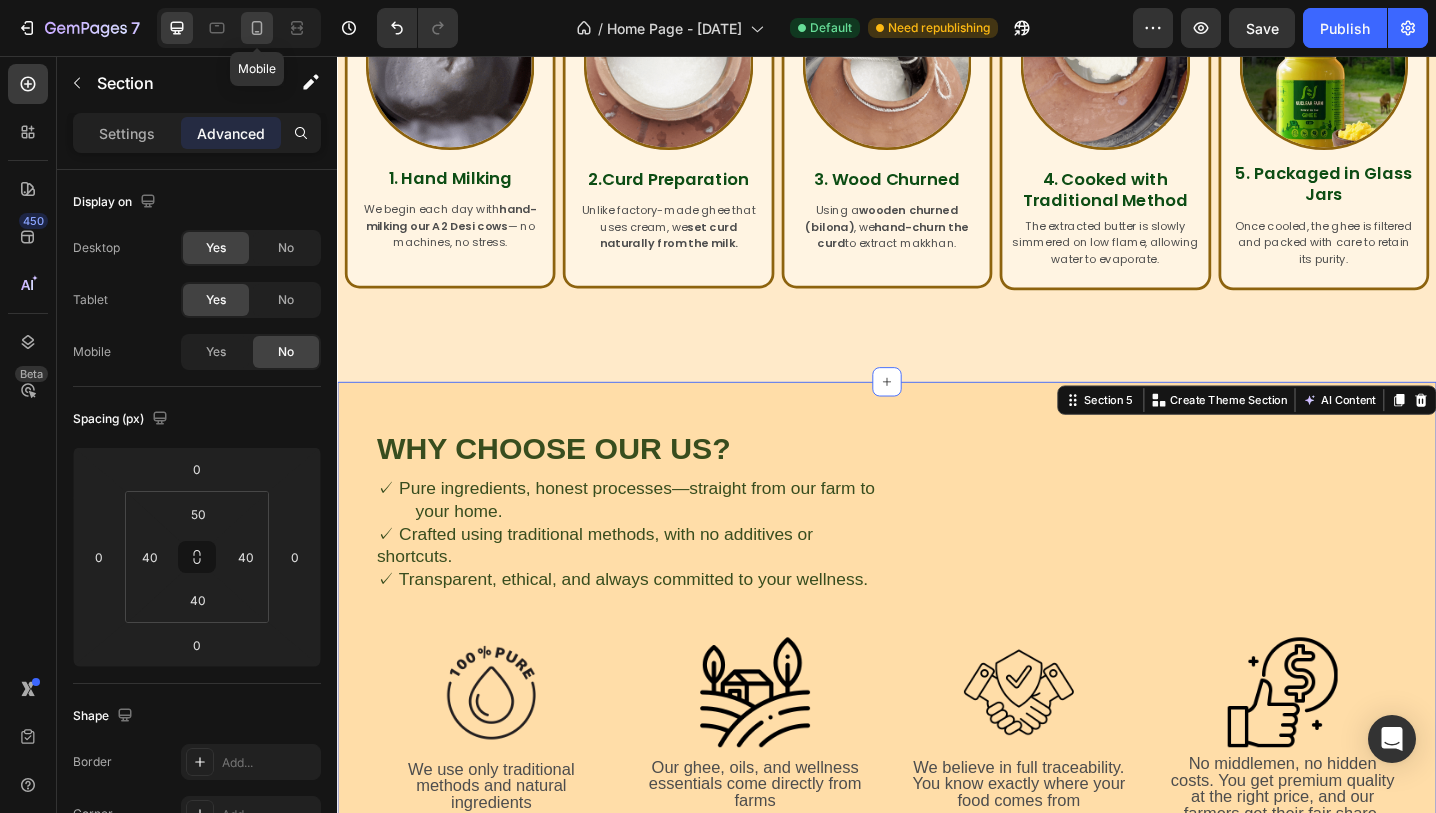 type on "40" 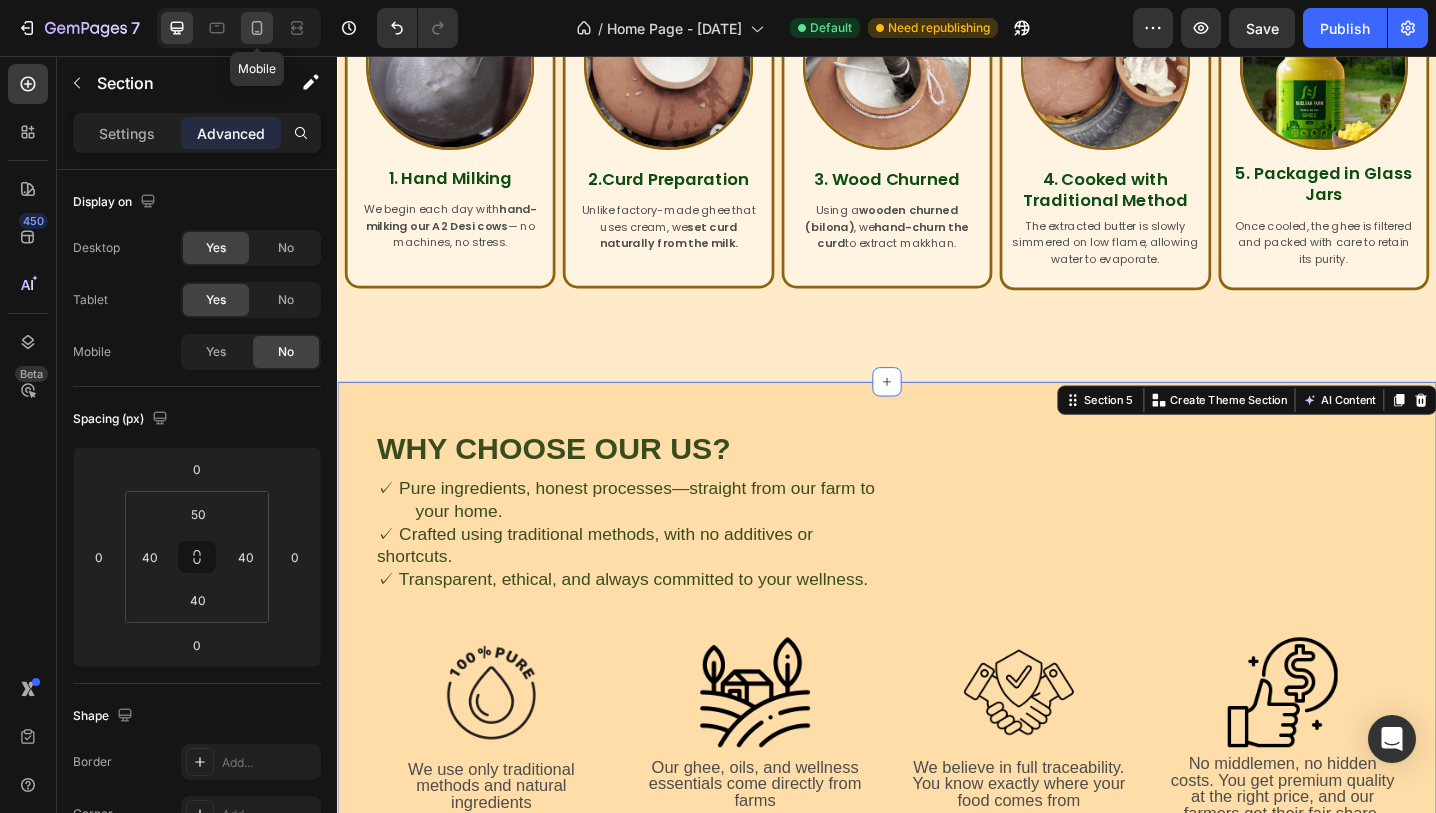 type on "24" 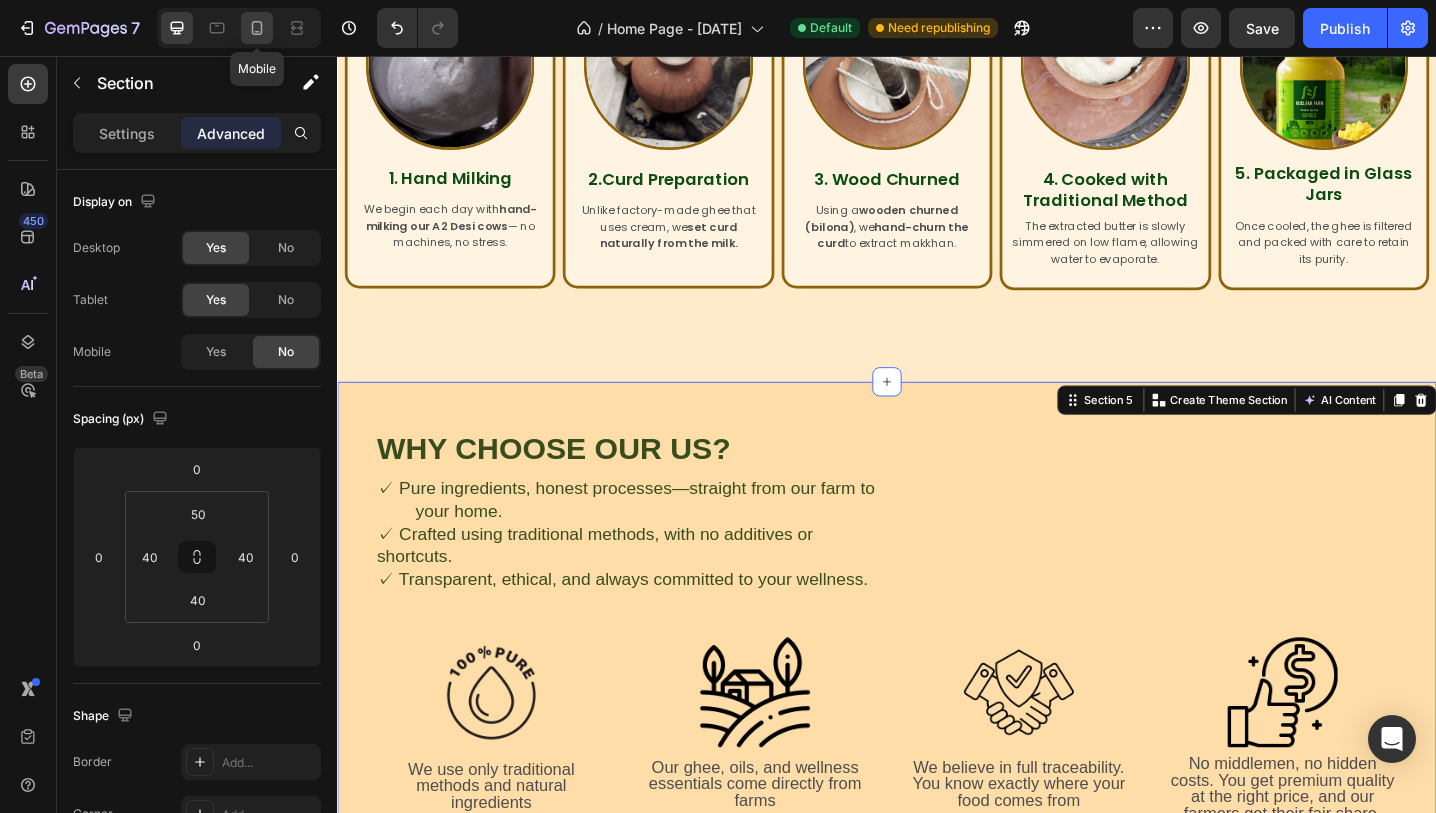type on "24" 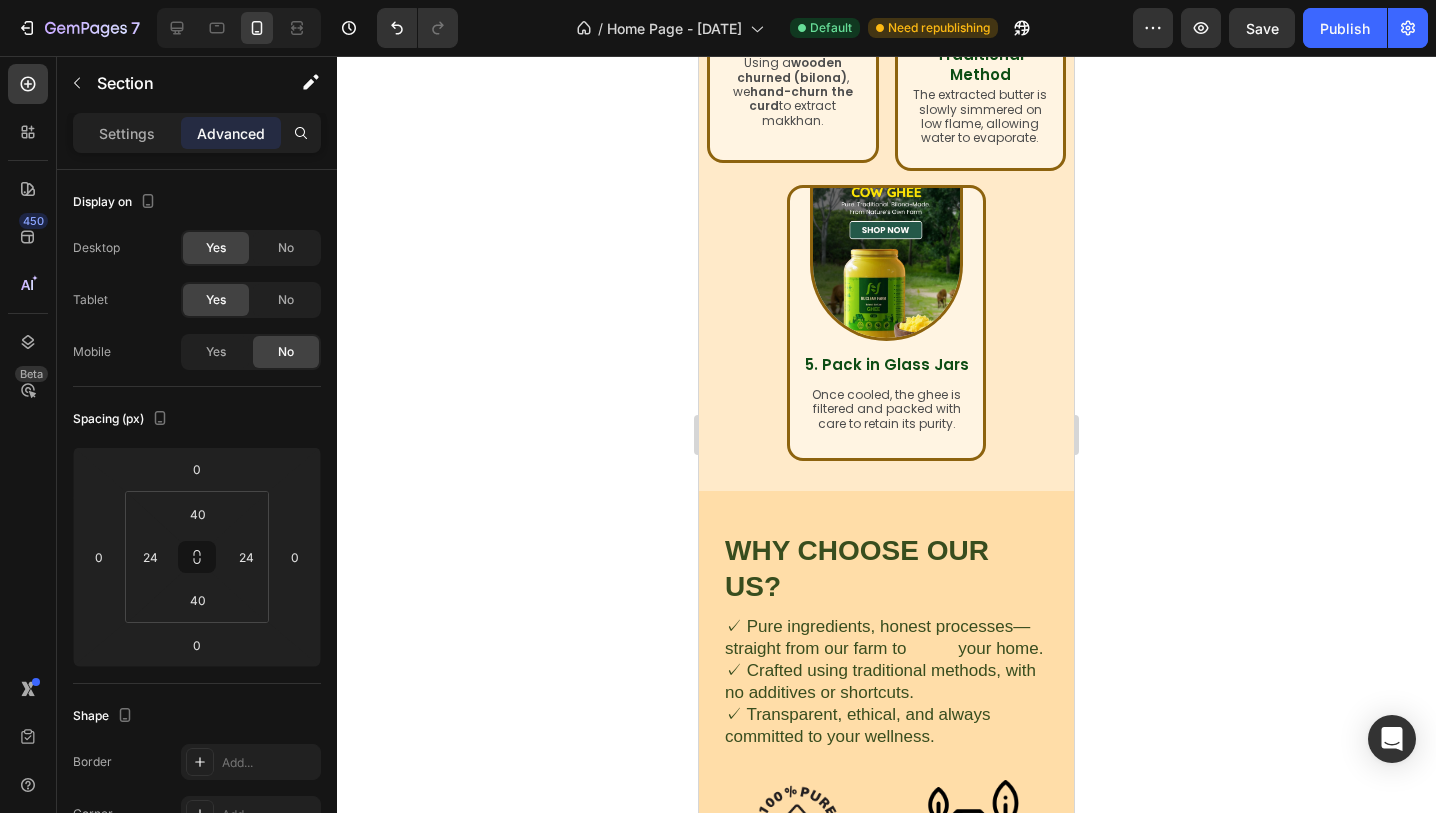 scroll, scrollTop: 1382, scrollLeft: 0, axis: vertical 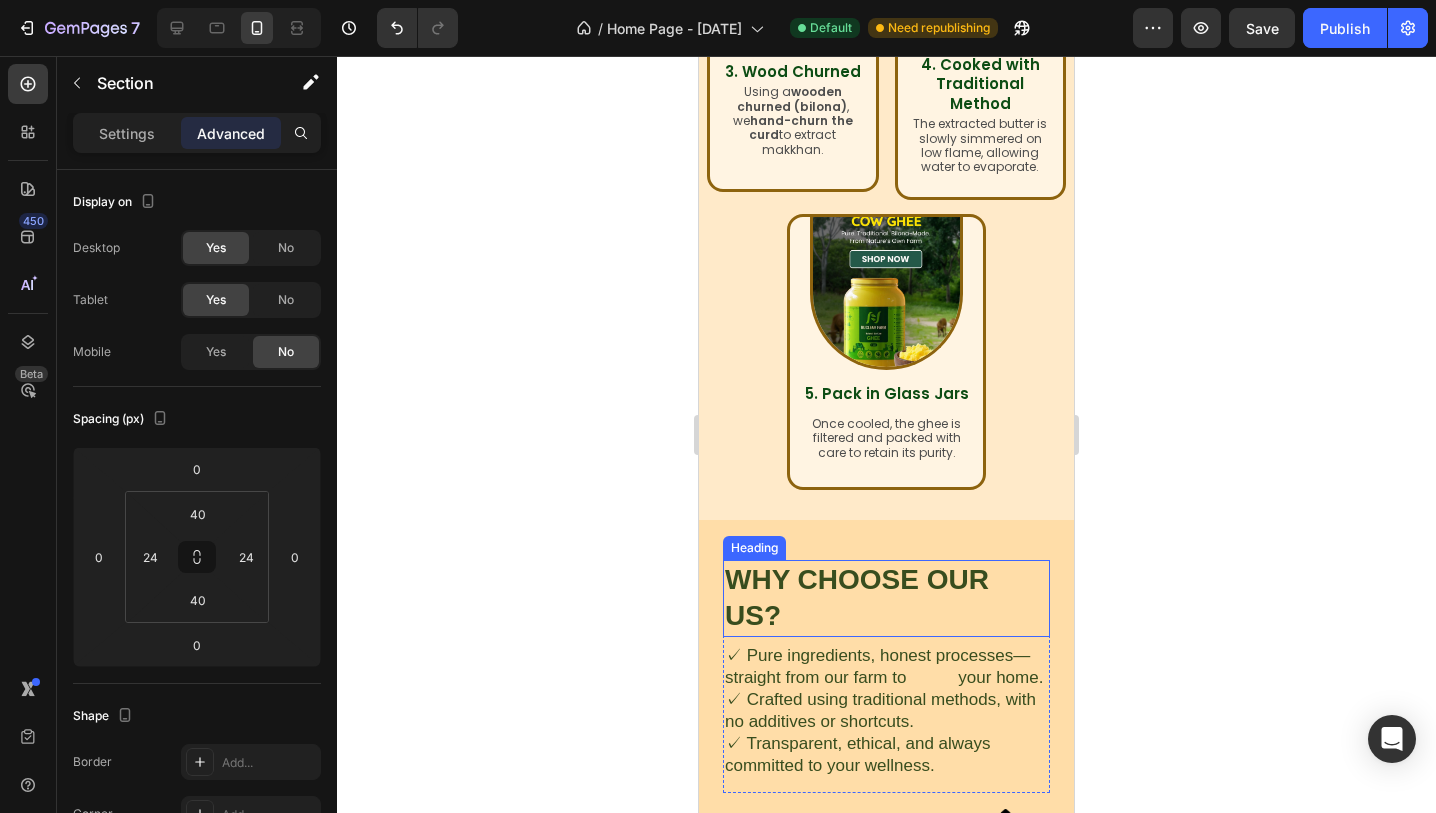 click on "Why Choose Our US?" at bounding box center [886, 598] 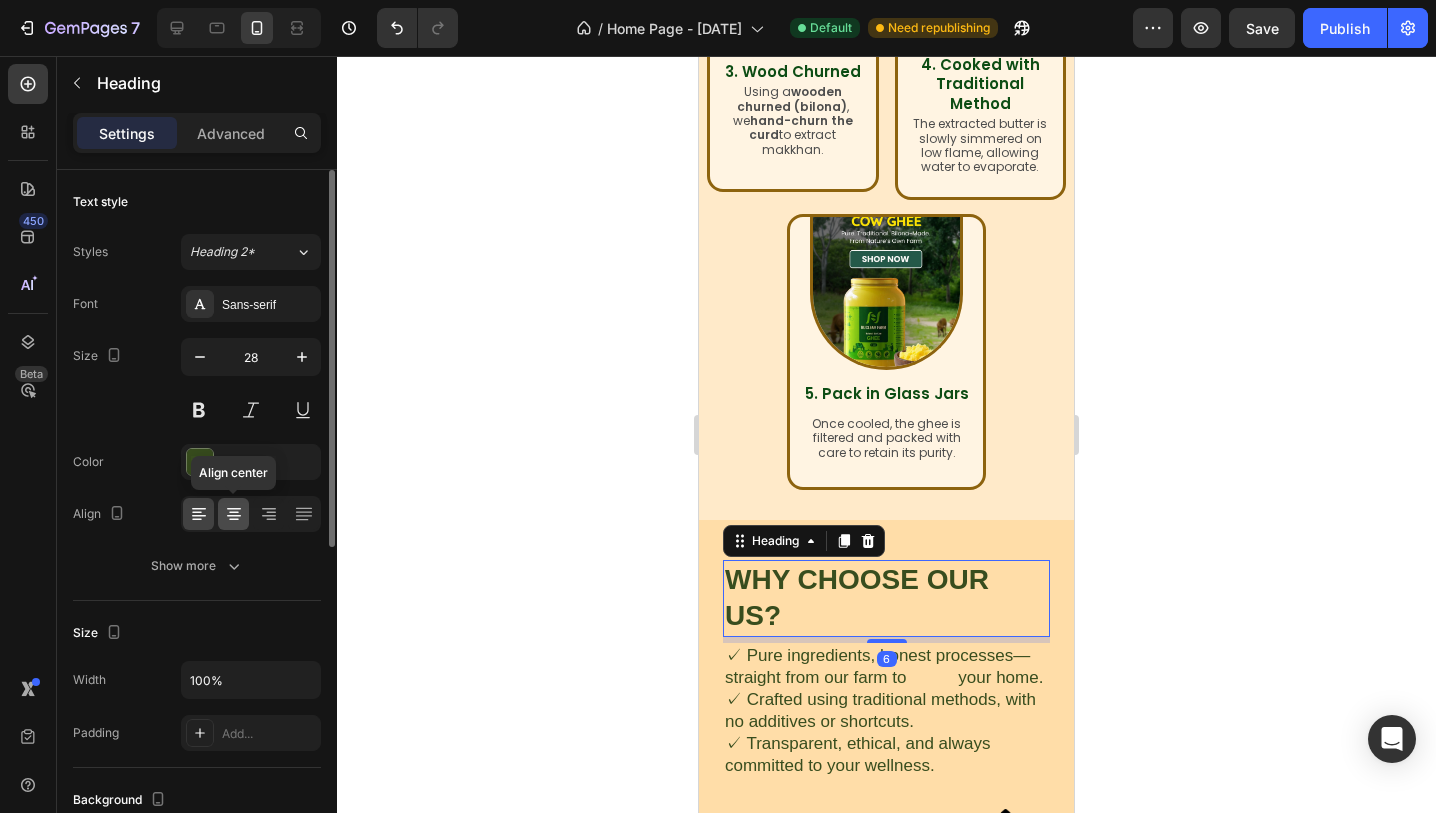 click 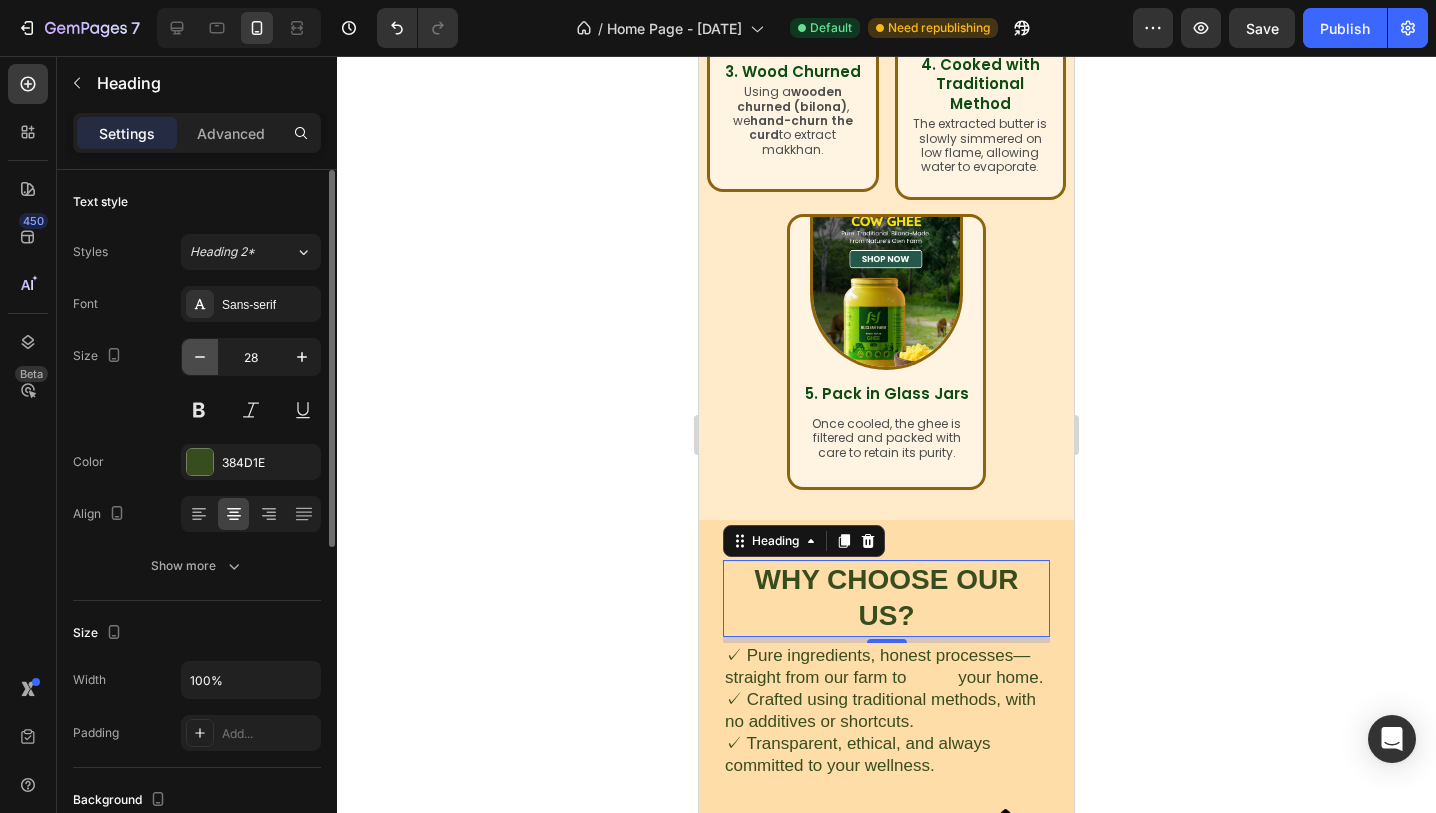 click 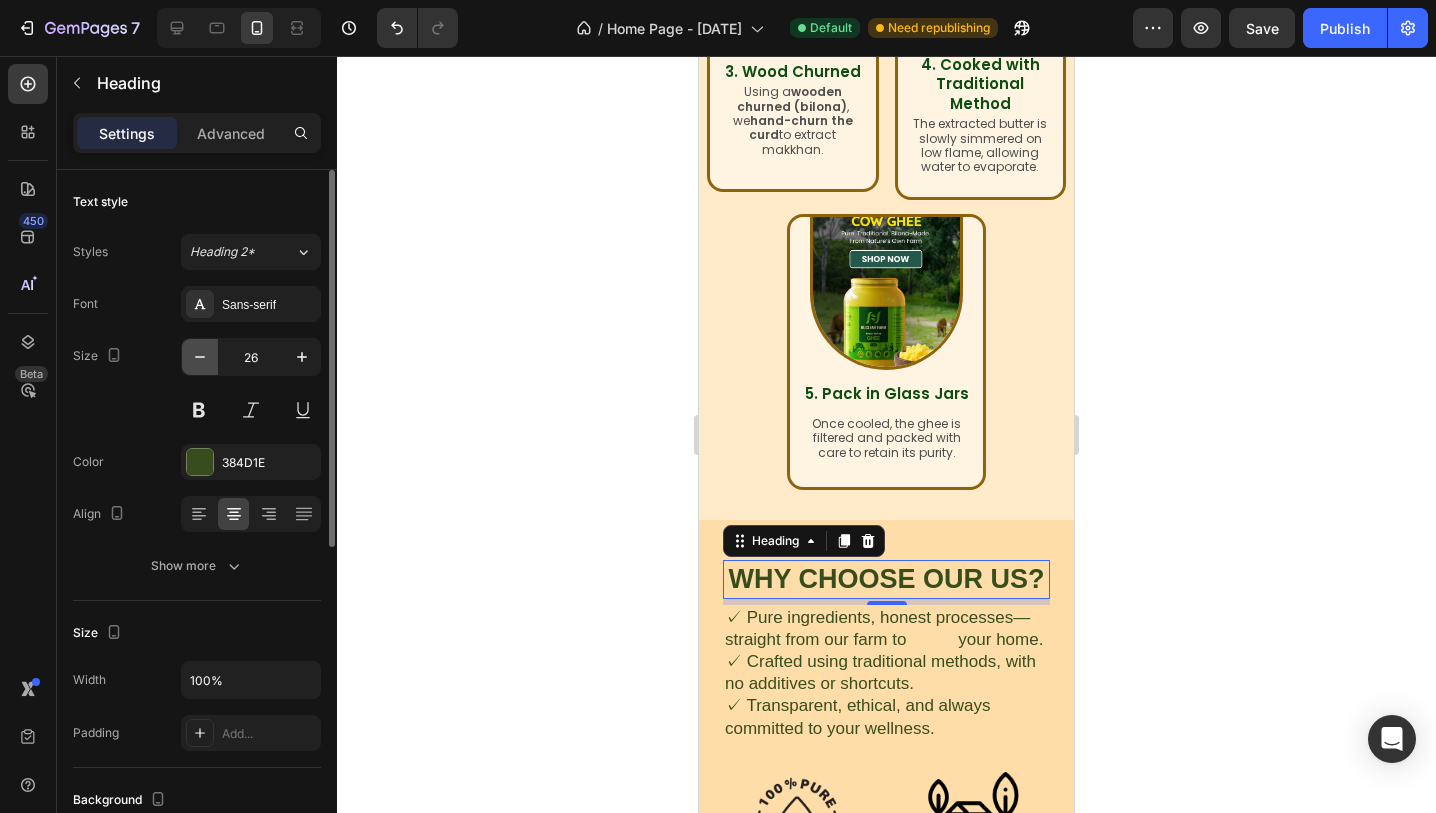 click 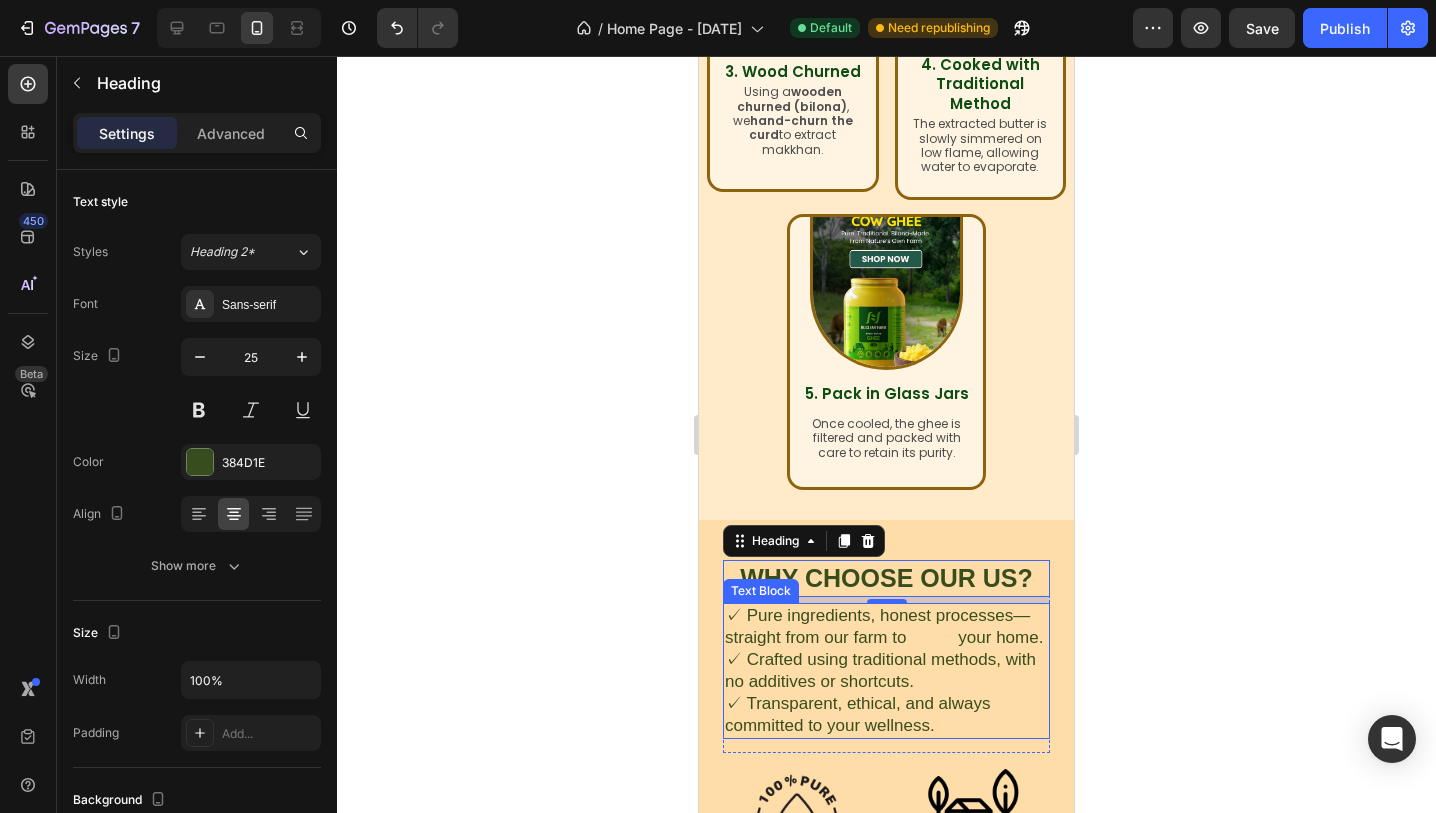 click on "✓ Transparent, ethical, and always committed to your wellness." at bounding box center [886, 715] 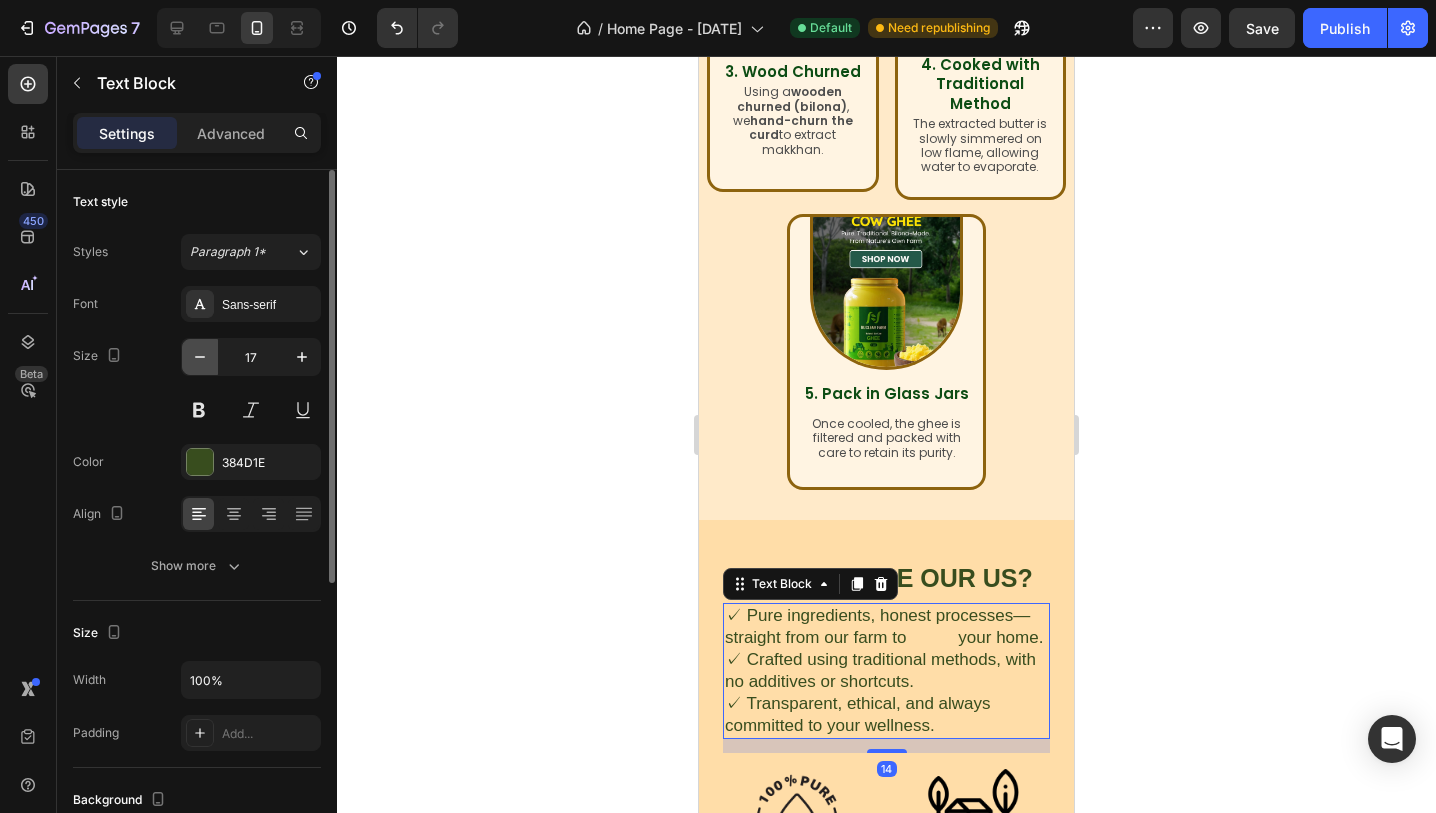click 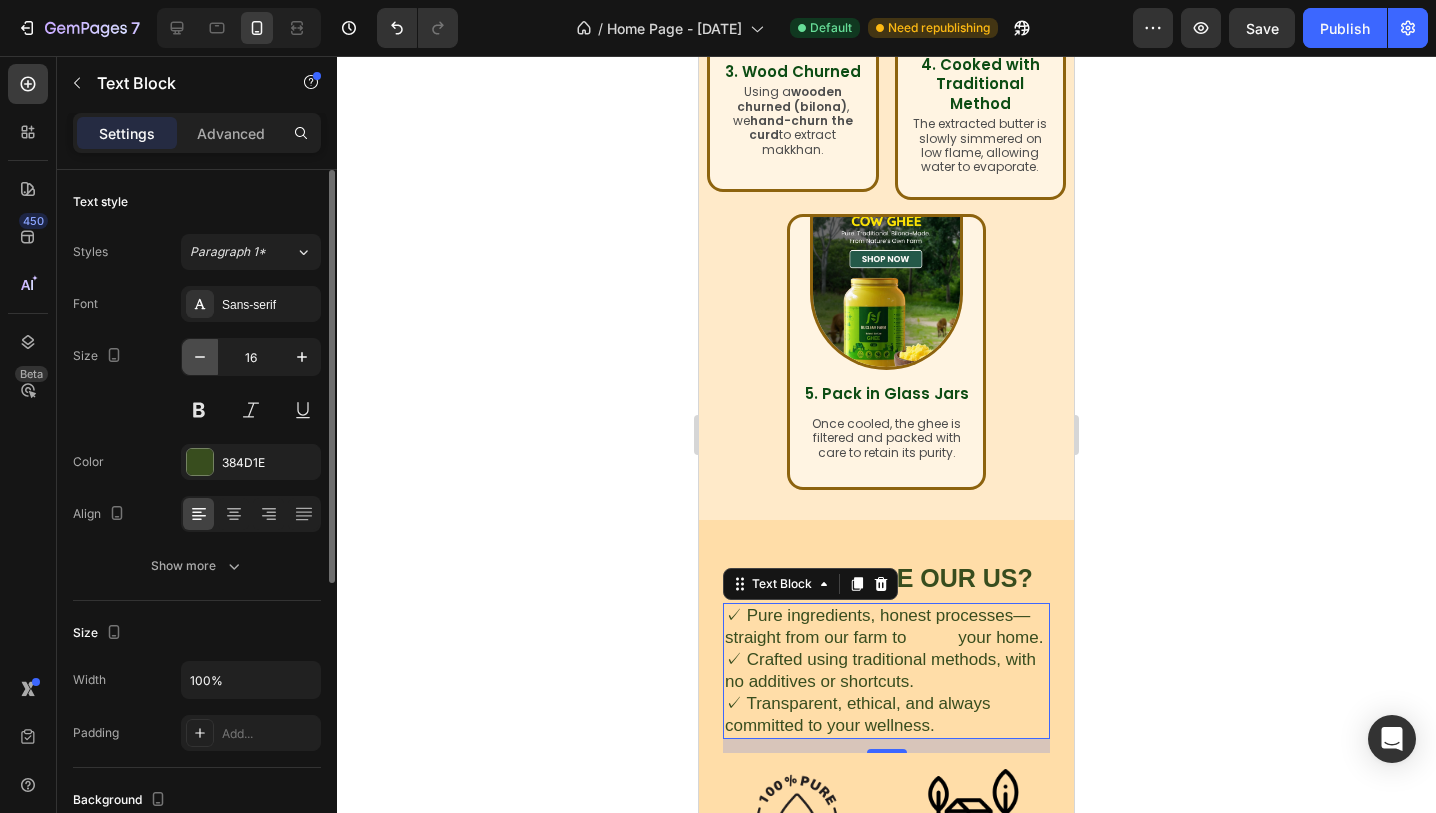 click 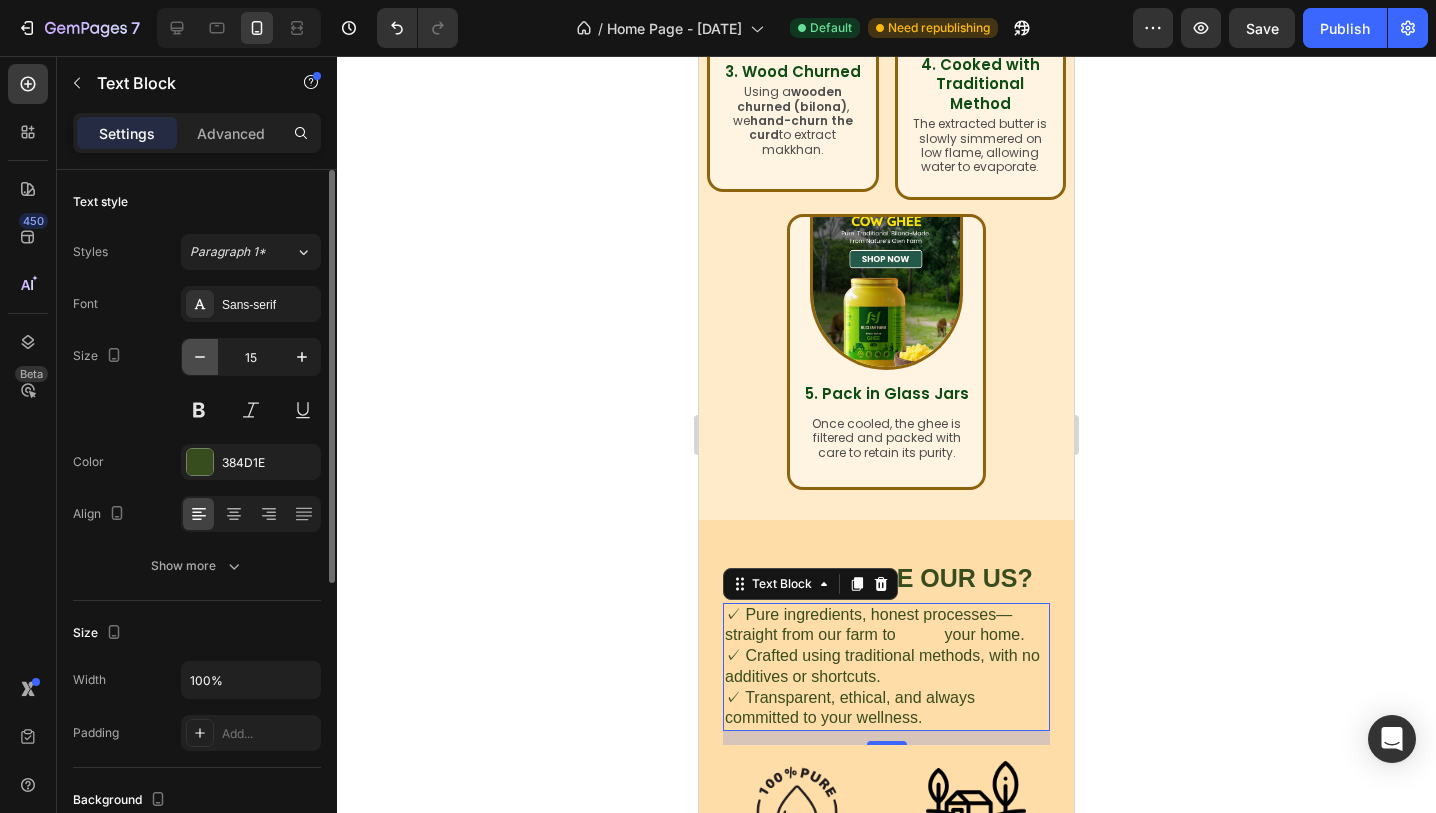 click 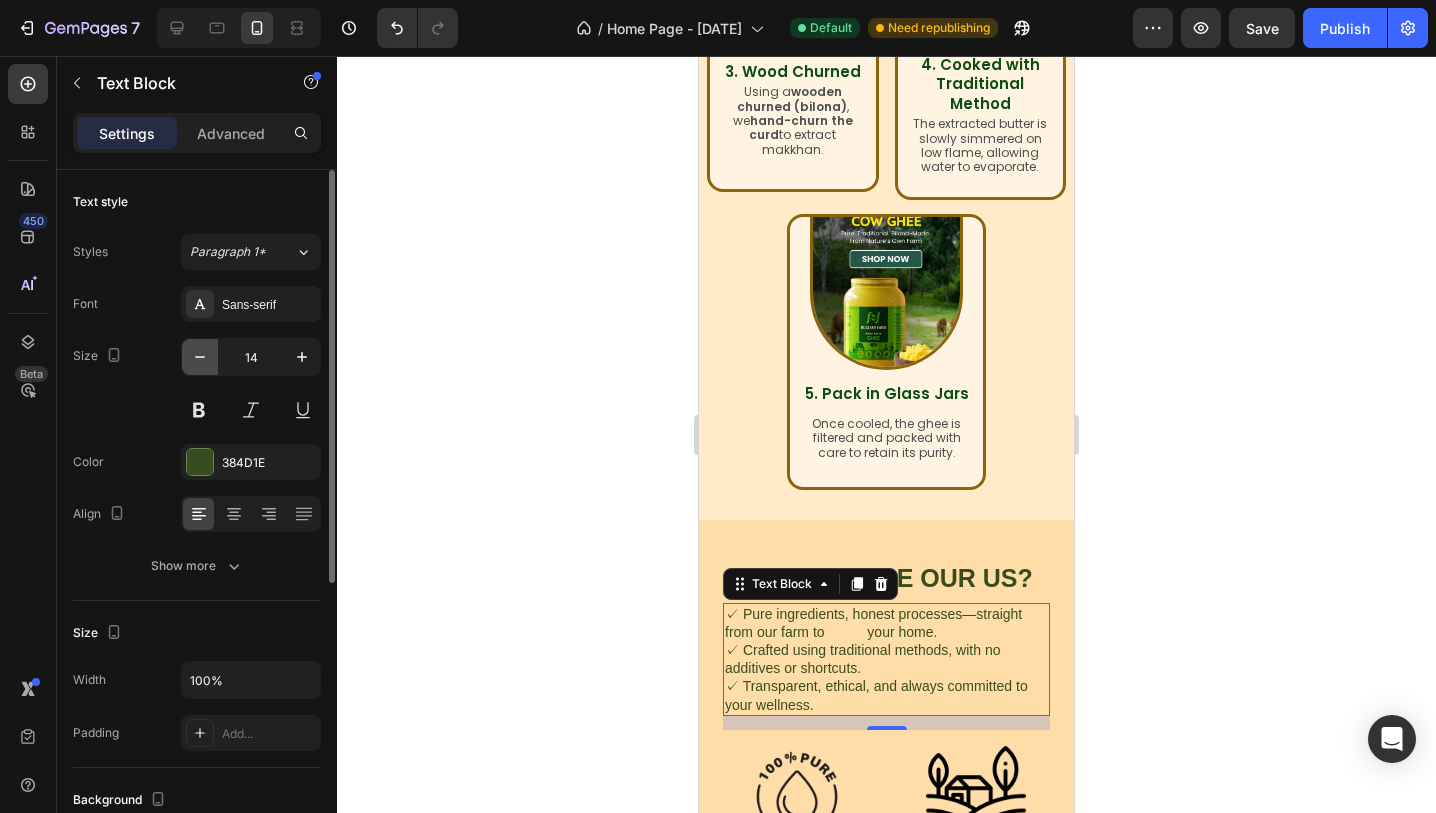 click 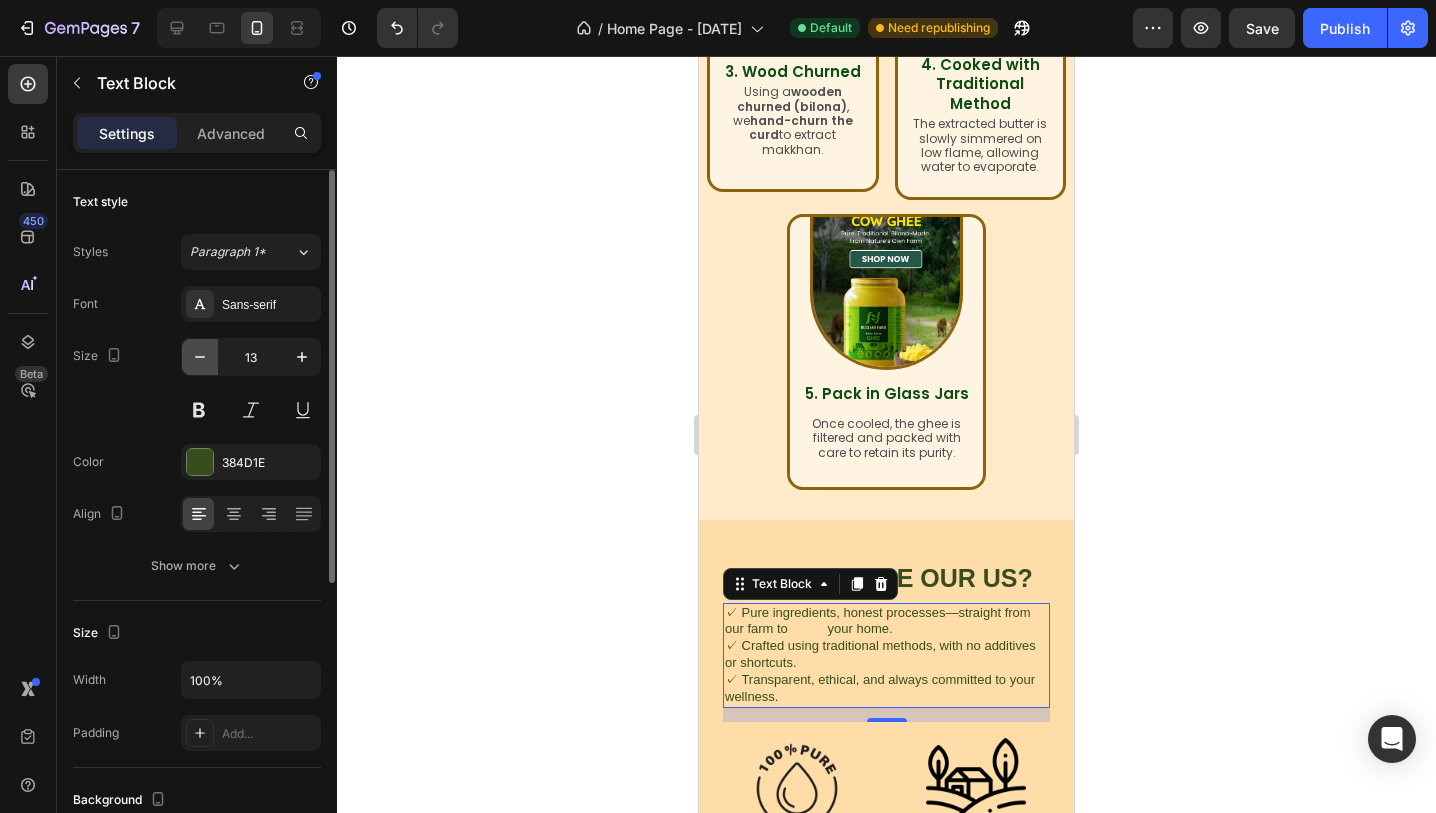 click 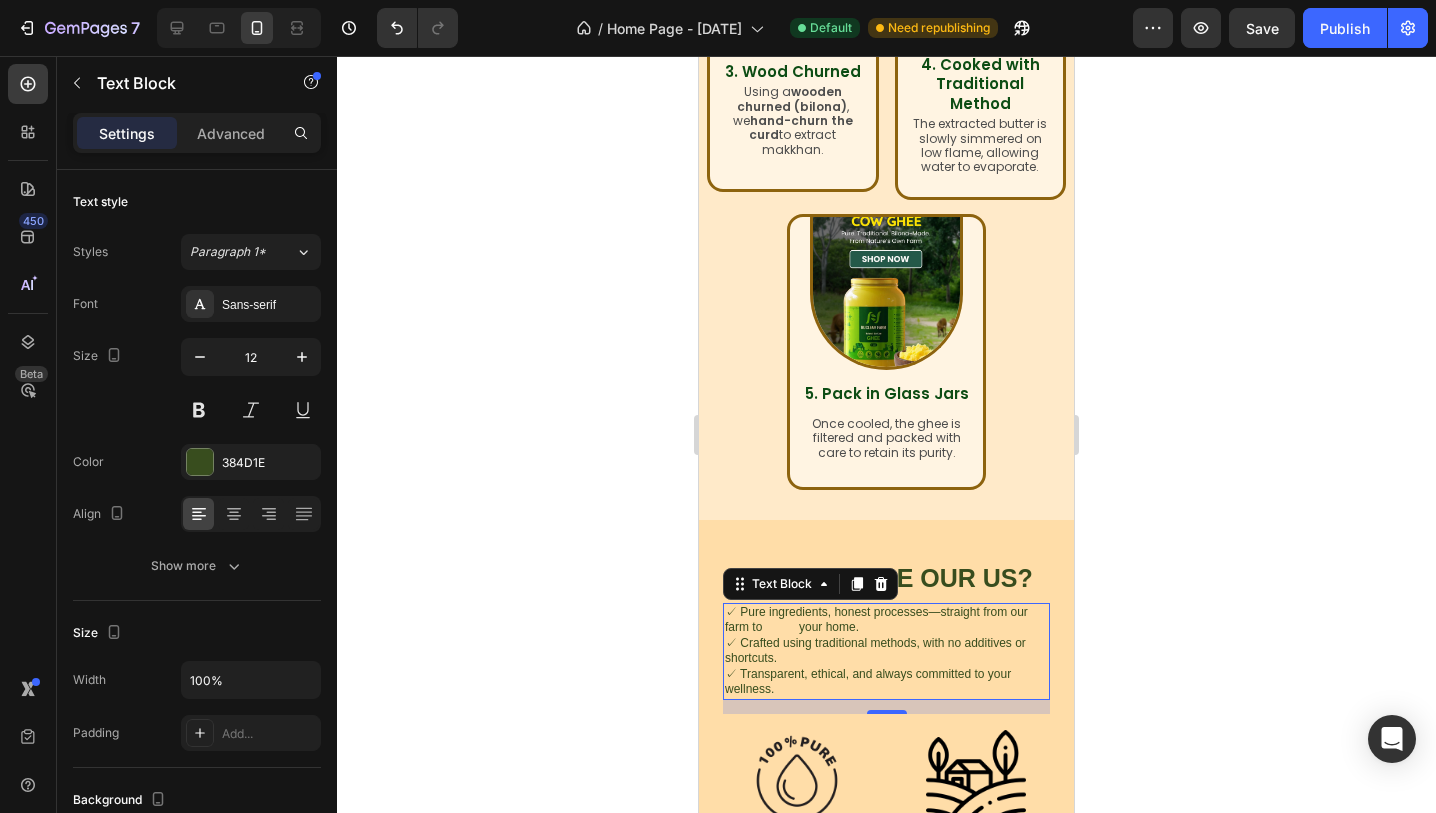 click on "✓ Pure ingredients, honest processes—straight from our farm to           your home." at bounding box center (886, 620) 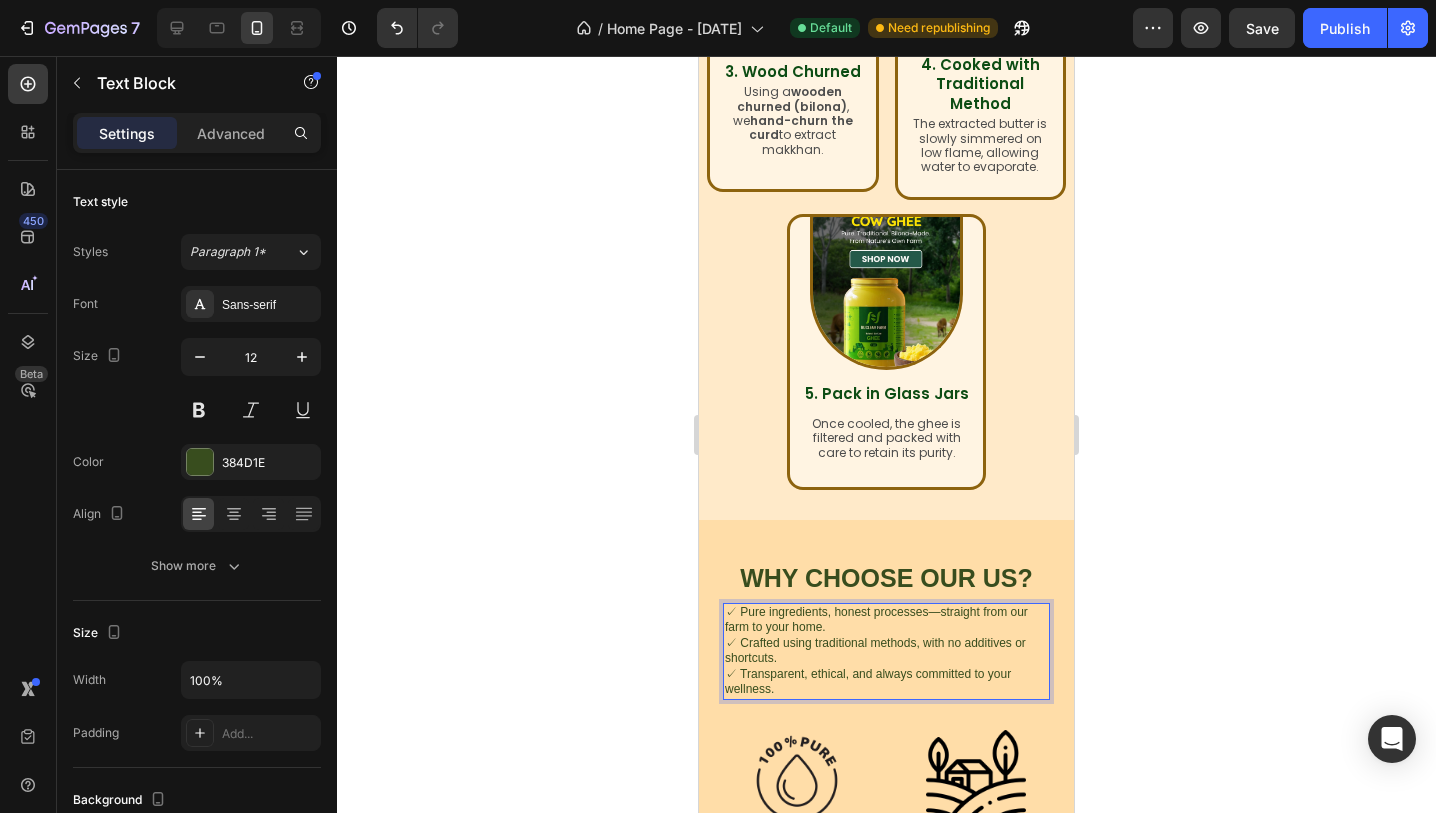 click on "✓ Pure ingredients, honest processes—straight from our farm to your home." at bounding box center [886, 620] 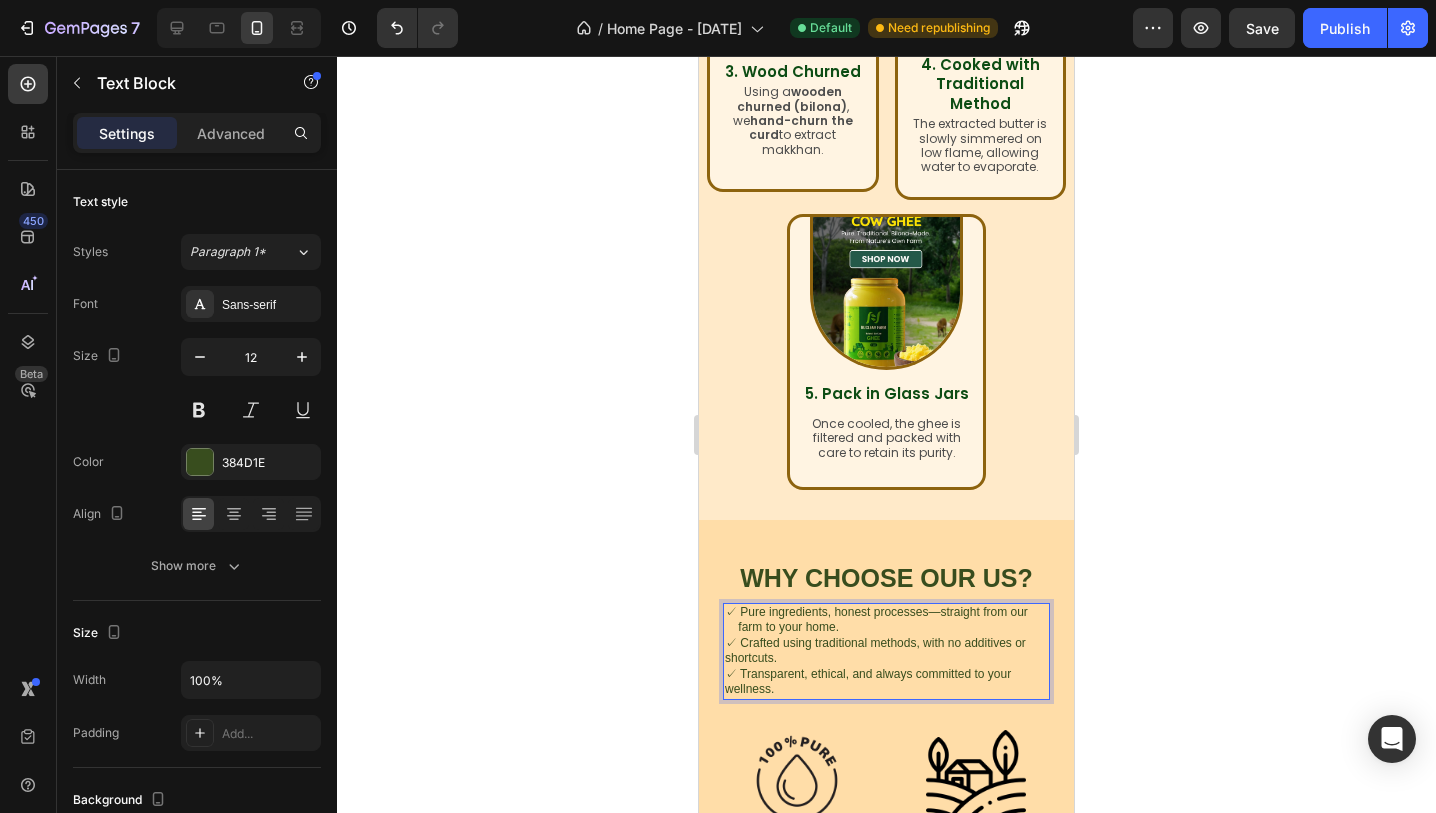 click on "✓ Crafted using traditional methods, with no additives or shortcuts." at bounding box center (886, 651) 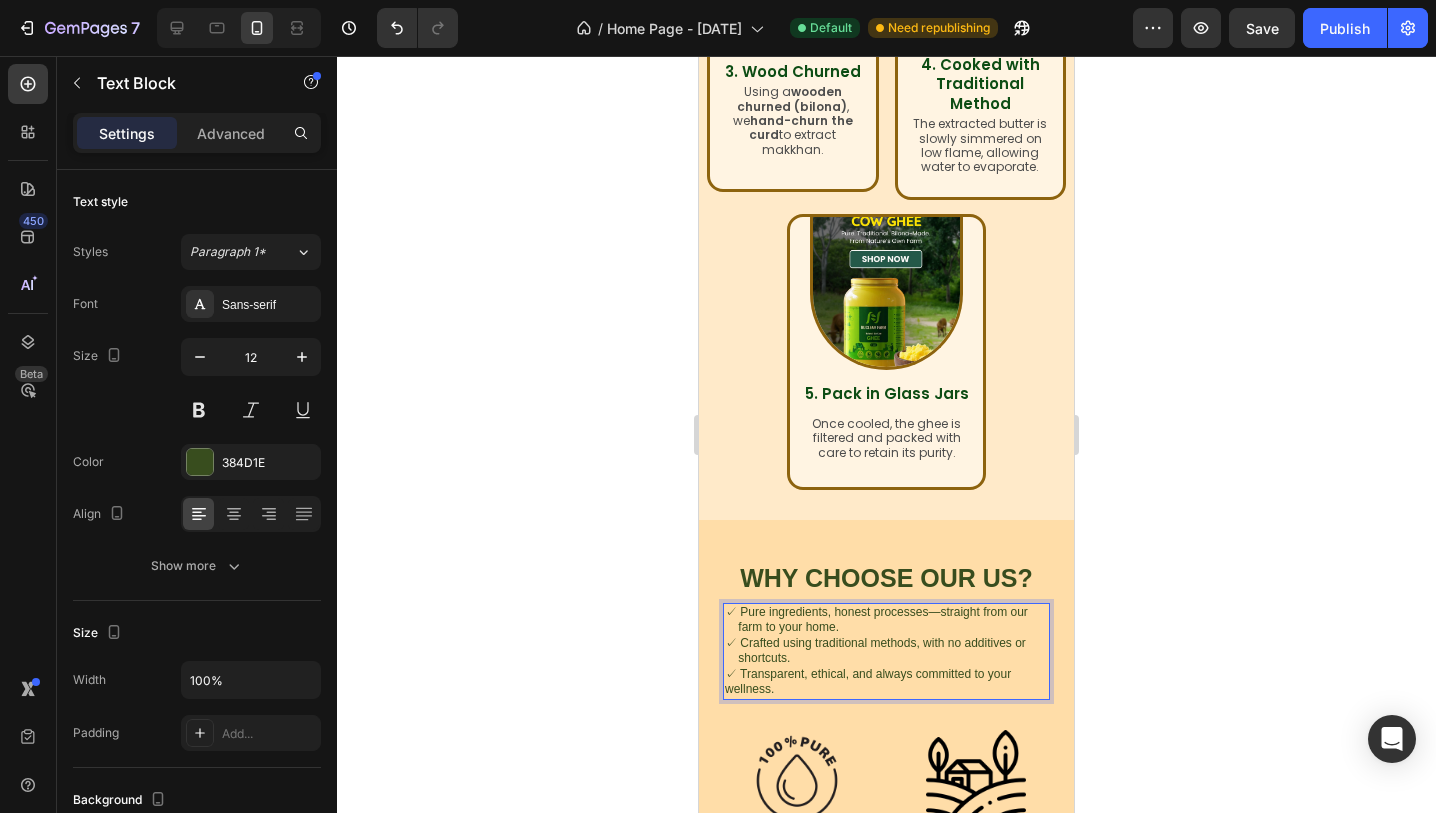 click on "✓ Pure ingredients, honest processes—straight from our           farm to your home. ✓ Crafted using traditional methods, with no additives or           shortcuts. ✓ Transparent, ethical, and always committed to your wellness." at bounding box center (886, 652) 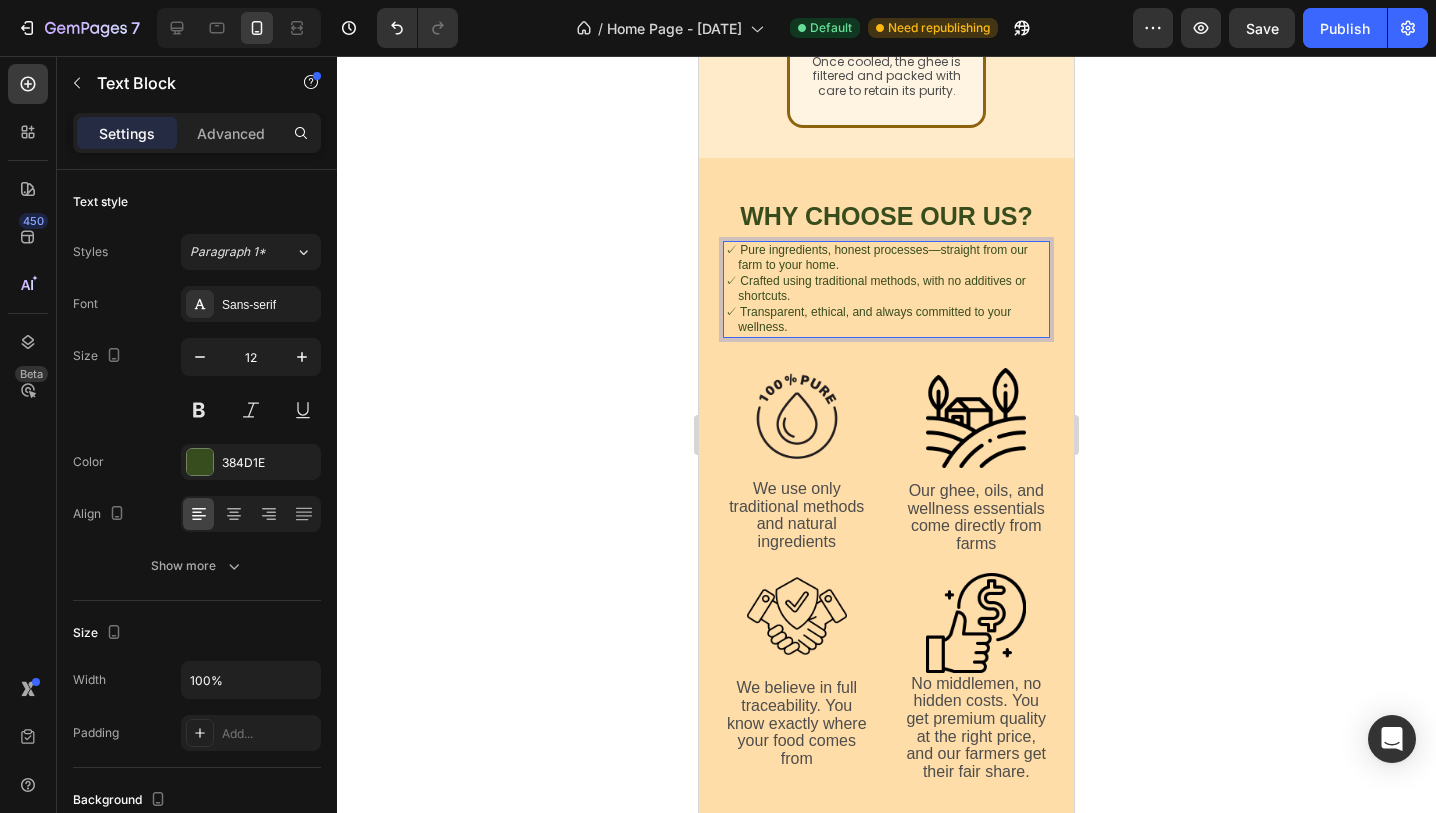 scroll, scrollTop: 1774, scrollLeft: 0, axis: vertical 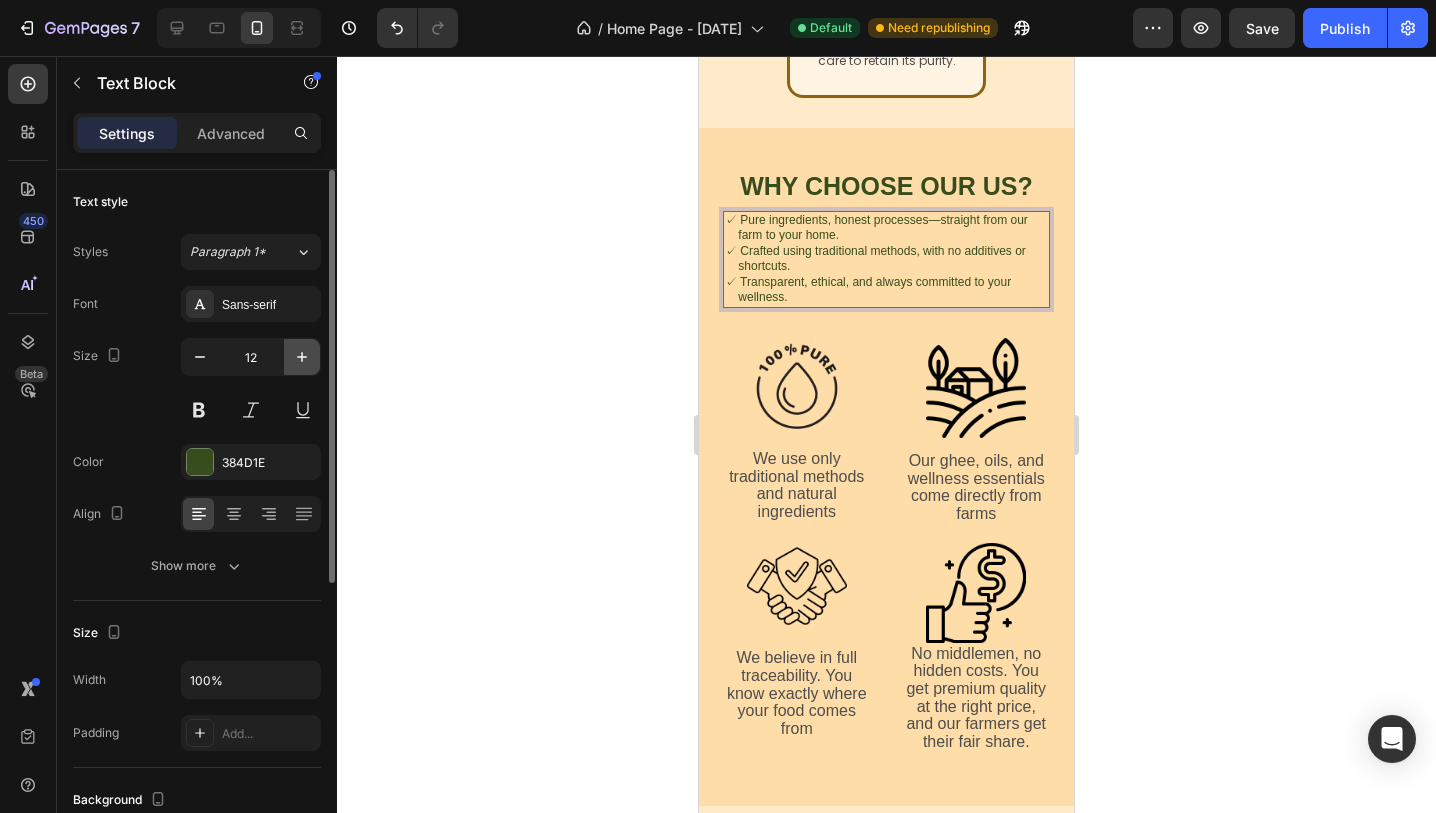click 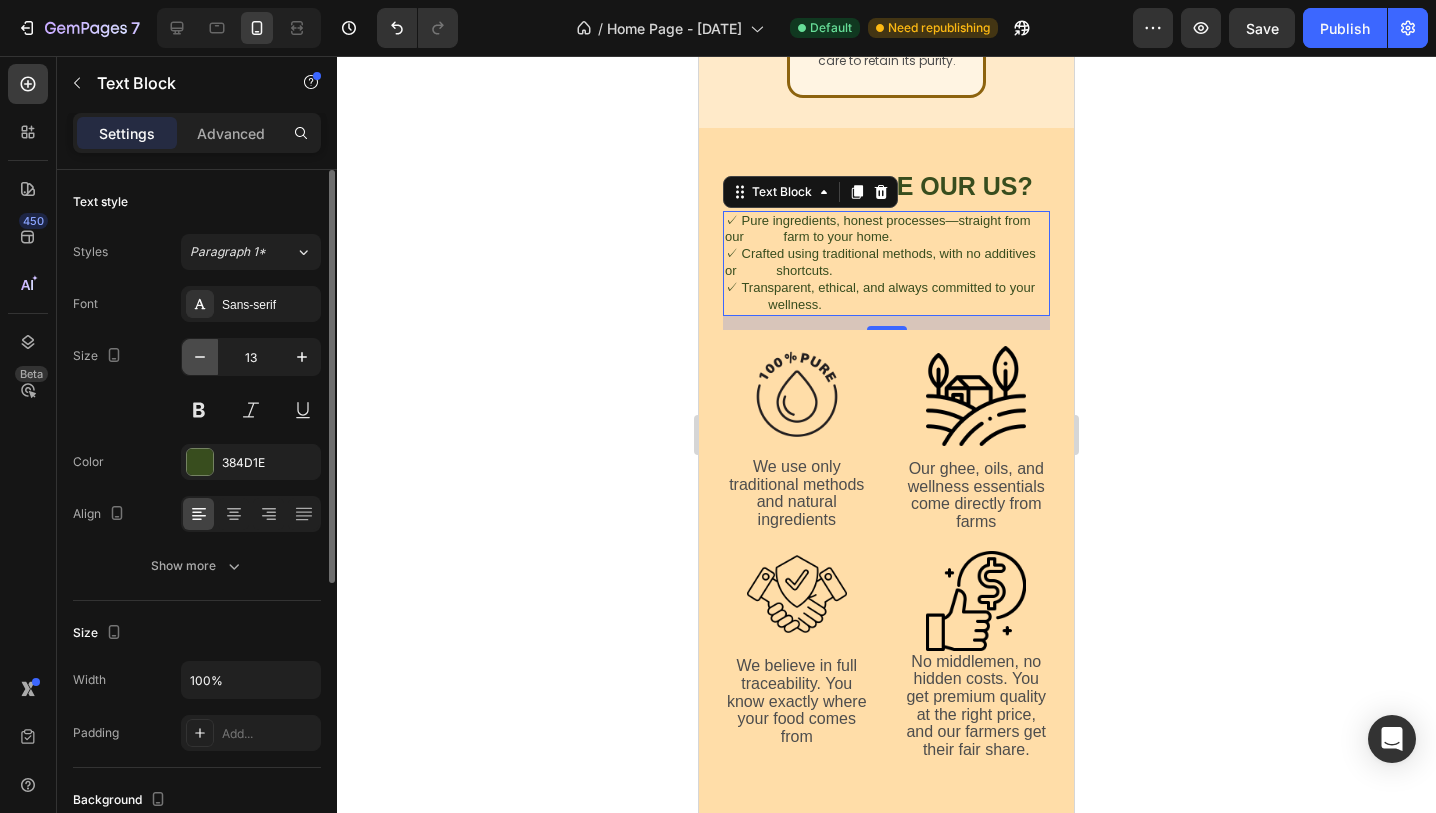 click 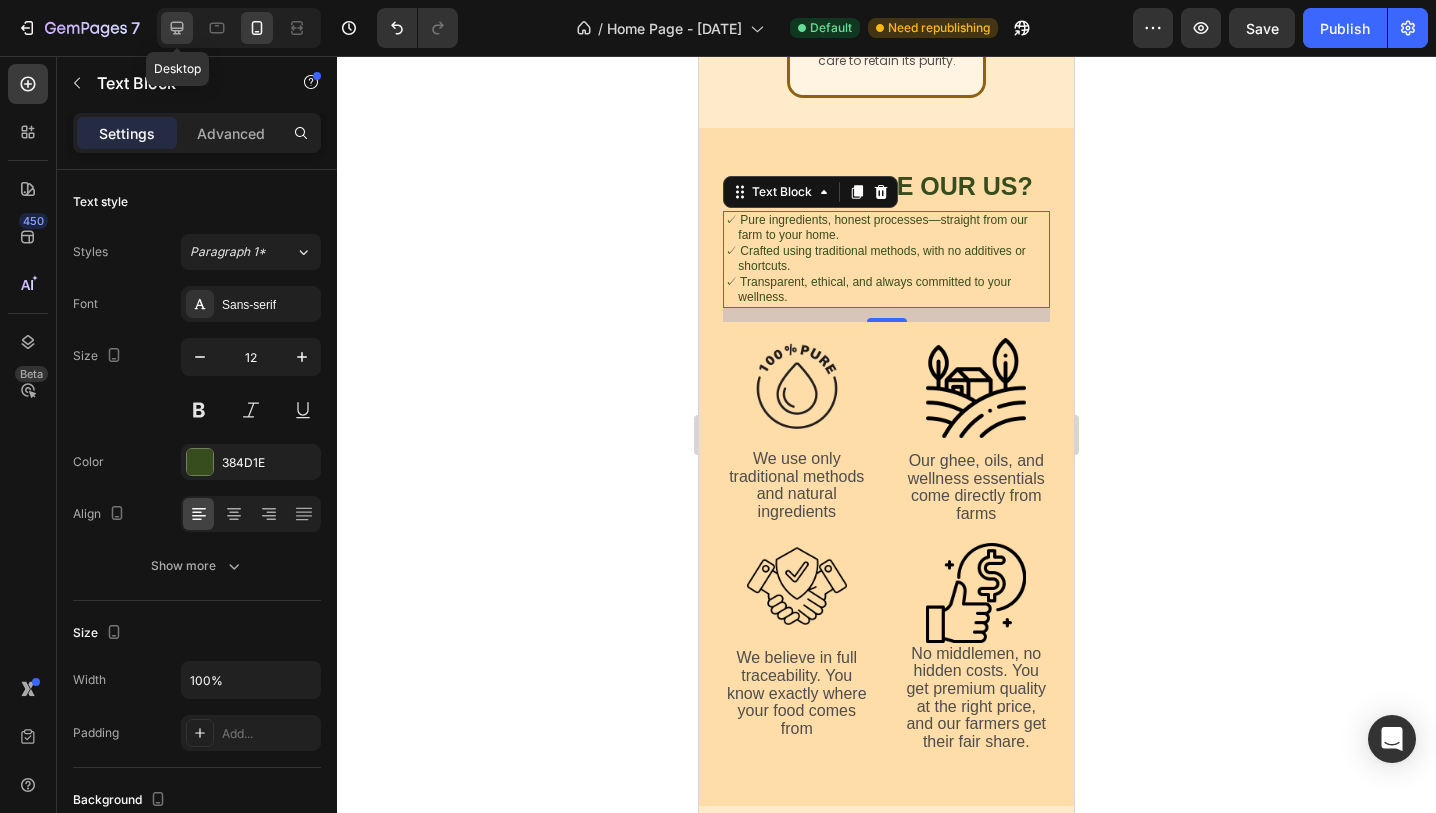 click 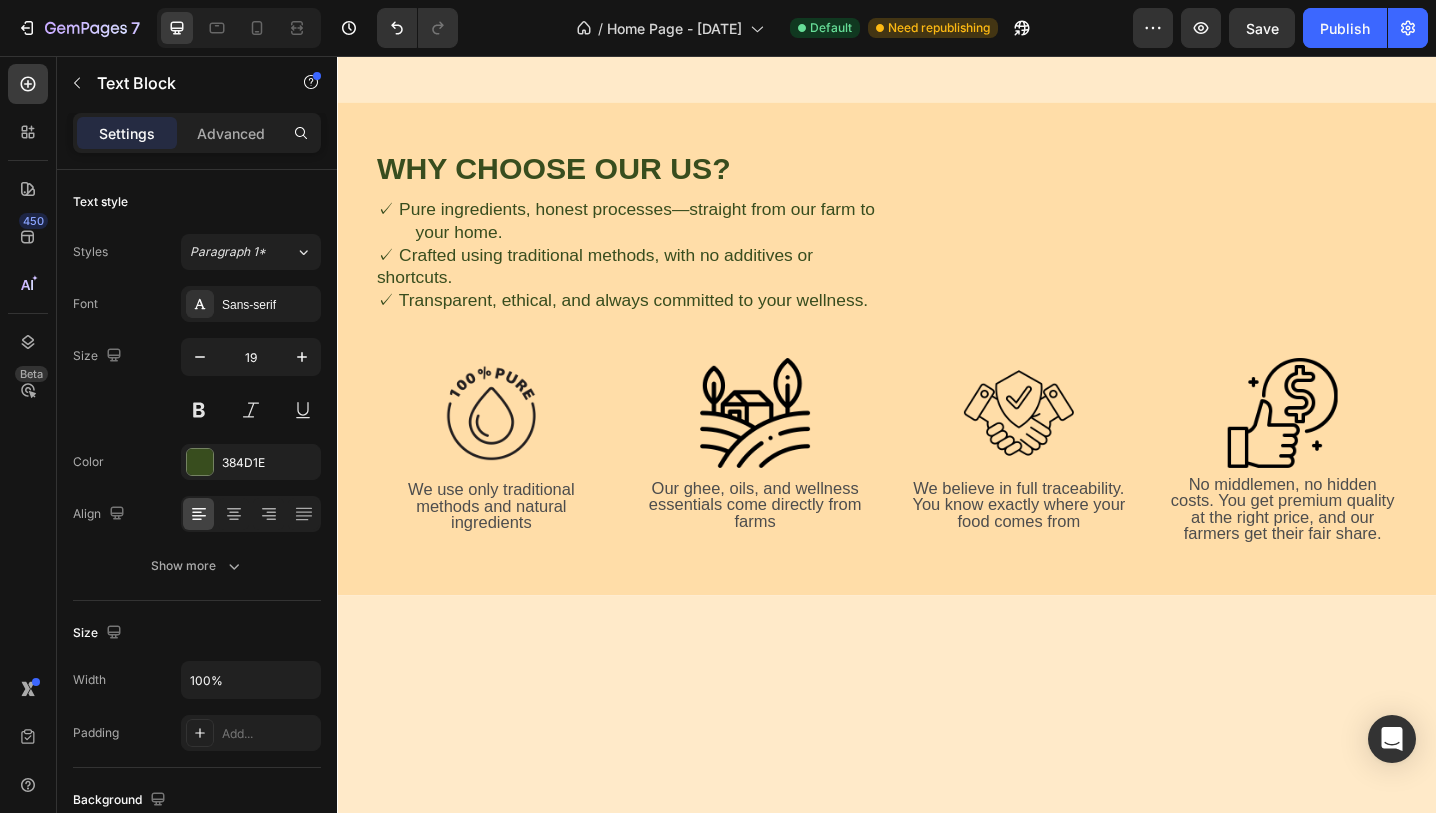 scroll, scrollTop: 1065, scrollLeft: 0, axis: vertical 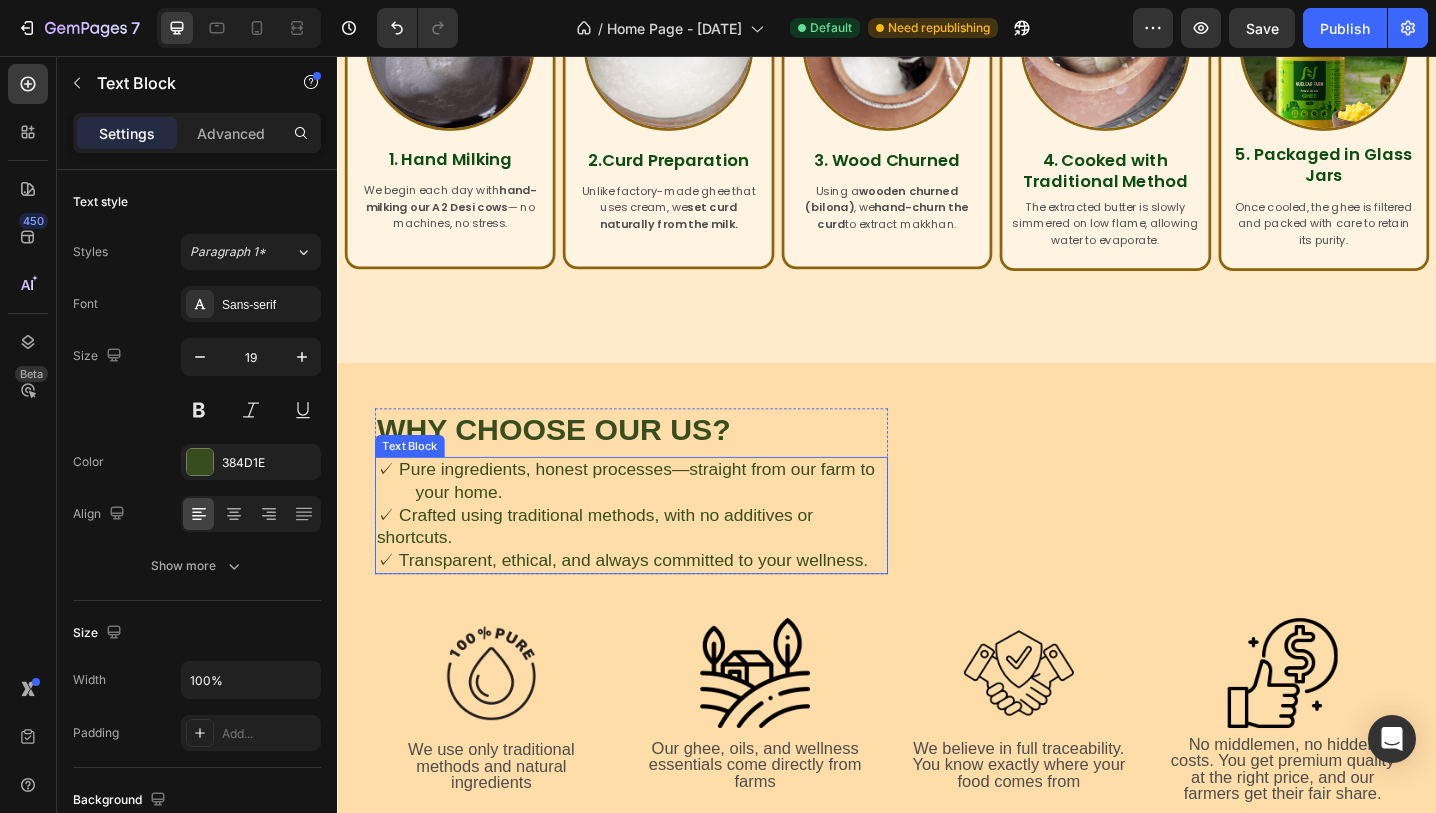 click on "✓ Pure ingredients, honest processes—straight from our farm to           your home." at bounding box center [658, 520] 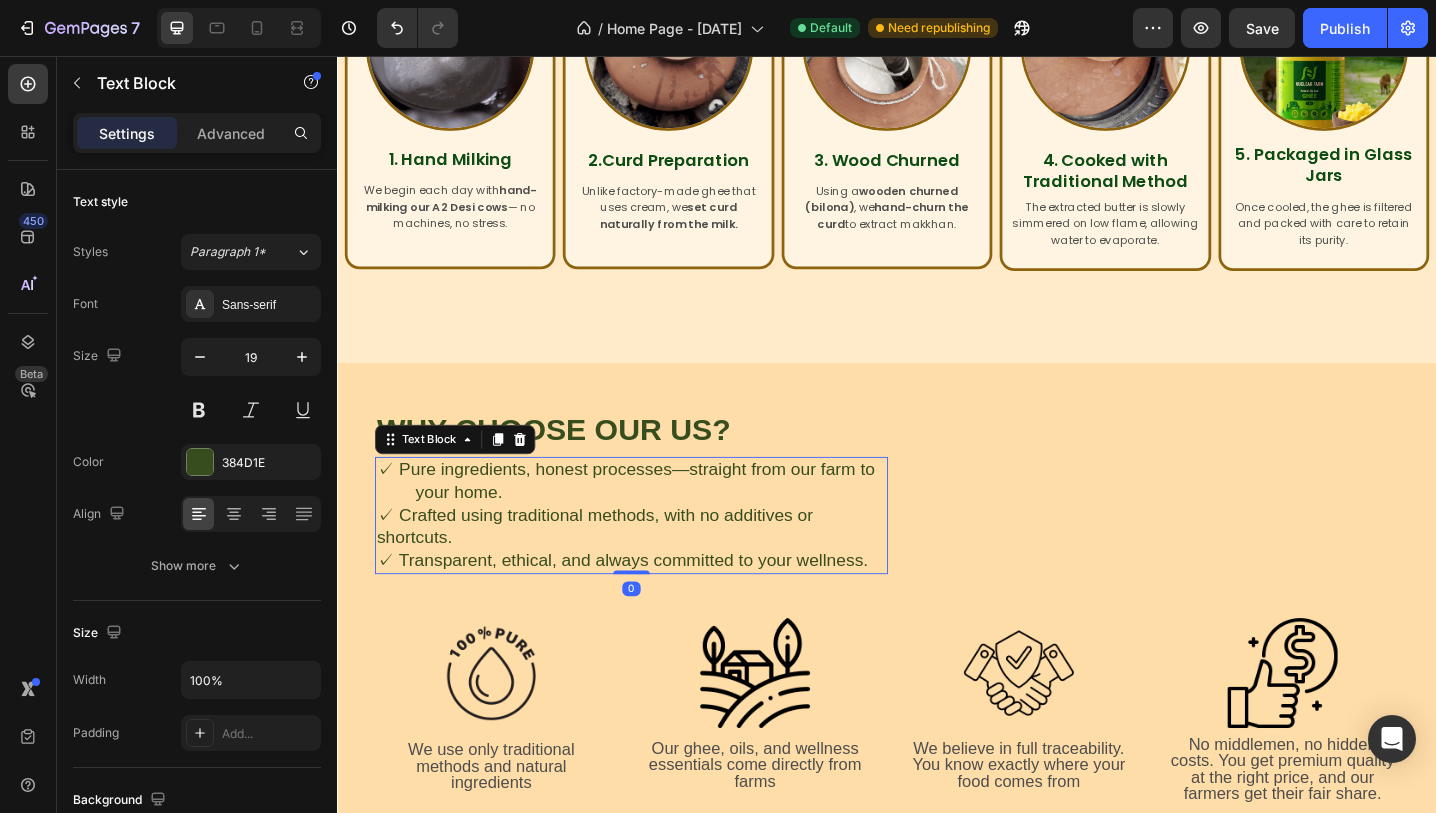 click on "✓ Pure ingredients, honest processes—straight from our farm to           your home." at bounding box center (658, 520) 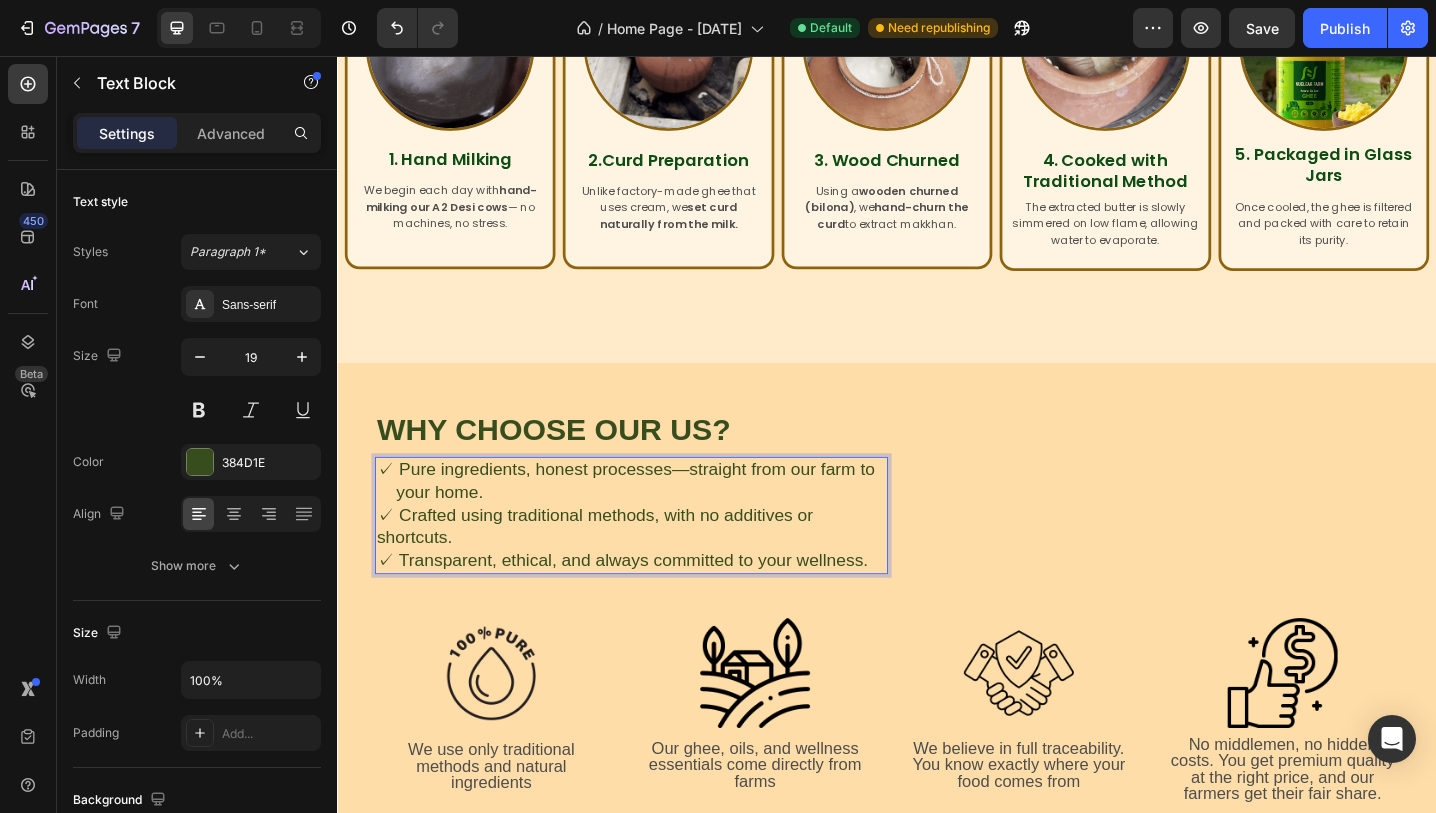 click on "✓ Crafted using traditional methods, with no additives or shortcuts." at bounding box center [658, 570] 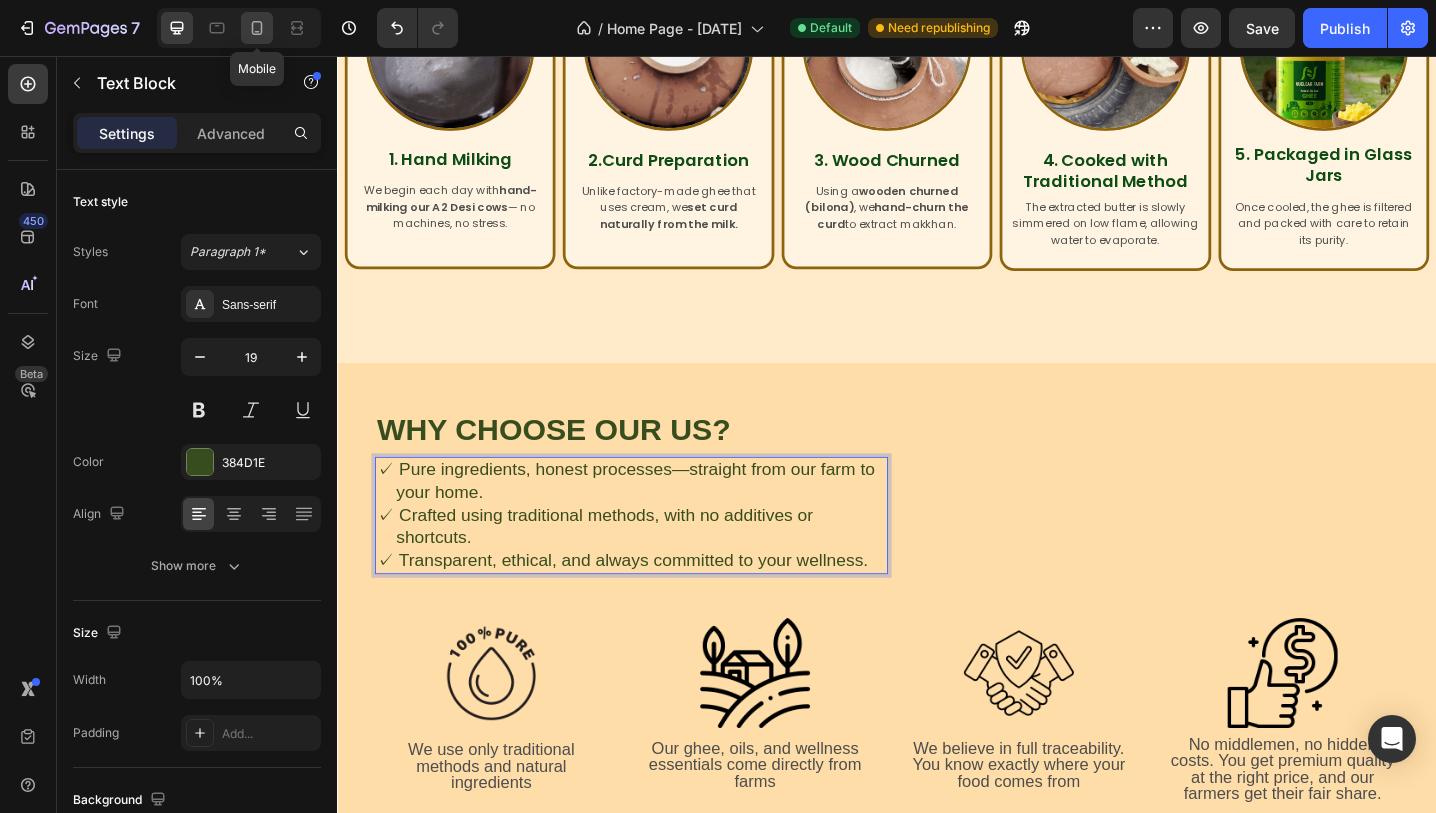 click 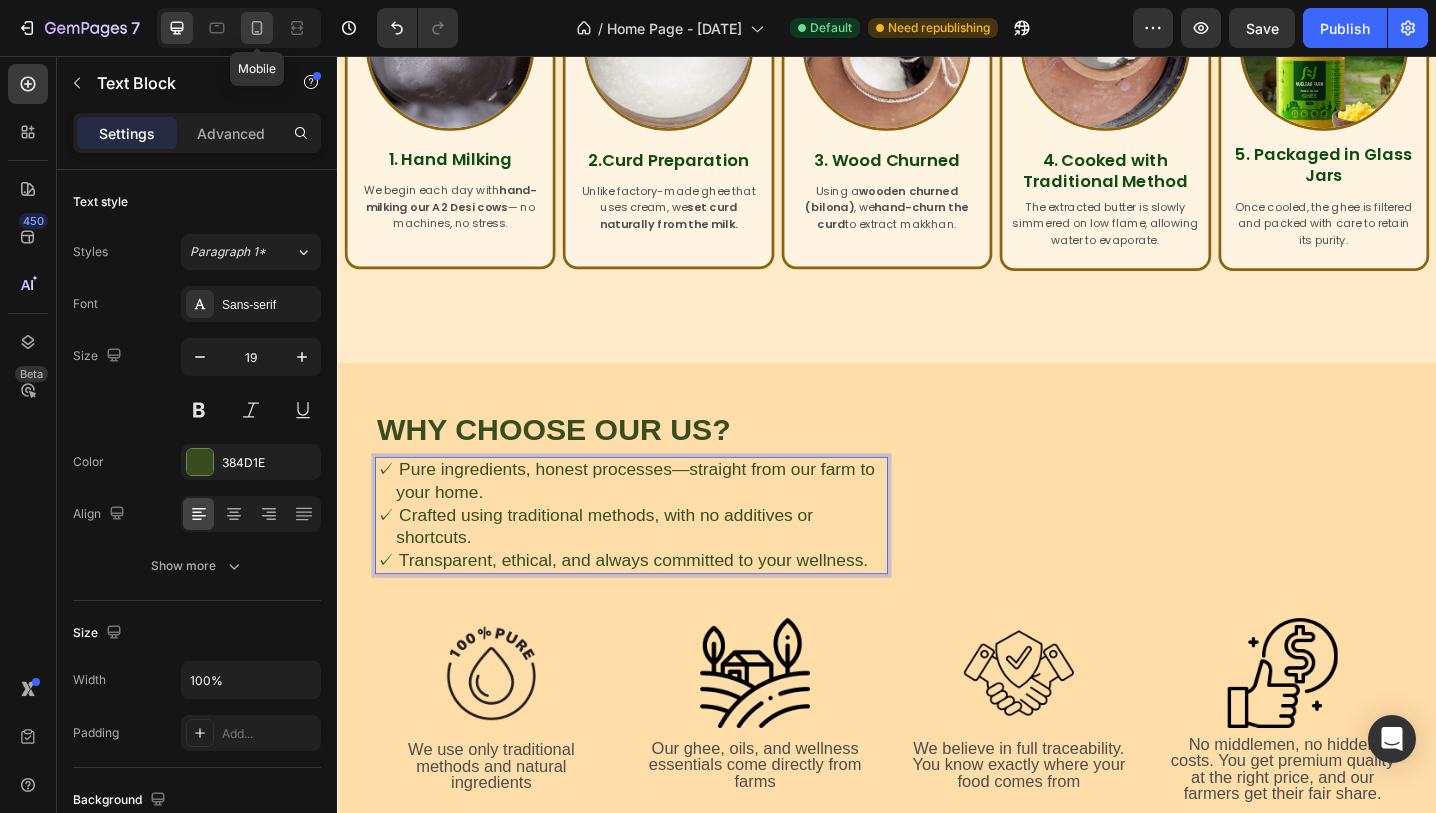 type on "17" 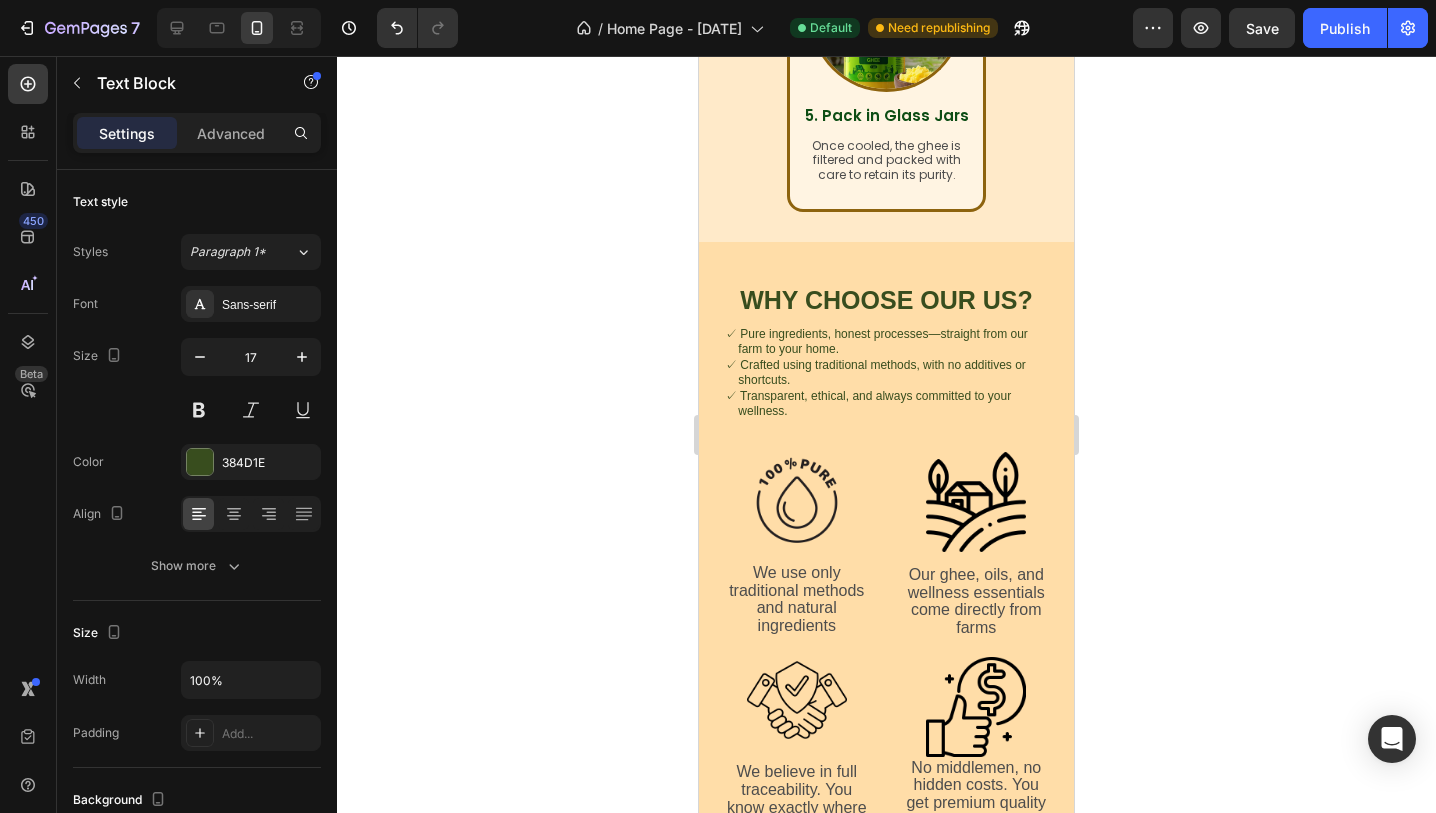 scroll, scrollTop: 1685, scrollLeft: 0, axis: vertical 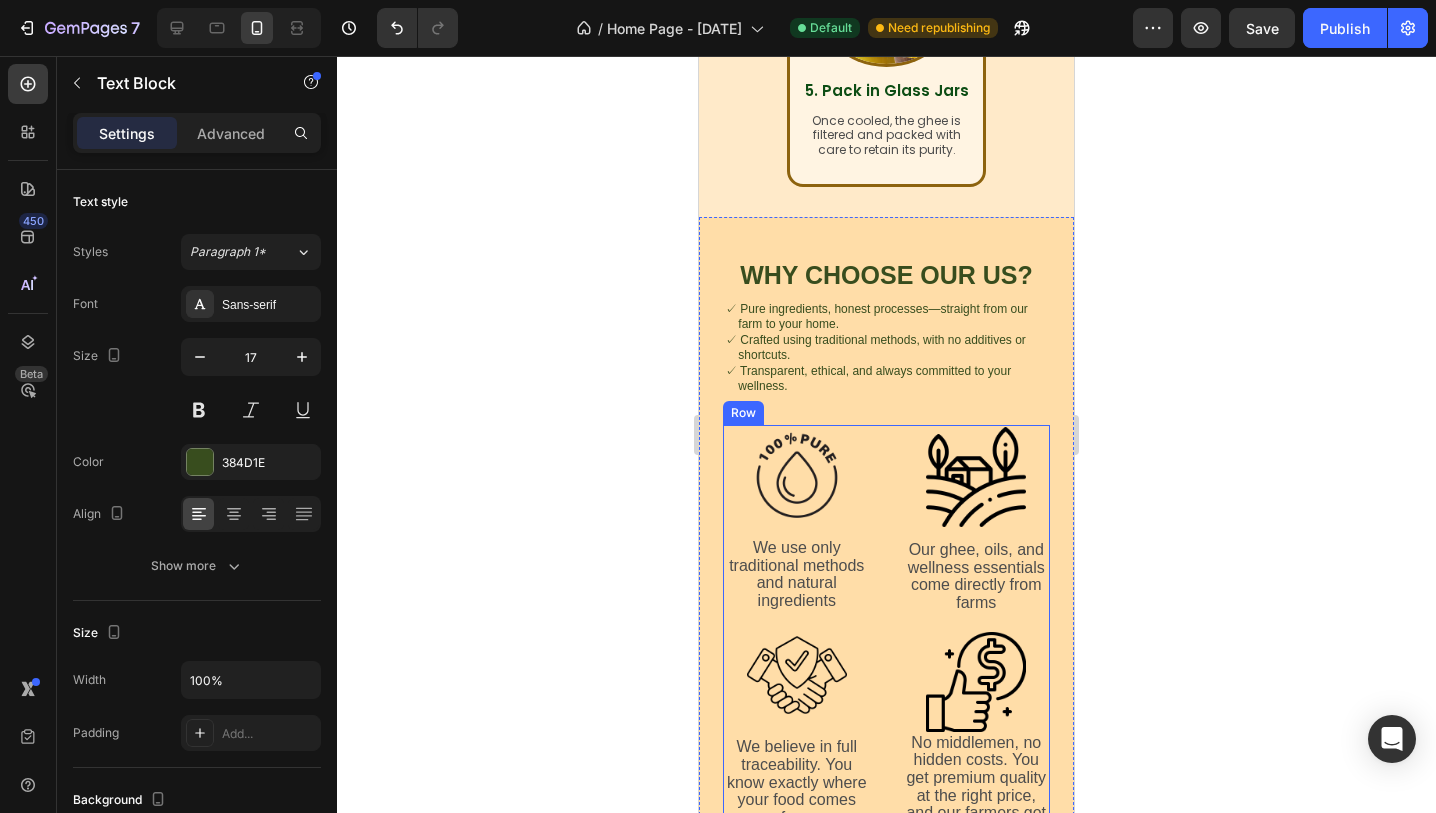 click on "Image We use only traditional methods and natural ingredients Text Block Image Our ghee, oils, and wellness essentials come directly from farms Text Block Image We believe in full traceability. You know exactly where your food comes from Text Block Image No middlemen, no hidden costs. You get premium quality at the right price, and our farmers get their fair share. Text Block Row" at bounding box center (886, 633) 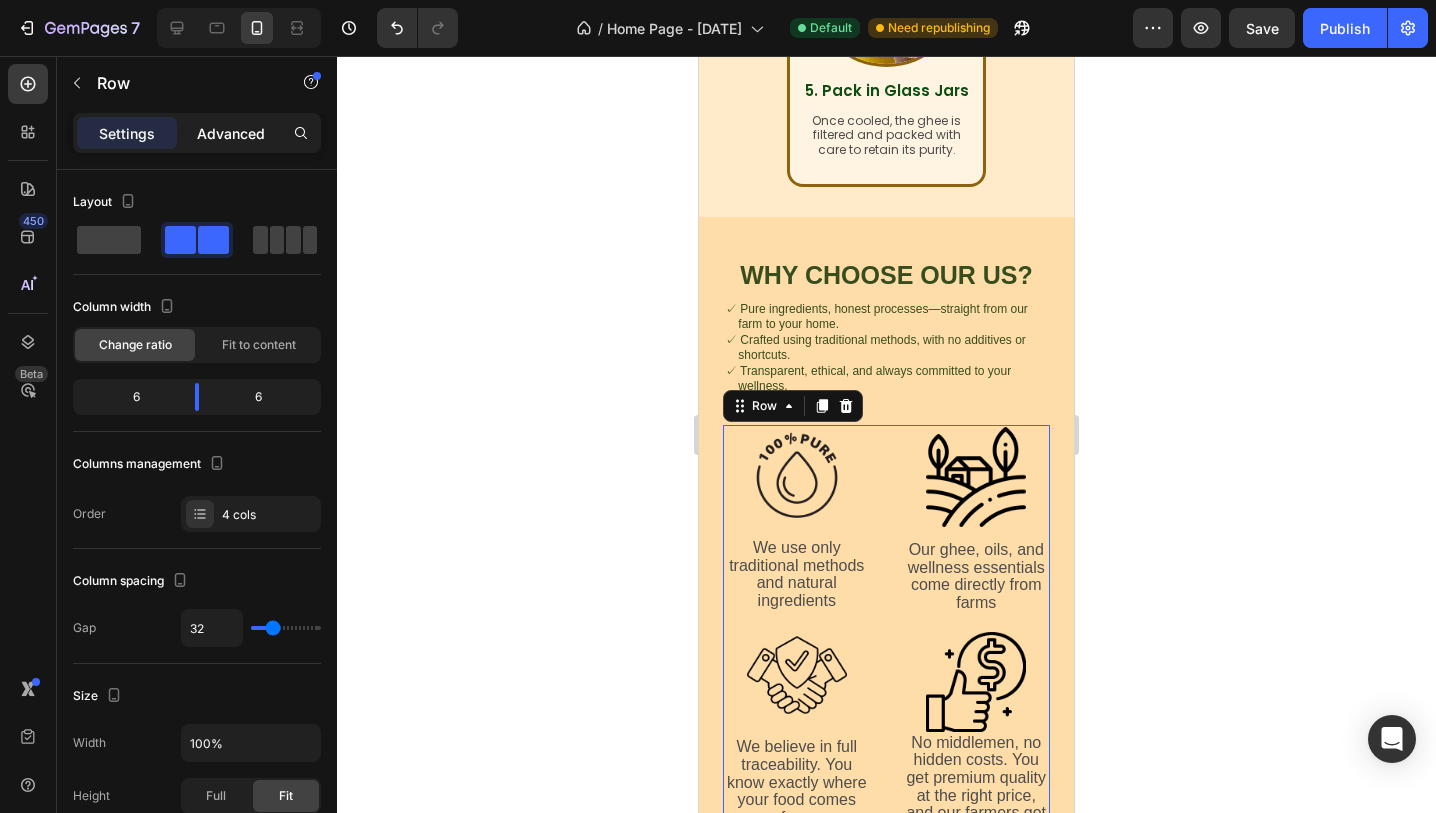 click on "Advanced" at bounding box center (231, 133) 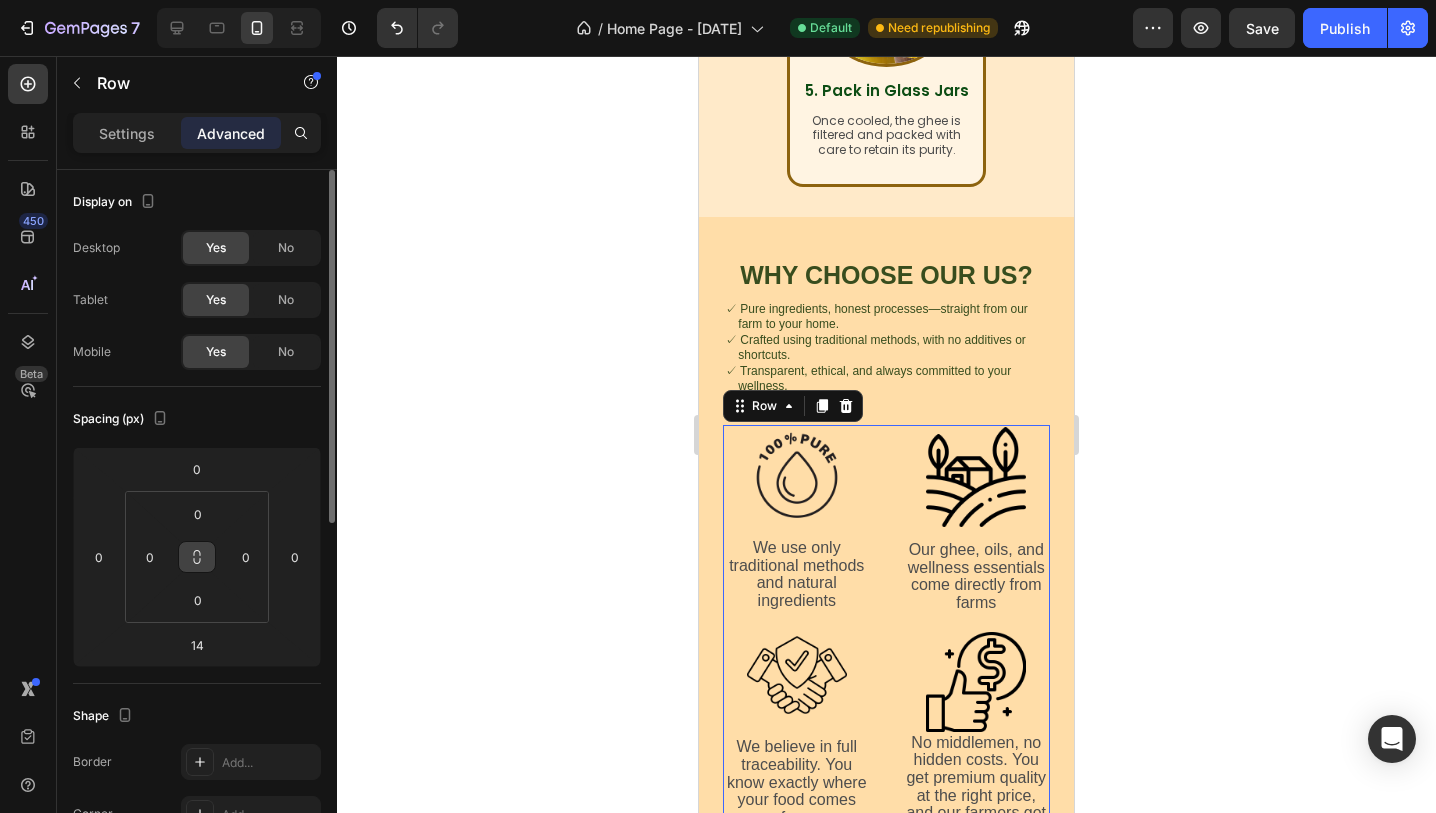 click 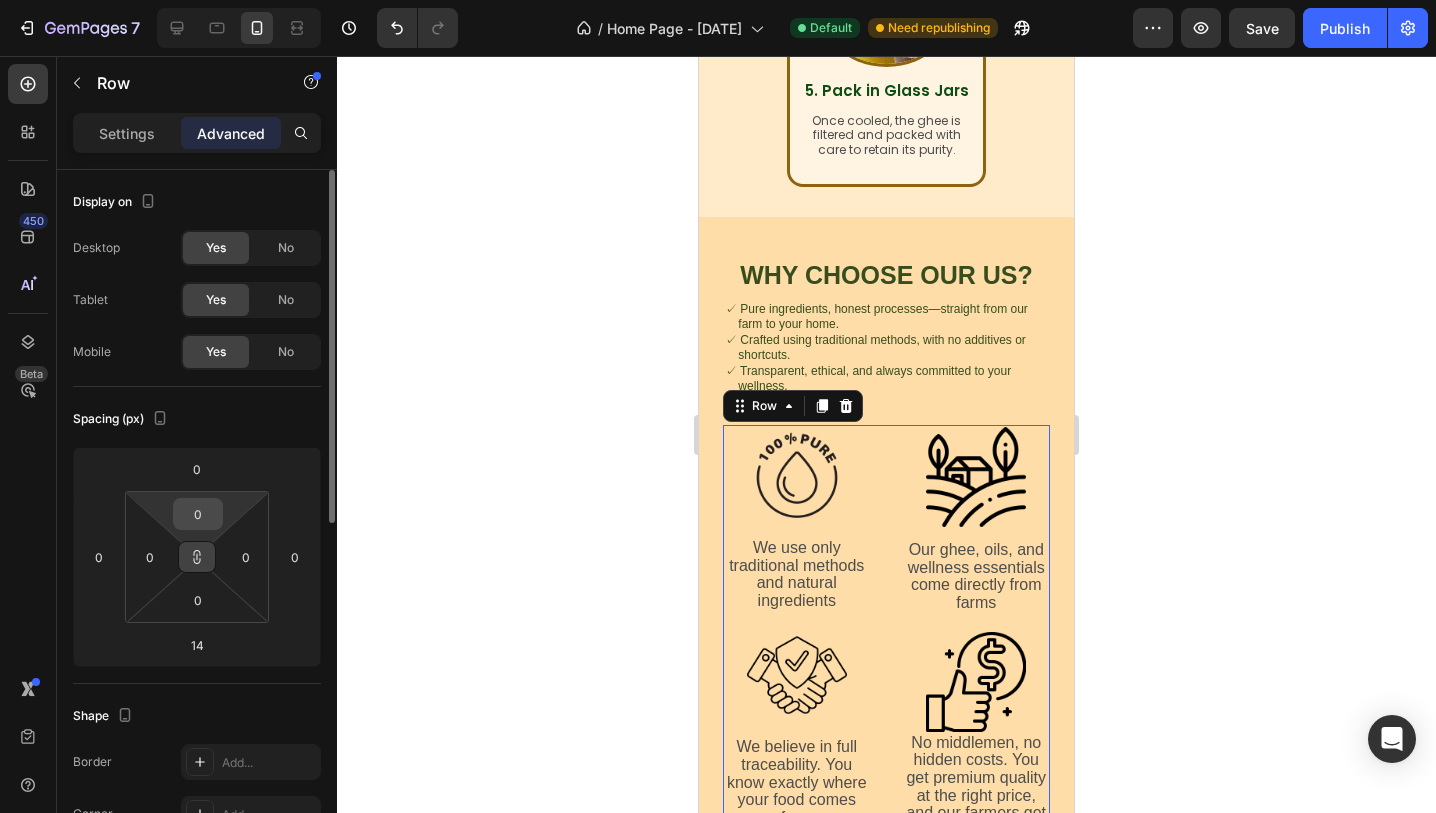 click on "0" at bounding box center (198, 514) 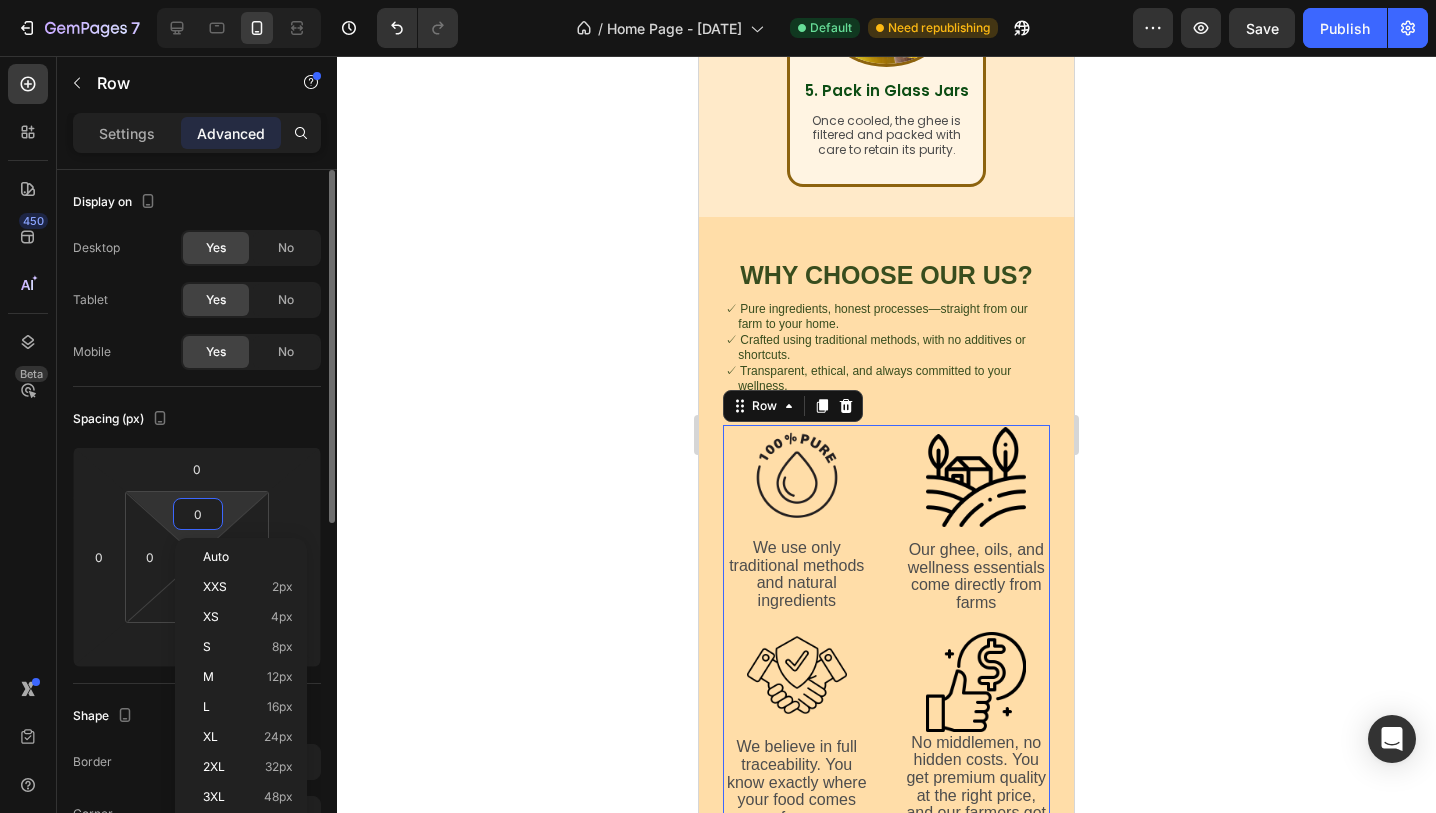 type on "1" 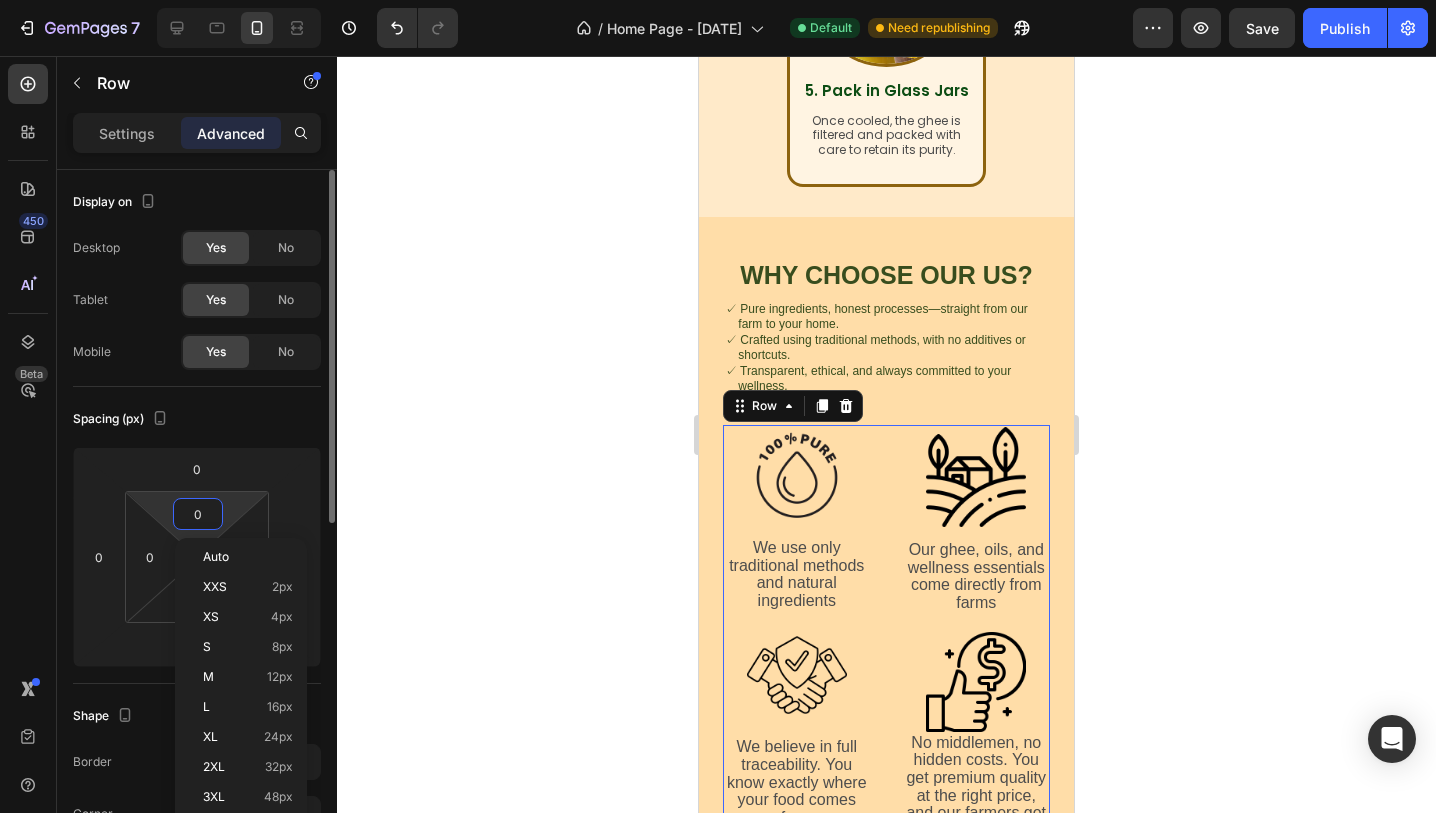 type on "1" 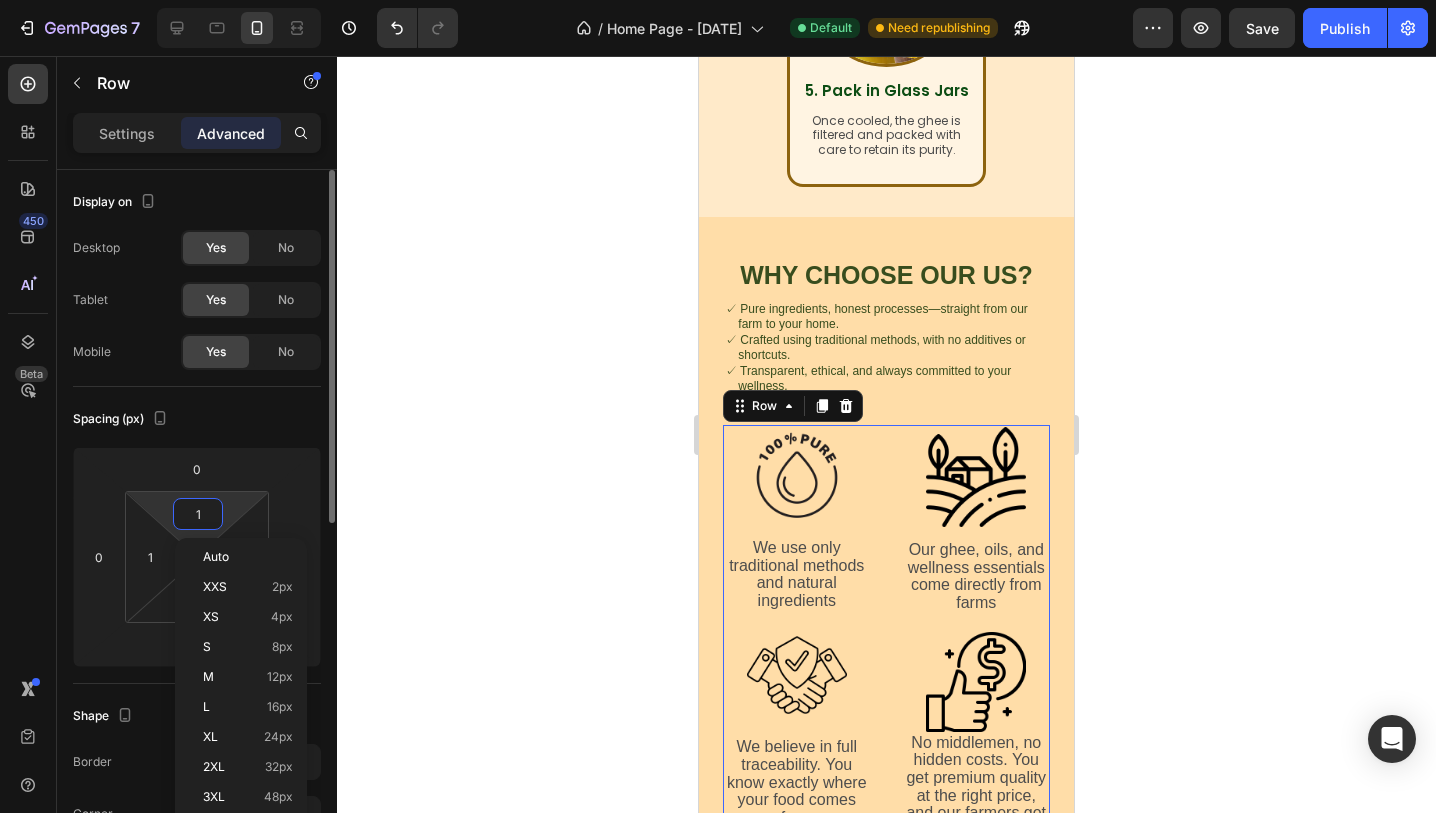 type on "10" 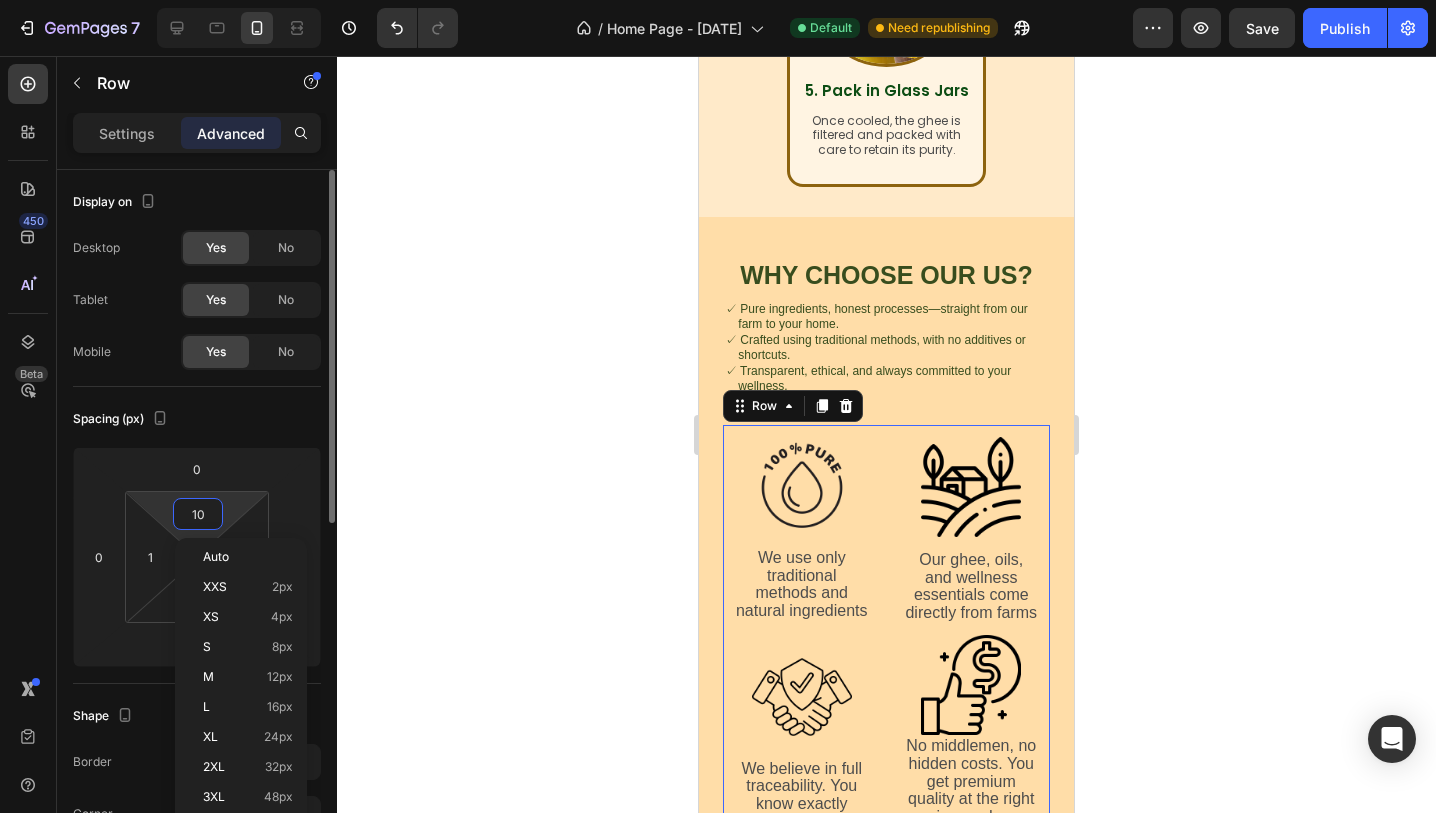 type on "10" 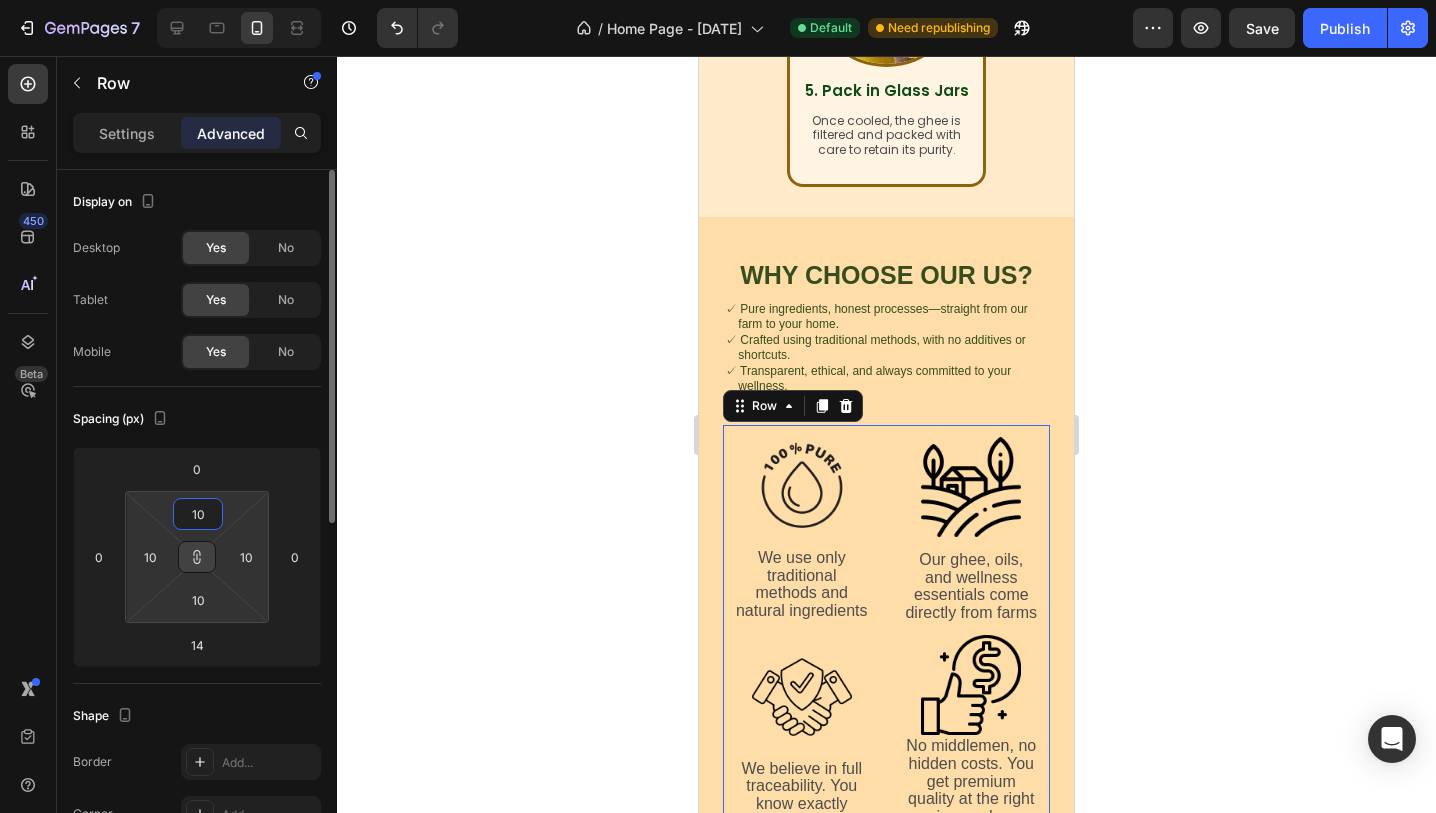 type on "100" 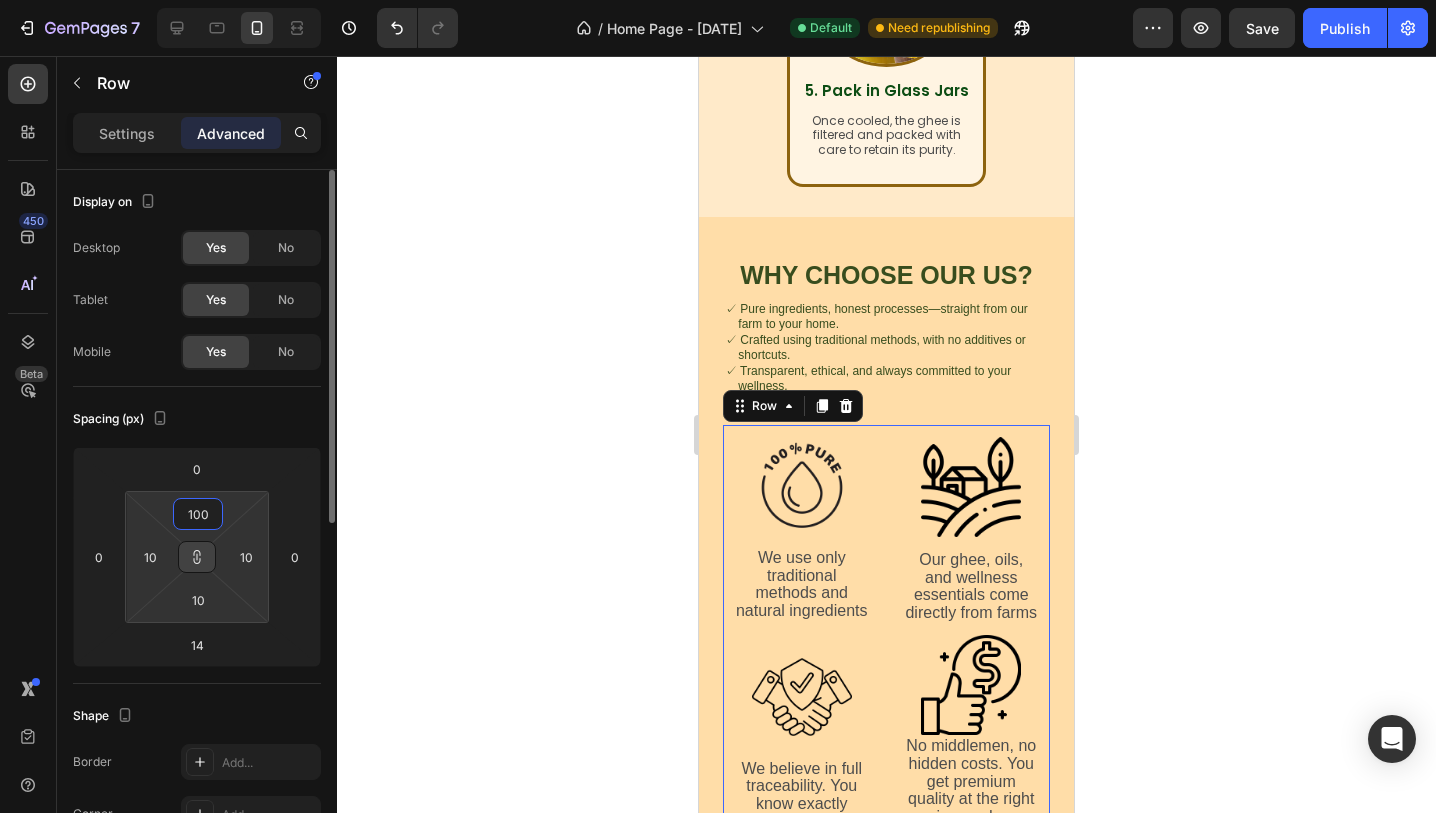 type on "100" 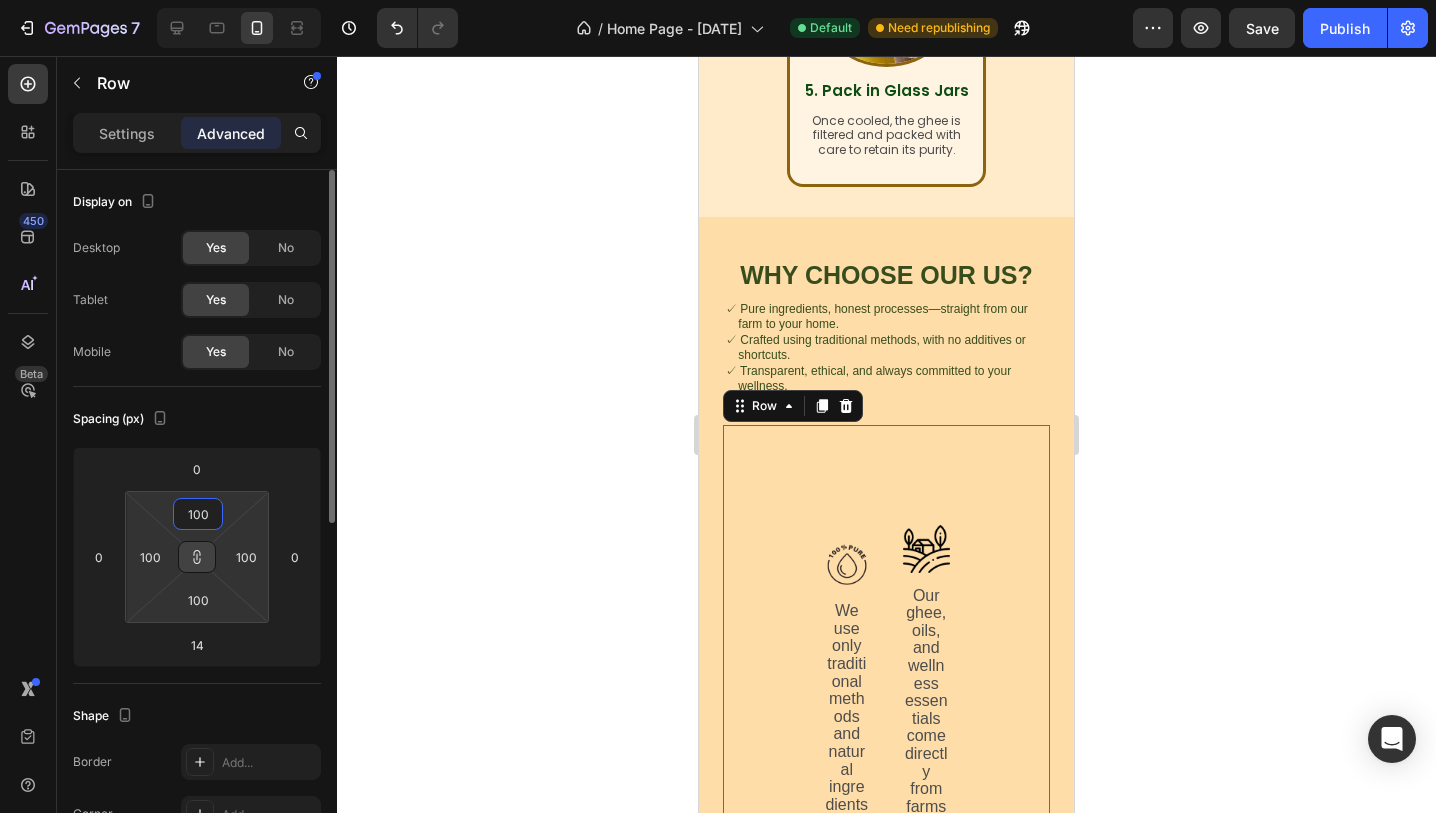 type on "10" 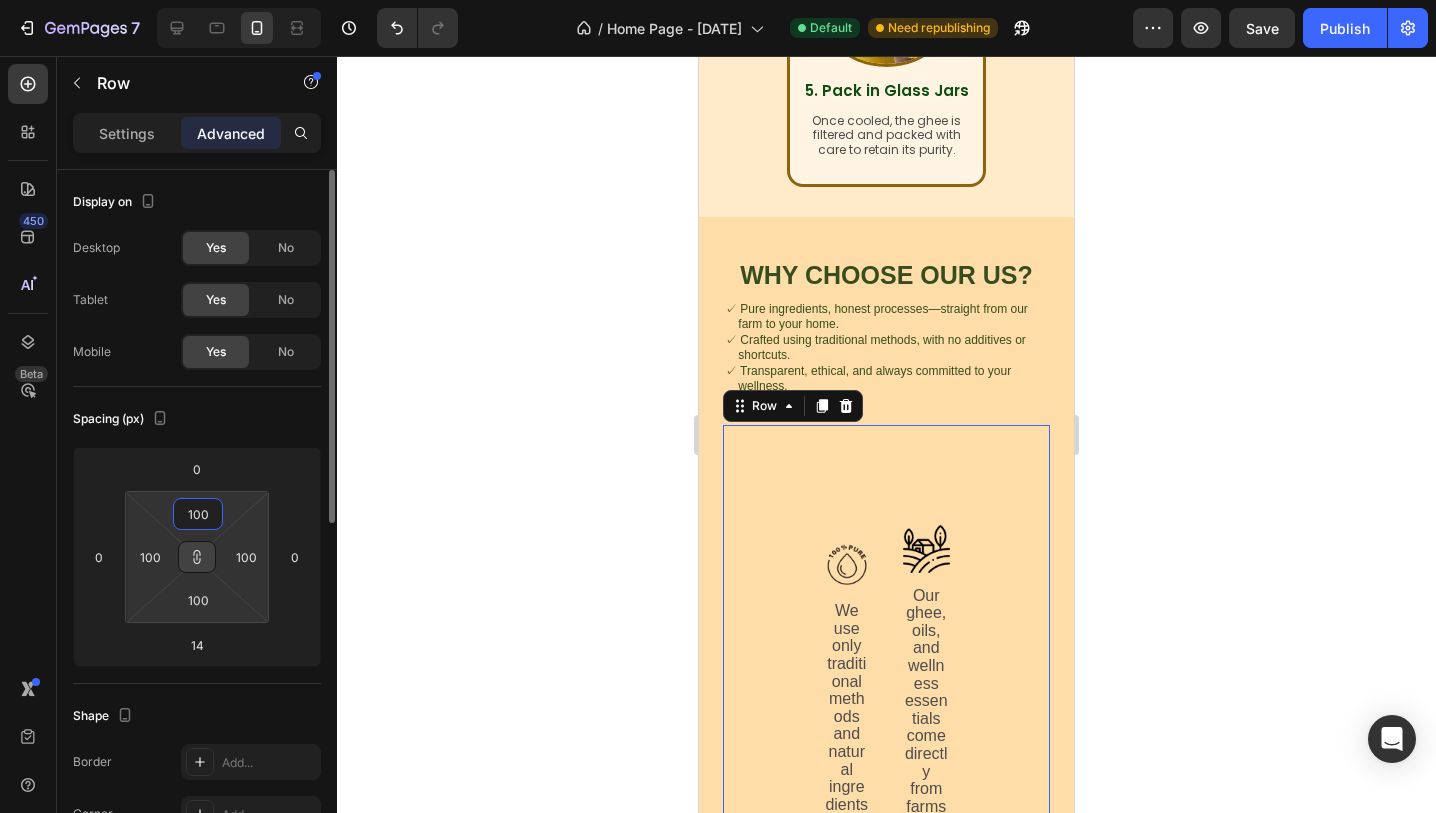 type on "10" 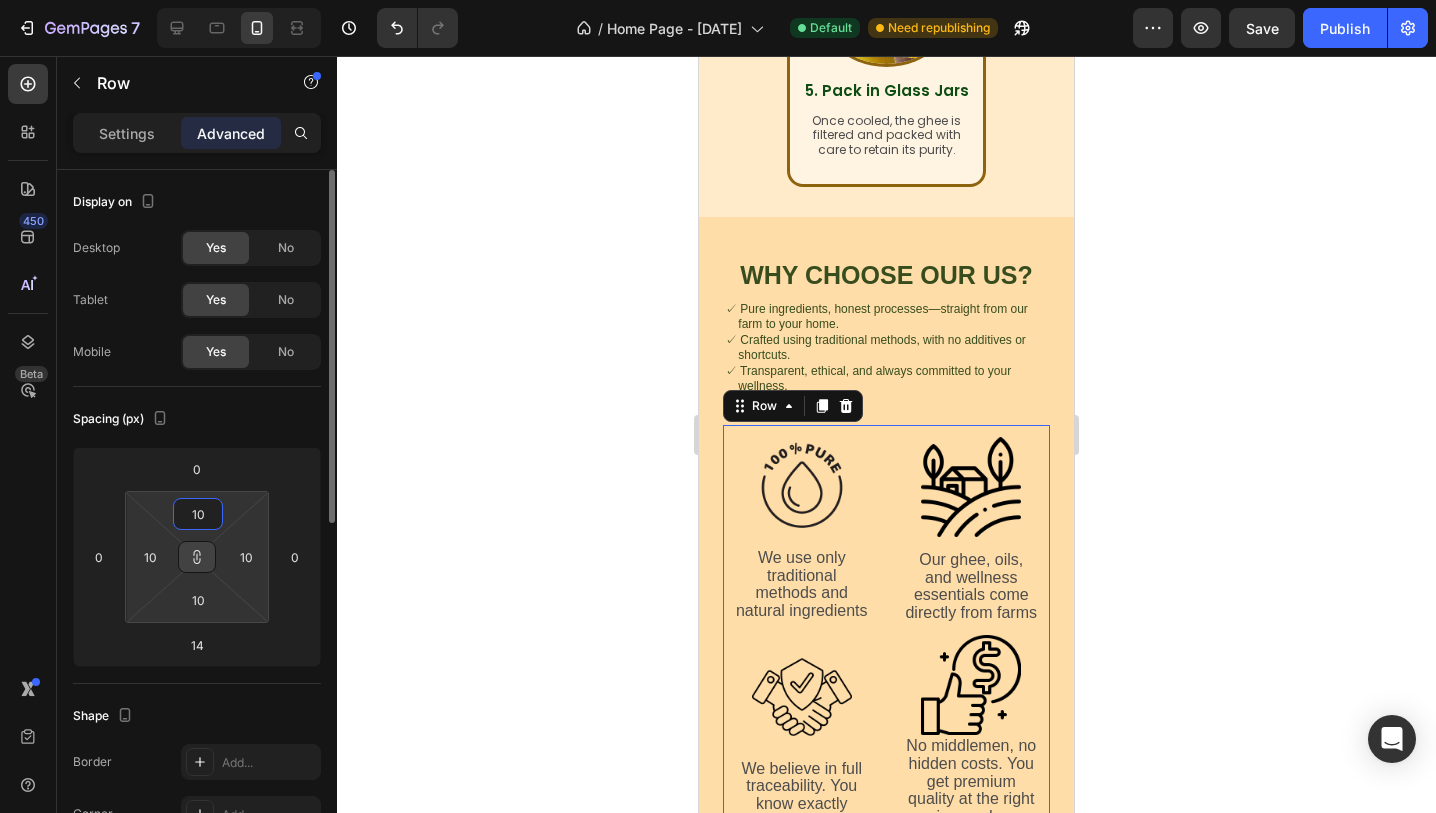 type on "1" 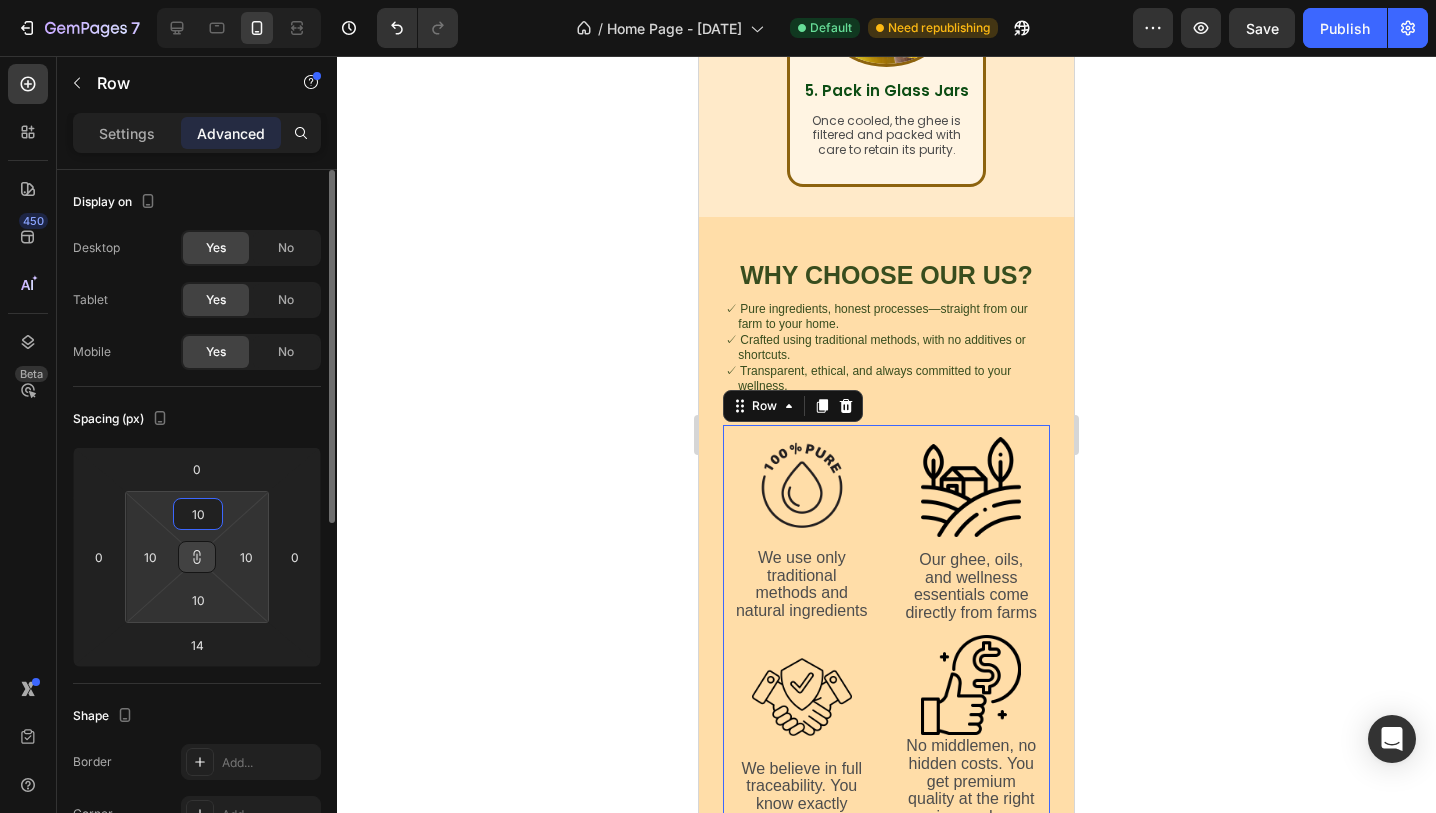type on "1" 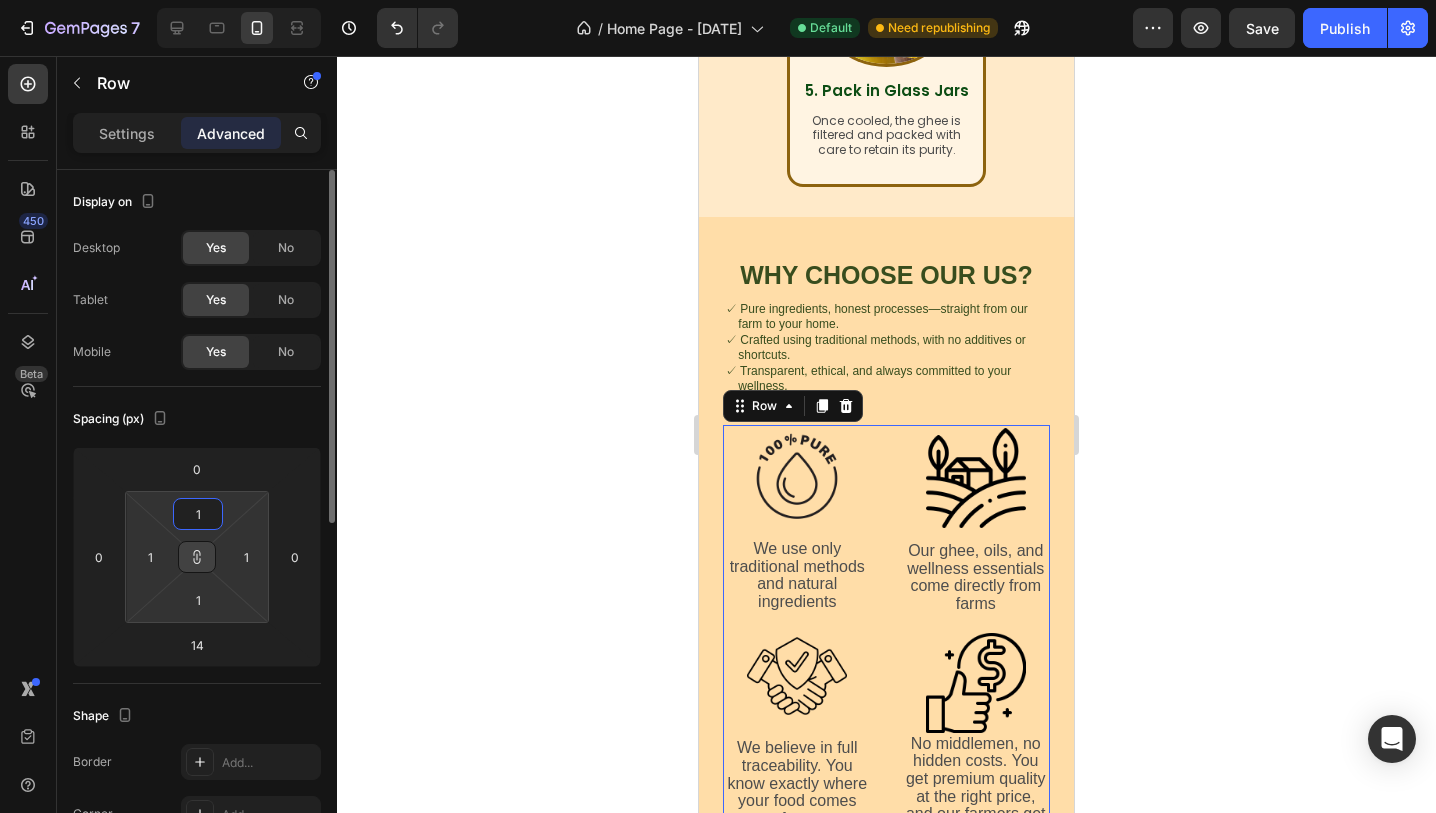 type 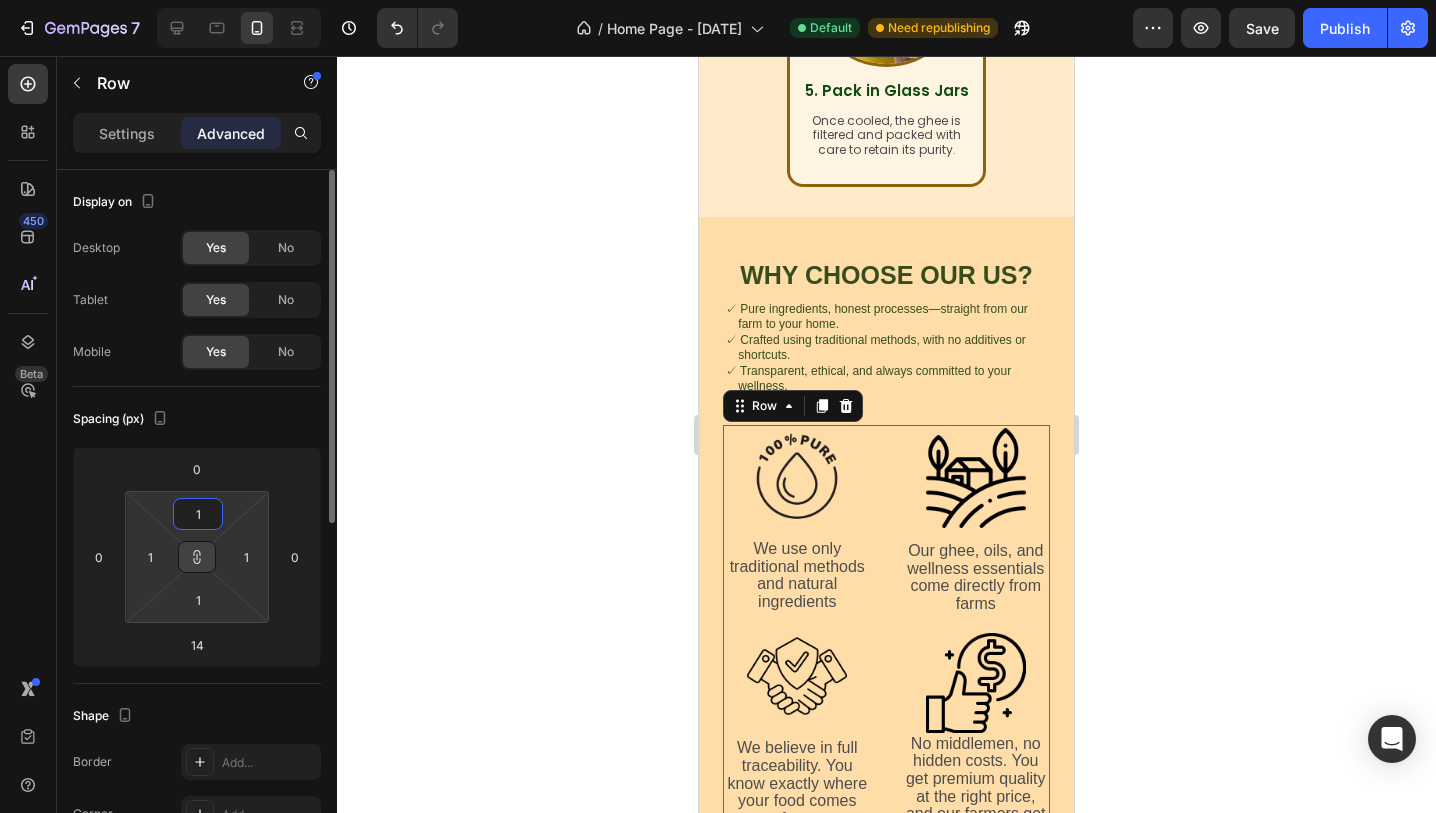 type 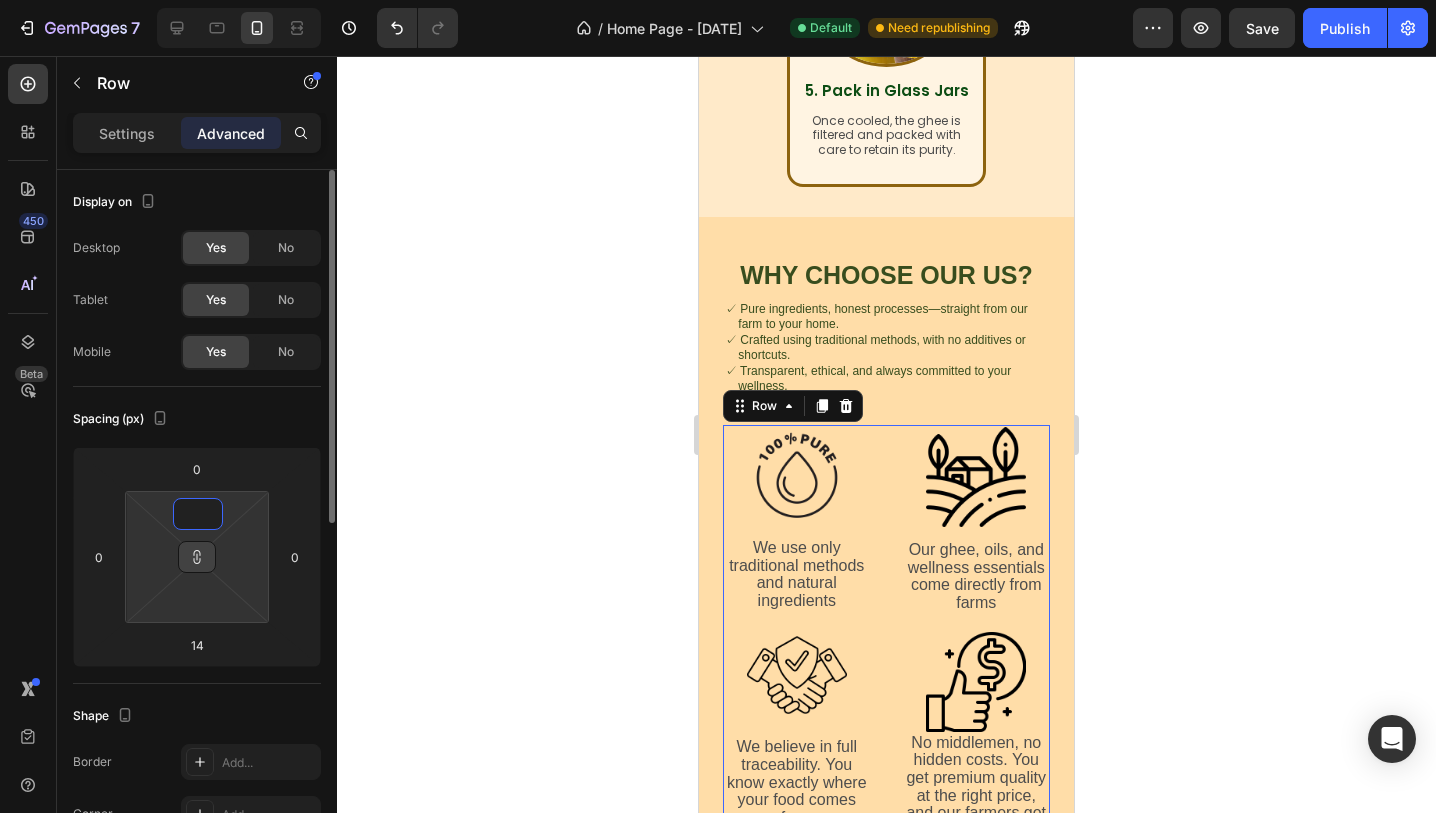 type on "2" 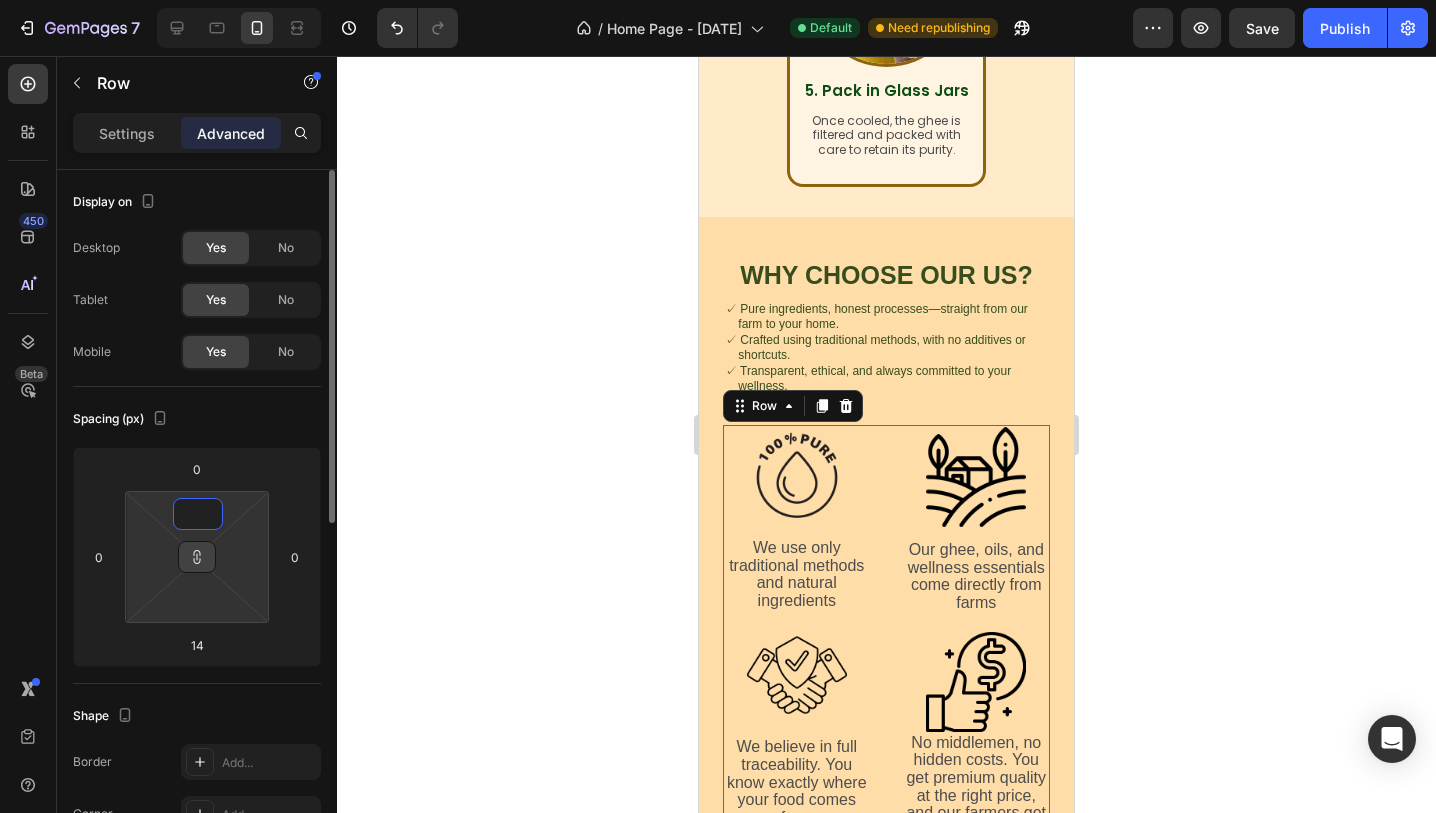 type on "2" 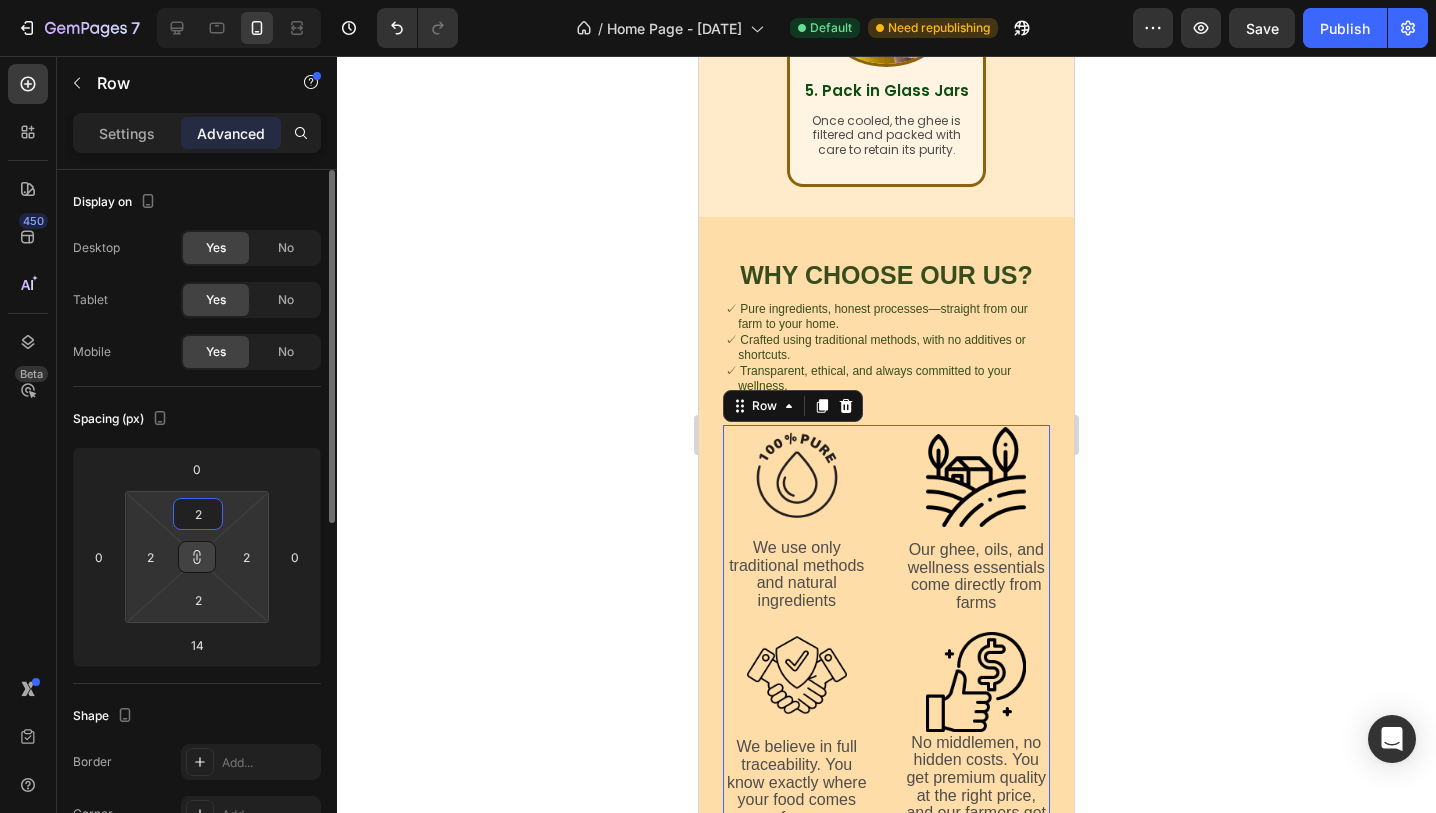 type on "20" 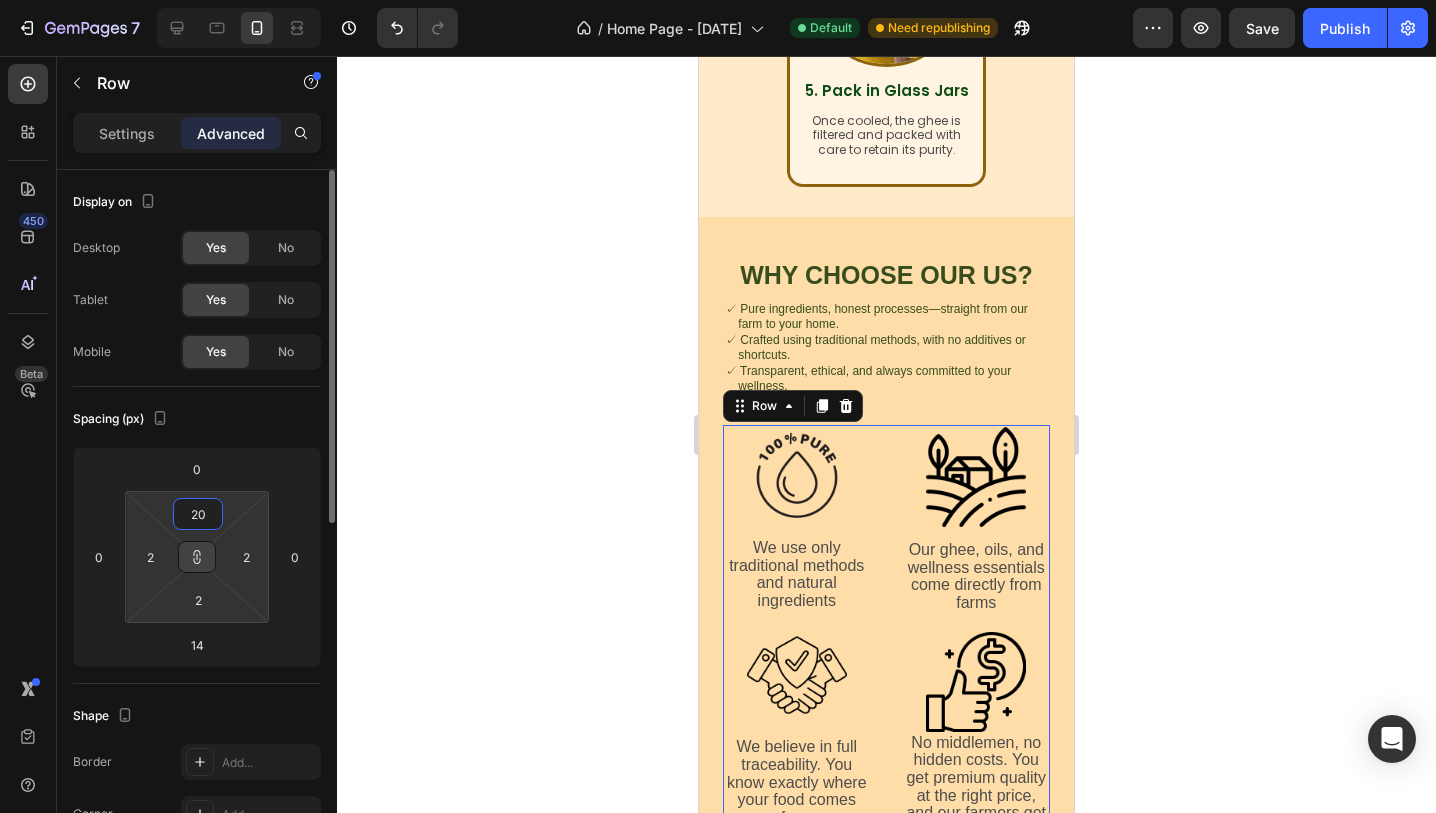 type on "20" 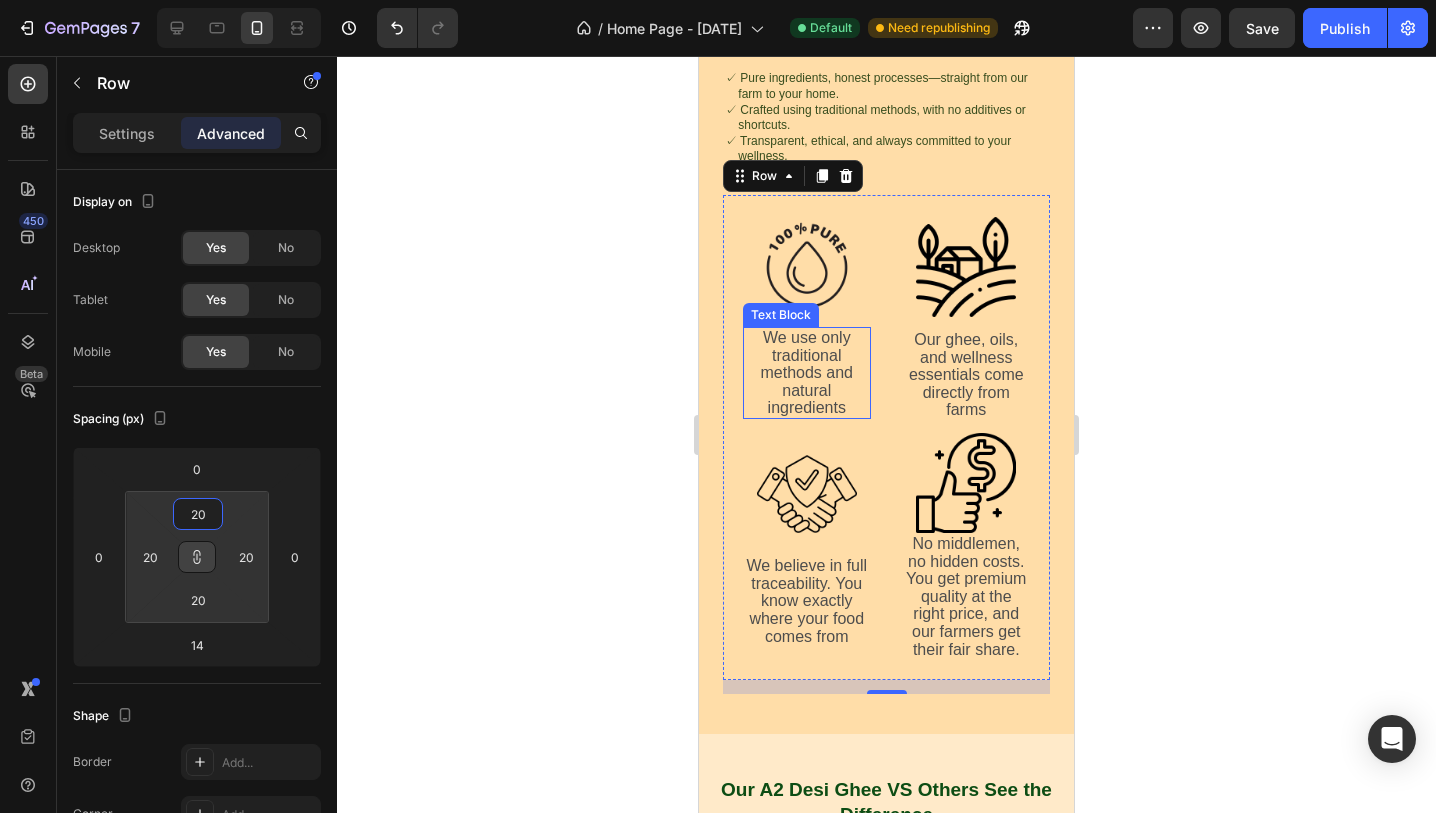 scroll, scrollTop: 1881, scrollLeft: 0, axis: vertical 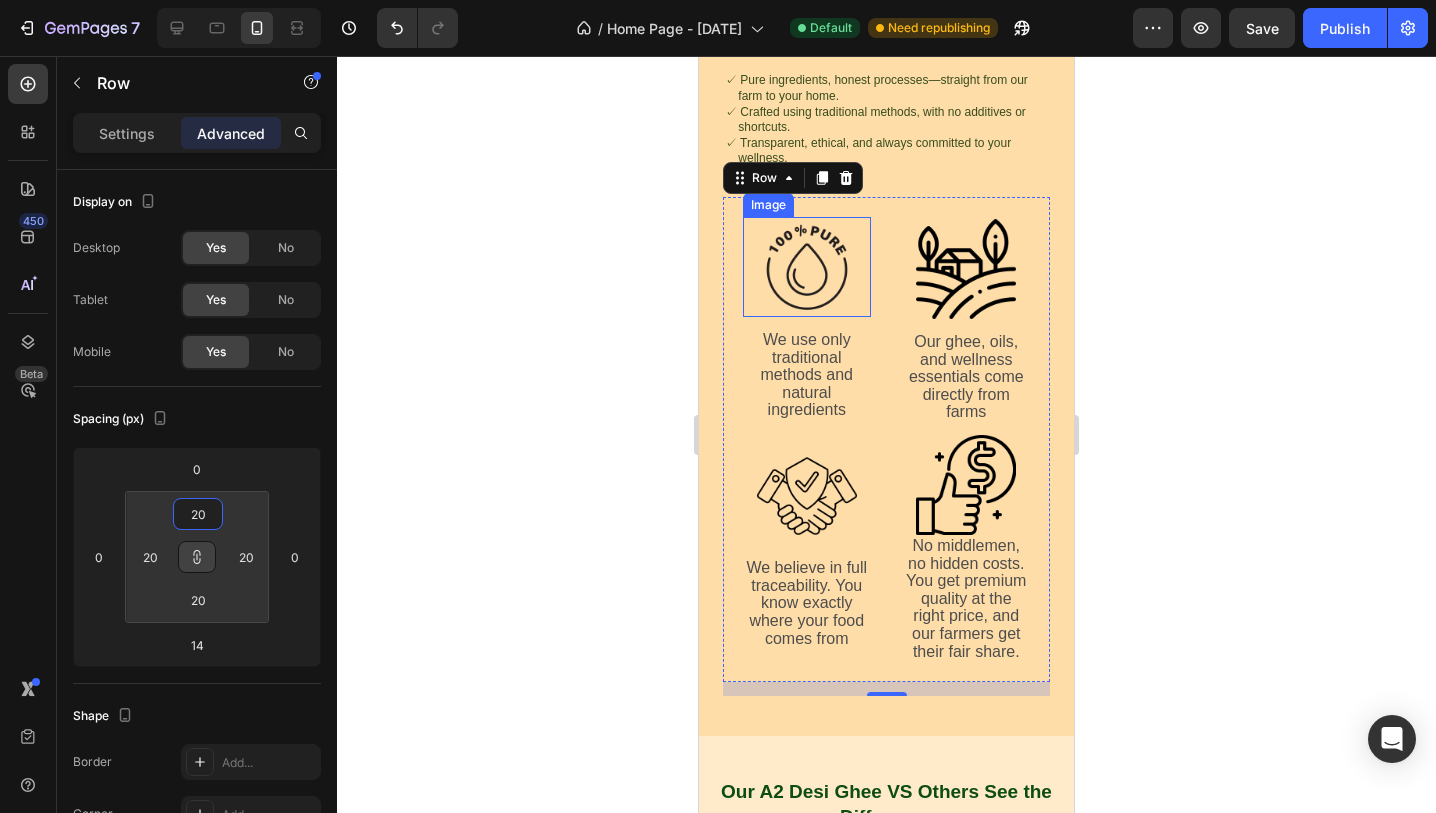 click at bounding box center [807, 267] 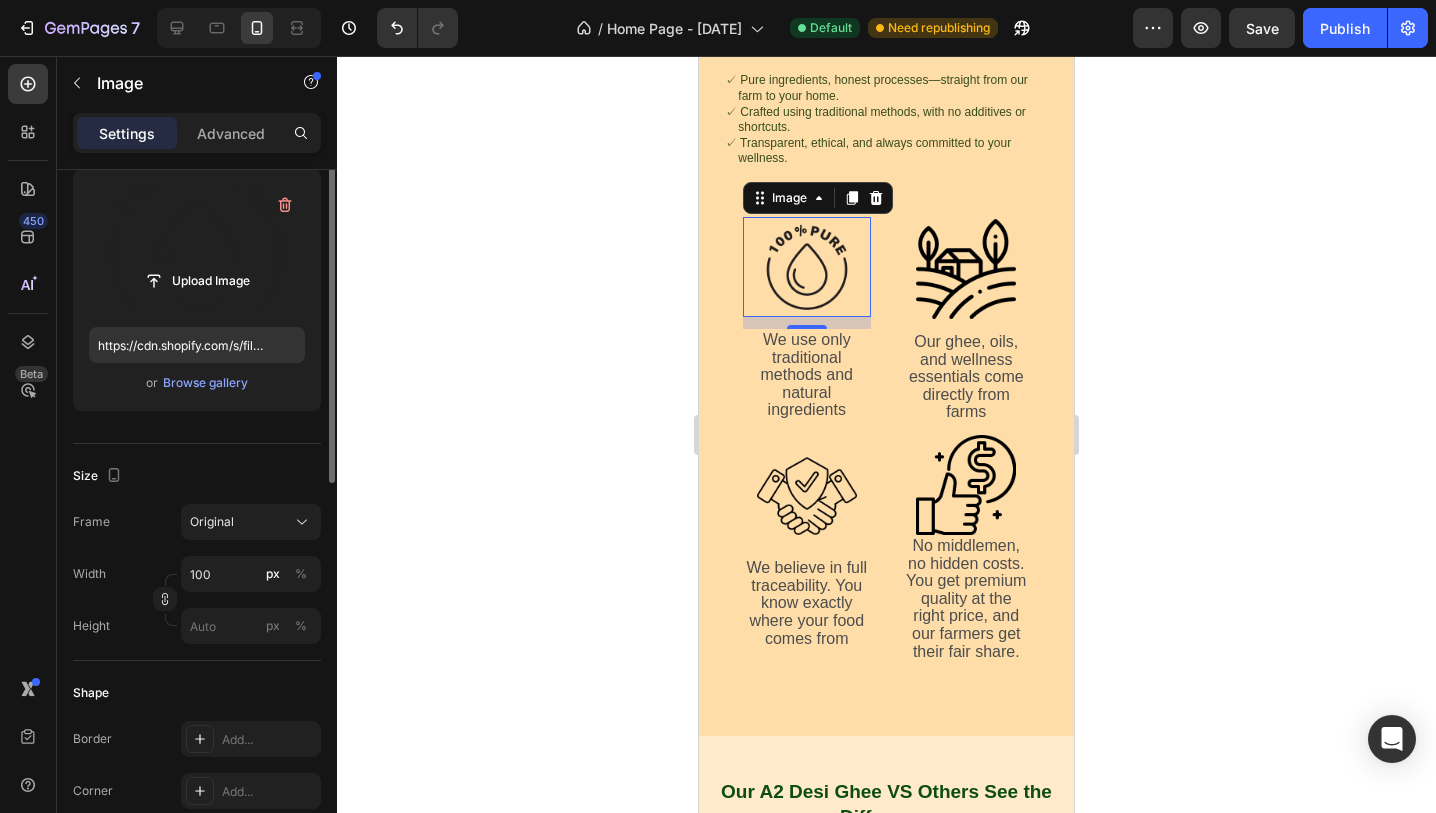 scroll, scrollTop: 208, scrollLeft: 0, axis: vertical 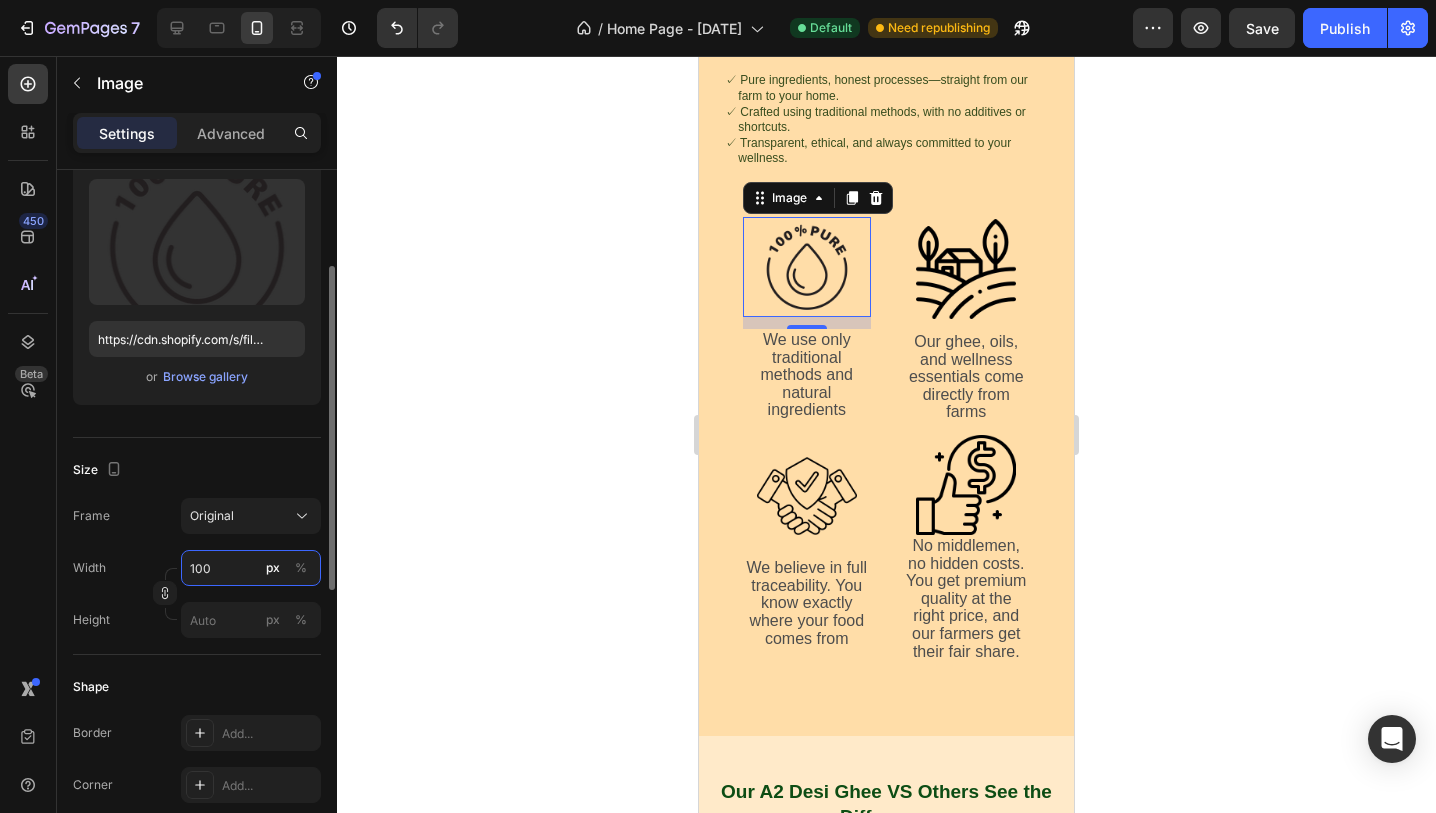 click on "100" at bounding box center [251, 568] 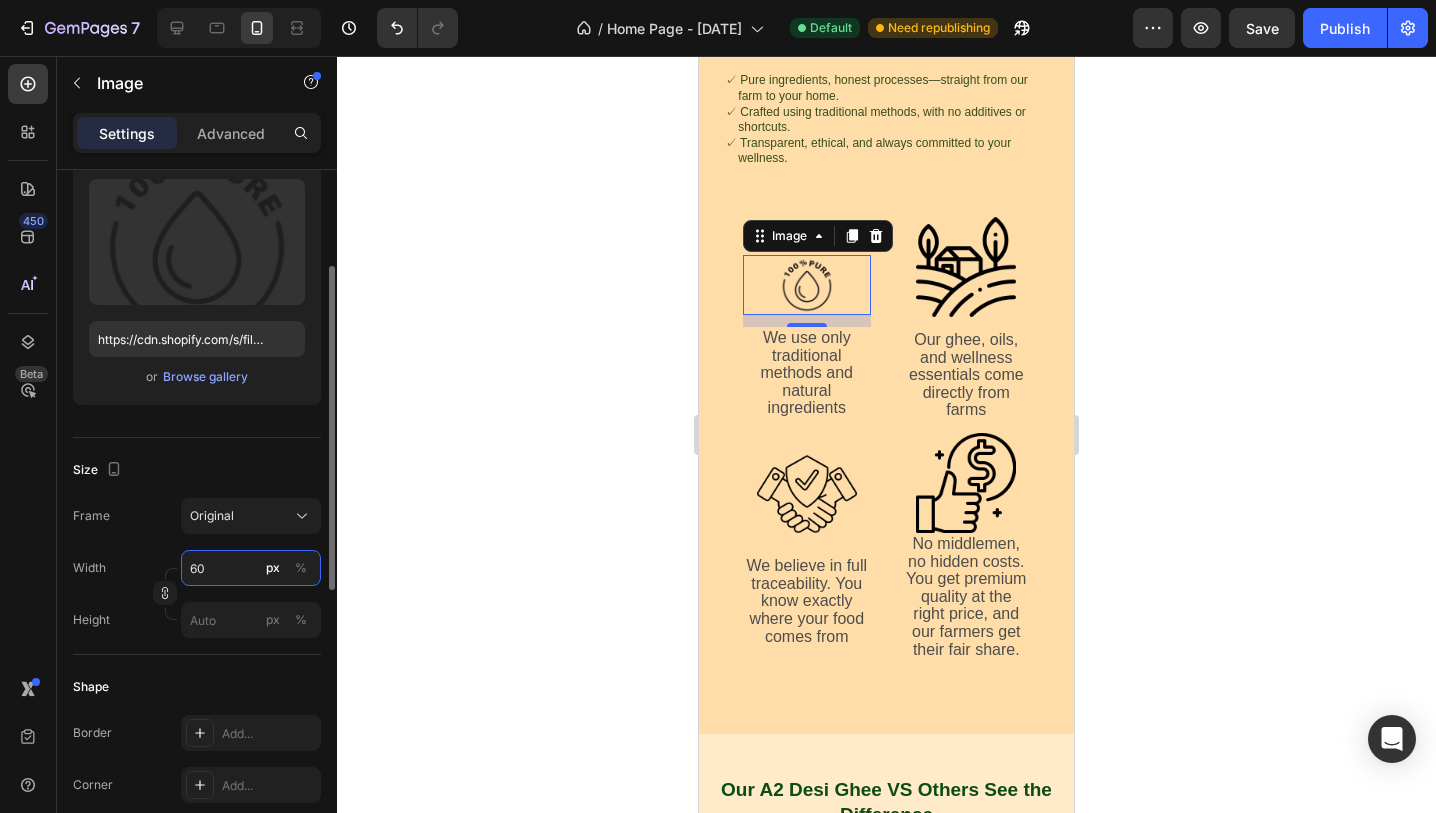 type on "6" 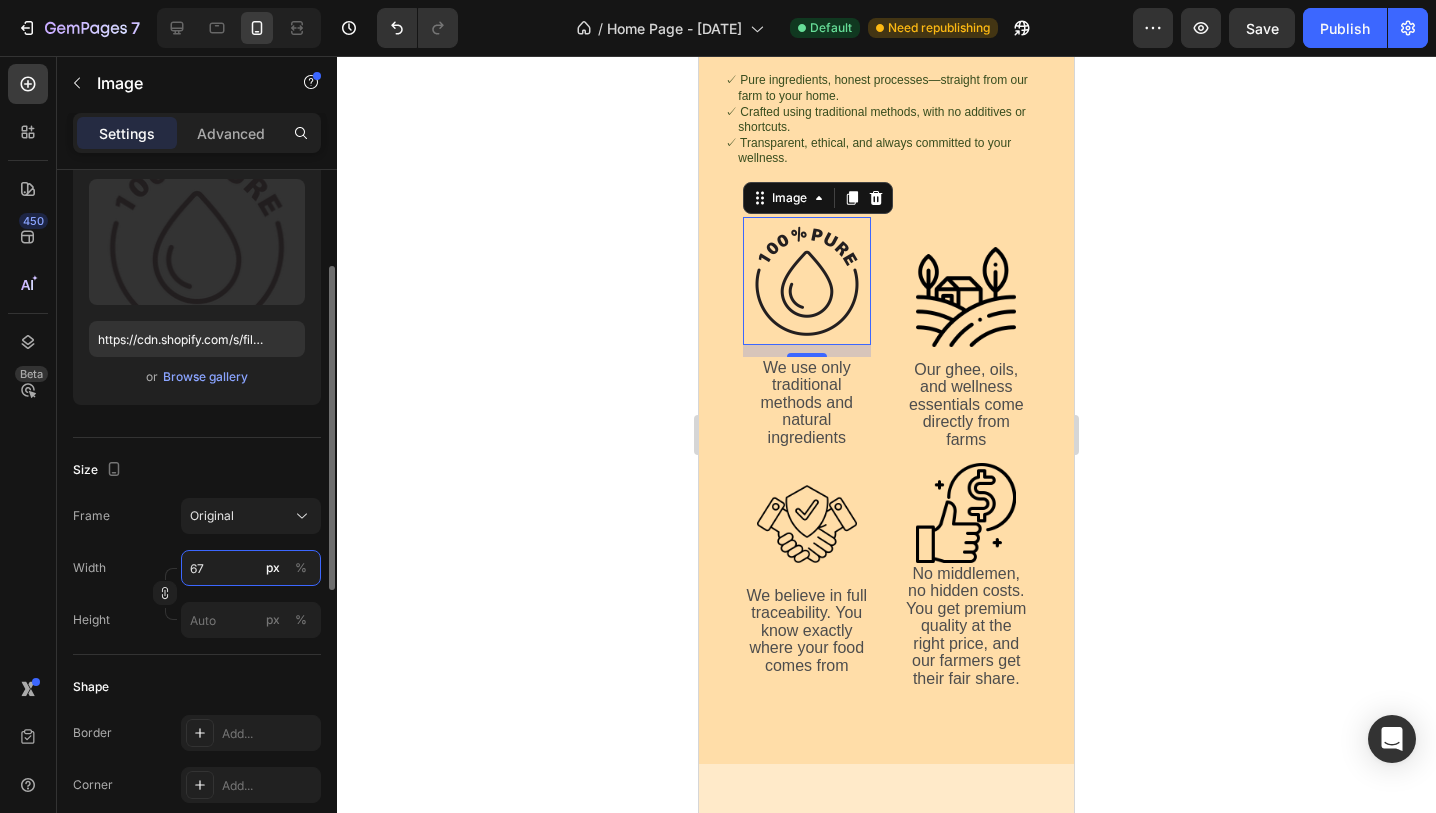 type on "6" 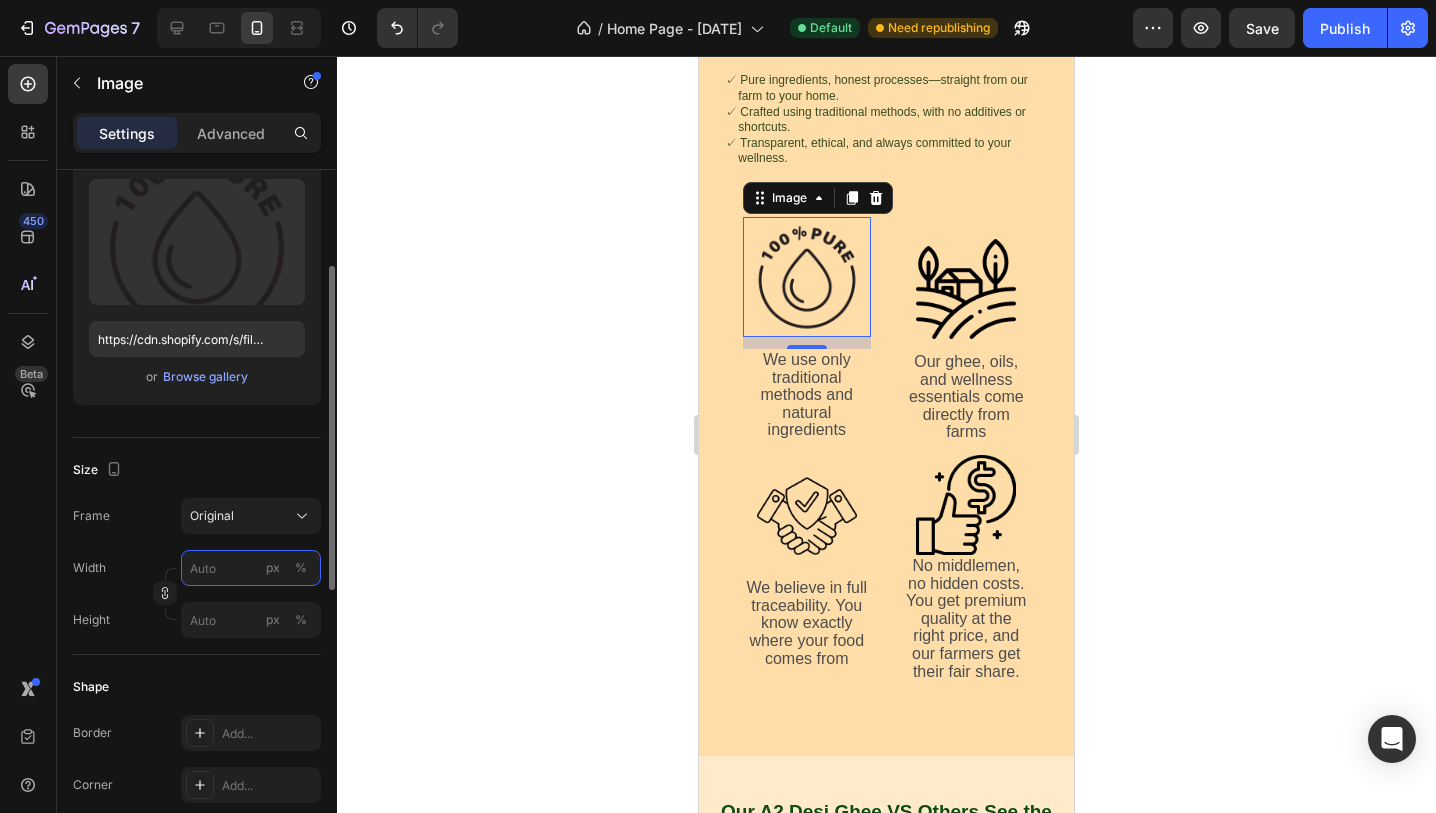 type on "6" 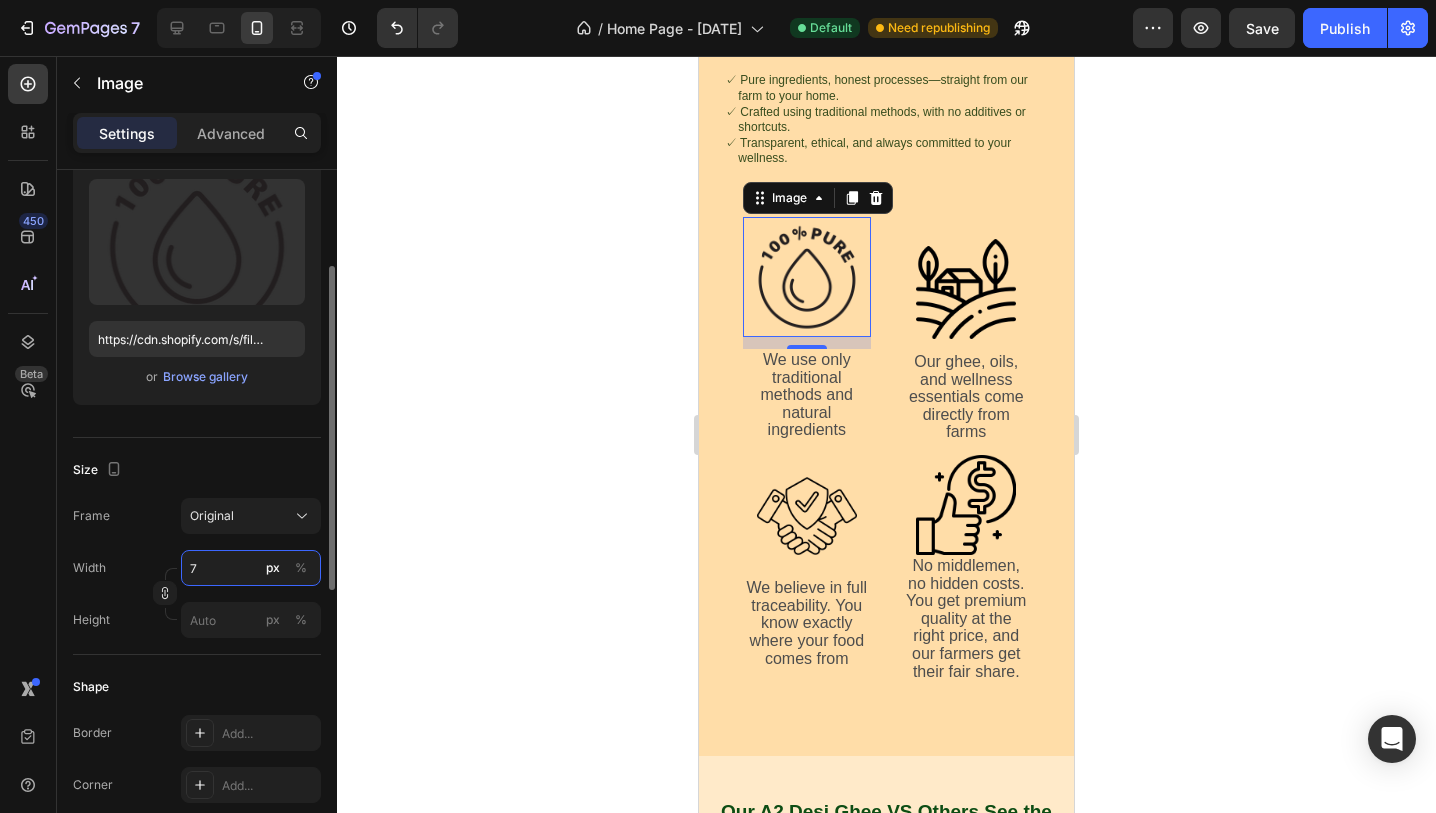 type on "70" 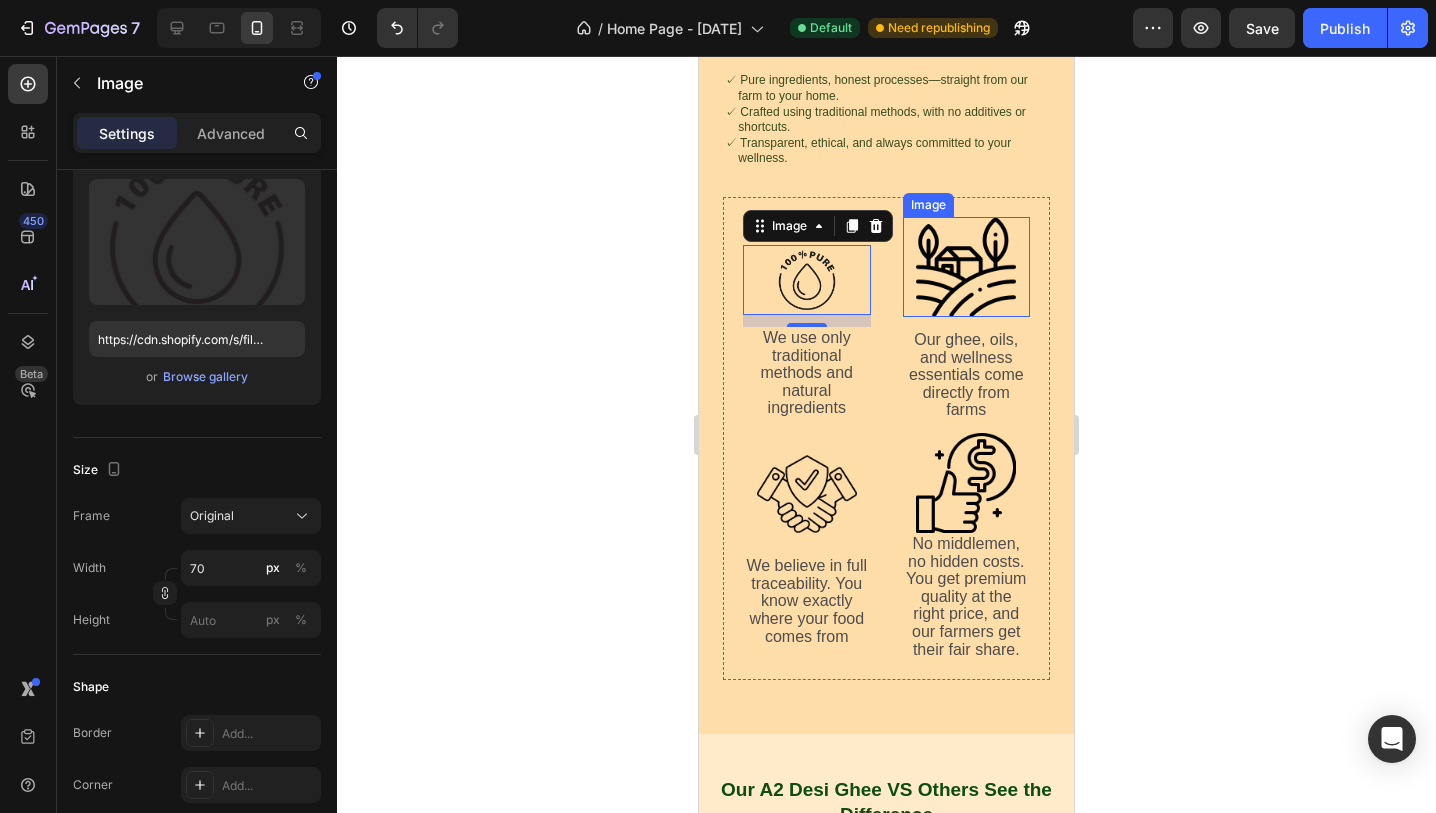 click at bounding box center [966, 267] 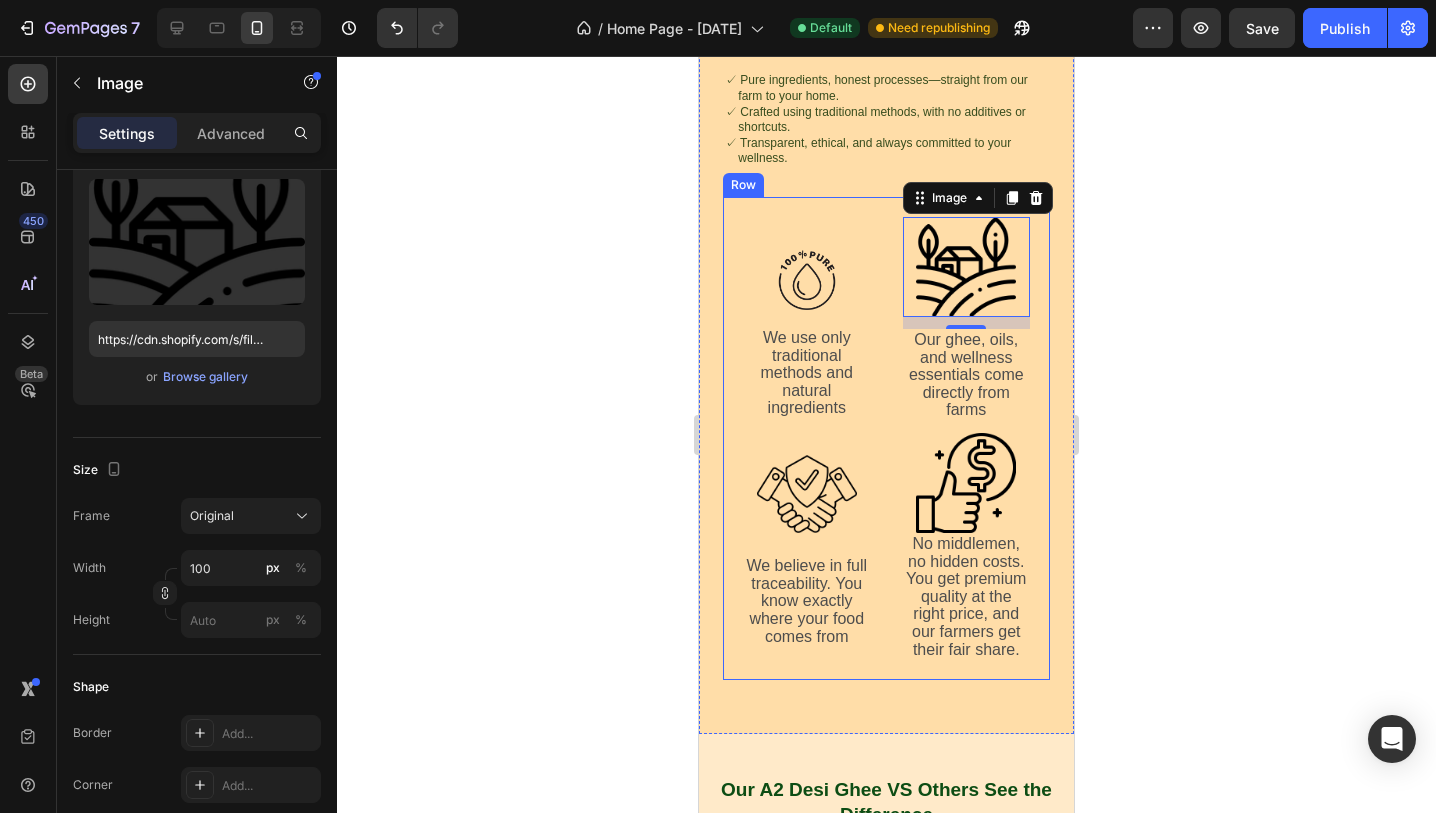 click on "Image We use only traditional methods and natural ingredients Text Block" at bounding box center [807, 325] 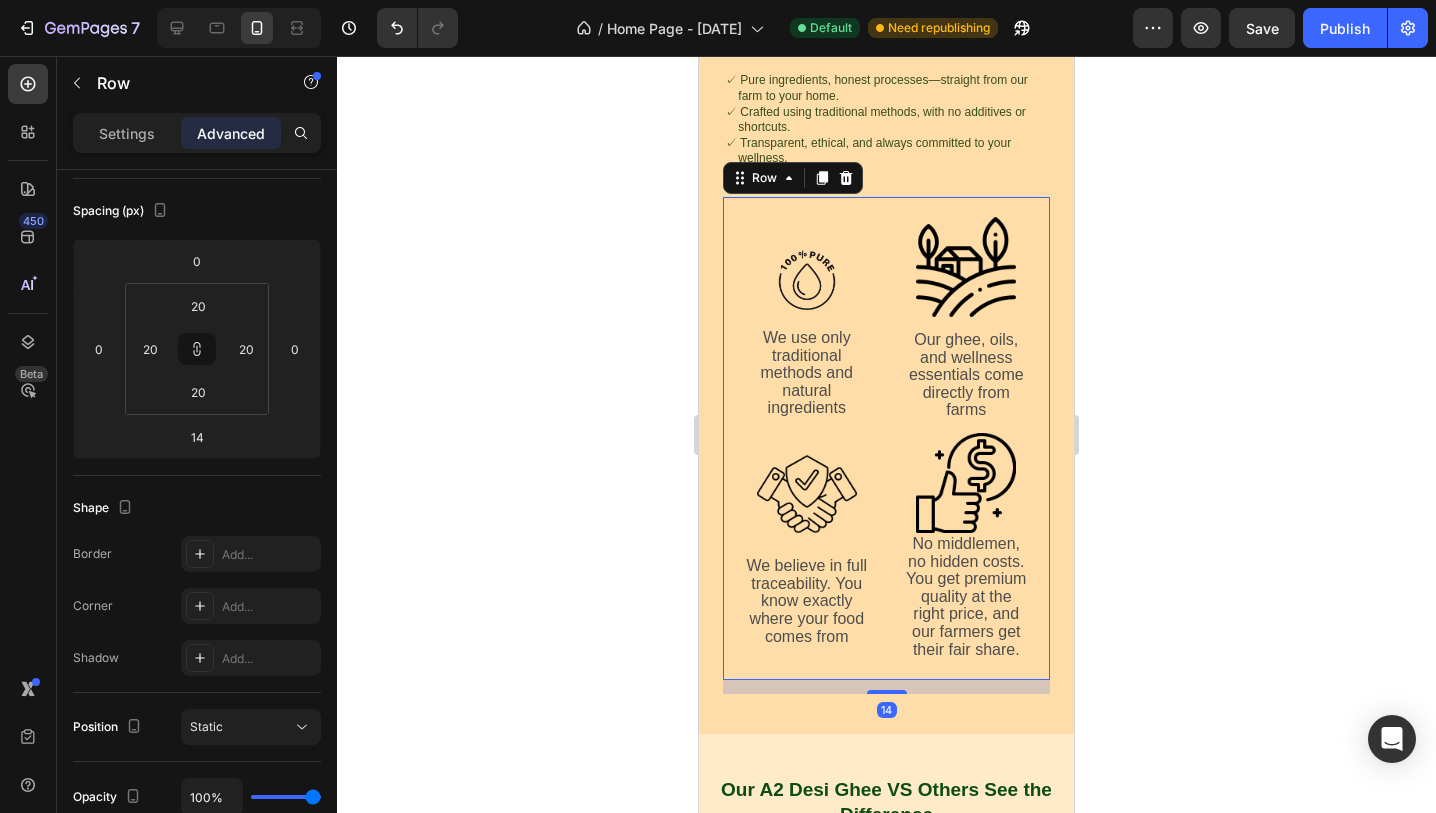 scroll, scrollTop: 0, scrollLeft: 0, axis: both 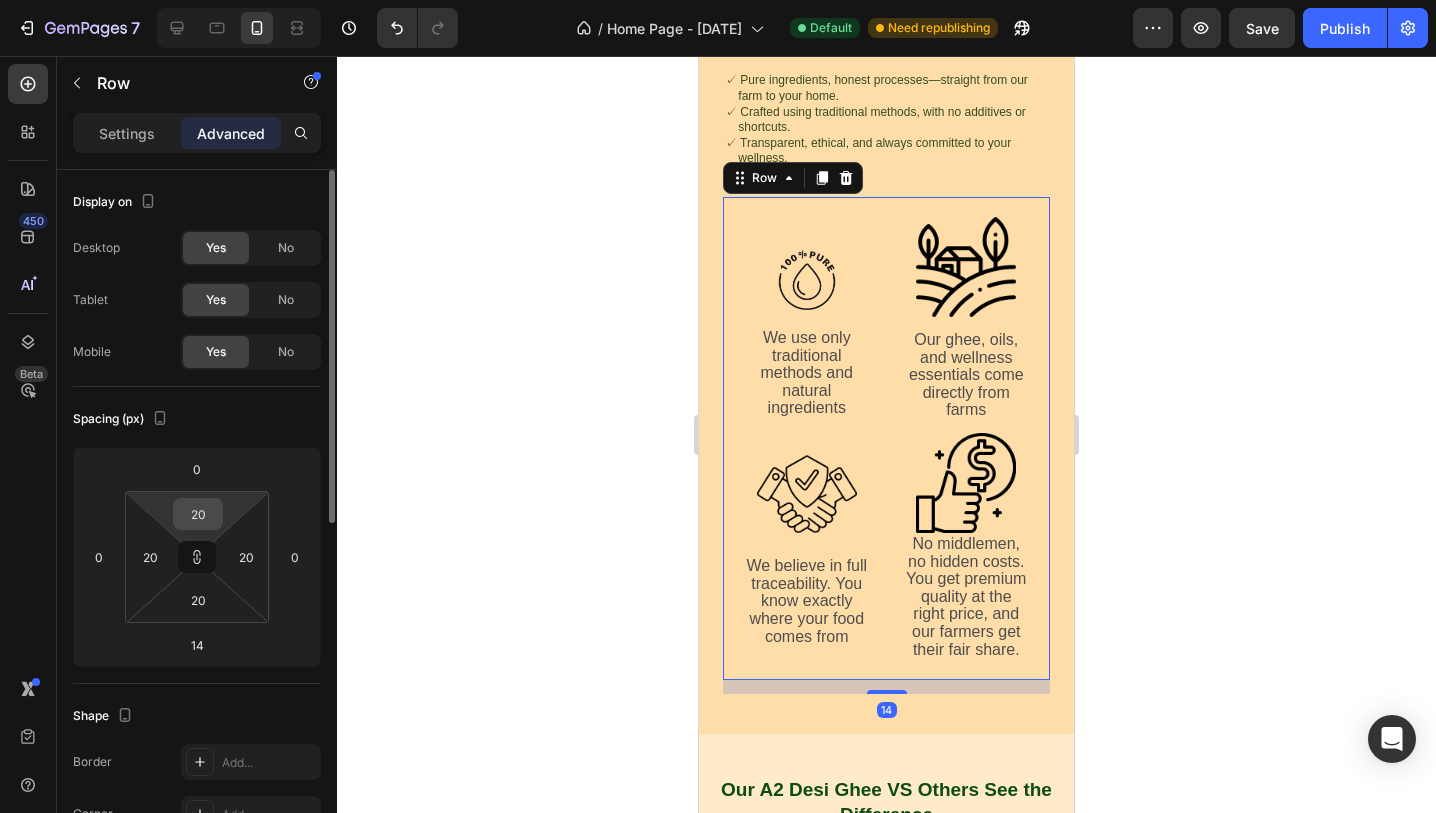 click on "20" at bounding box center (198, 514) 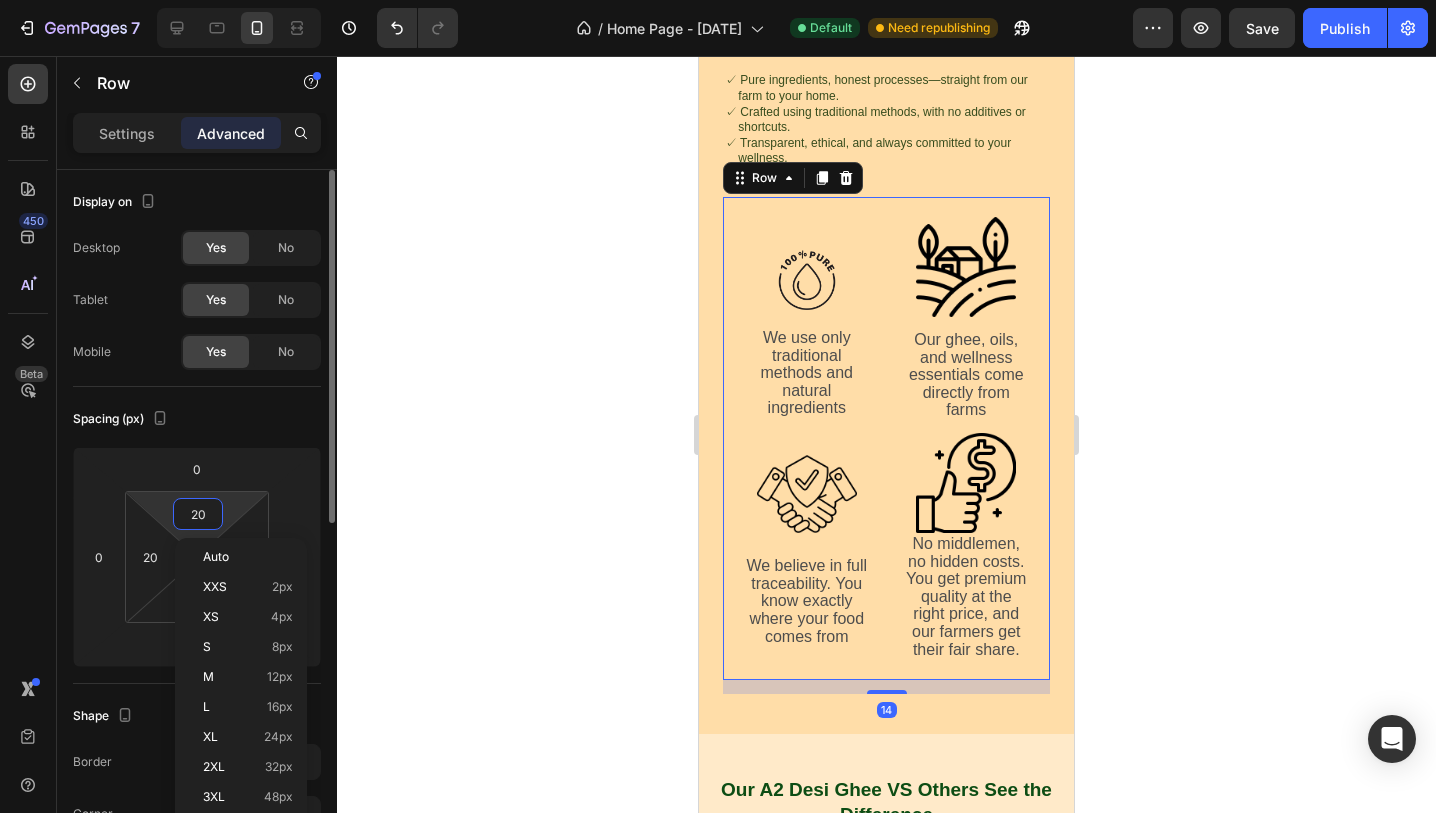 type on "0" 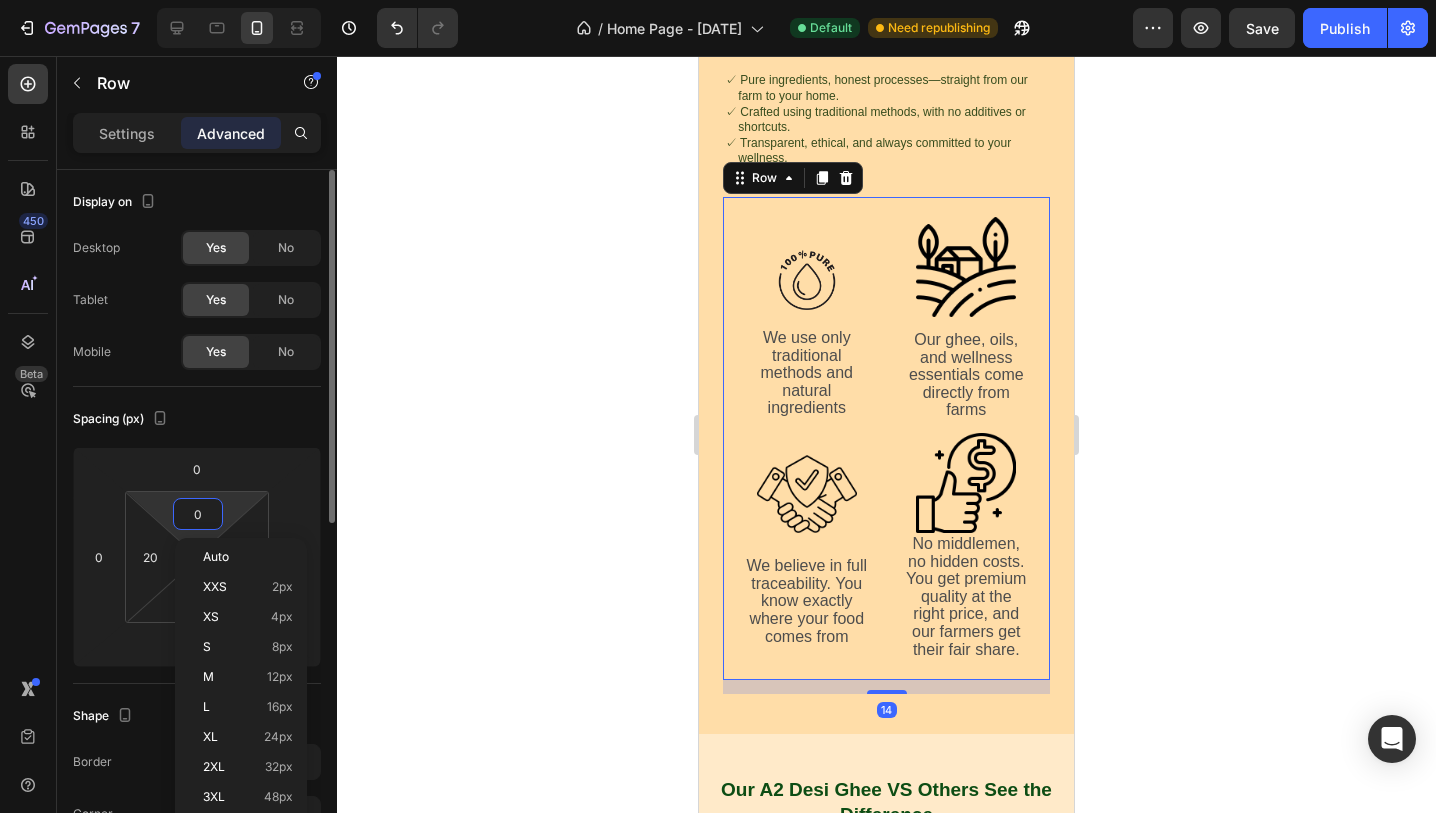 type on "0" 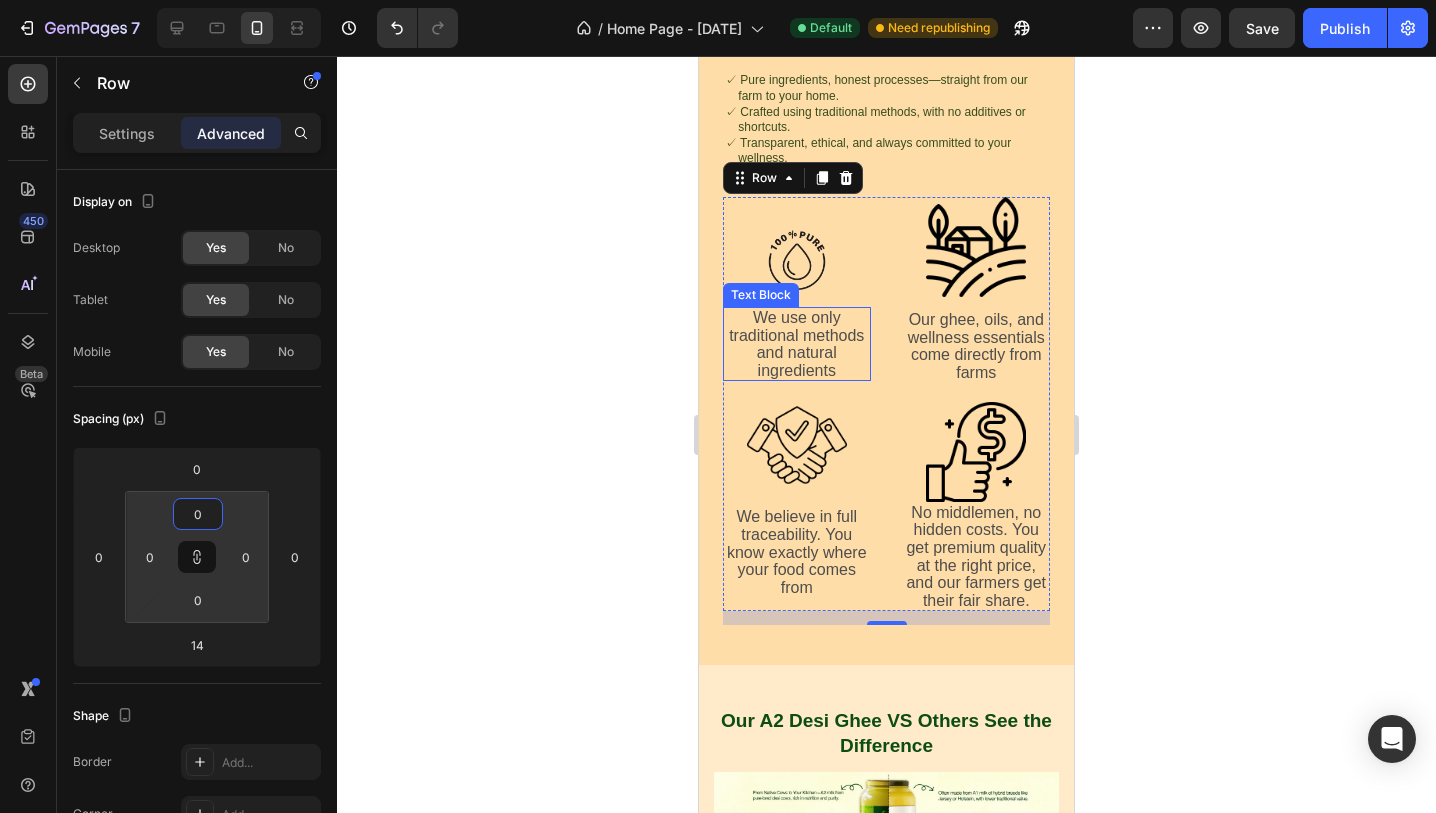 click on "We use only traditional methods and natural ingredients" at bounding box center [797, 344] 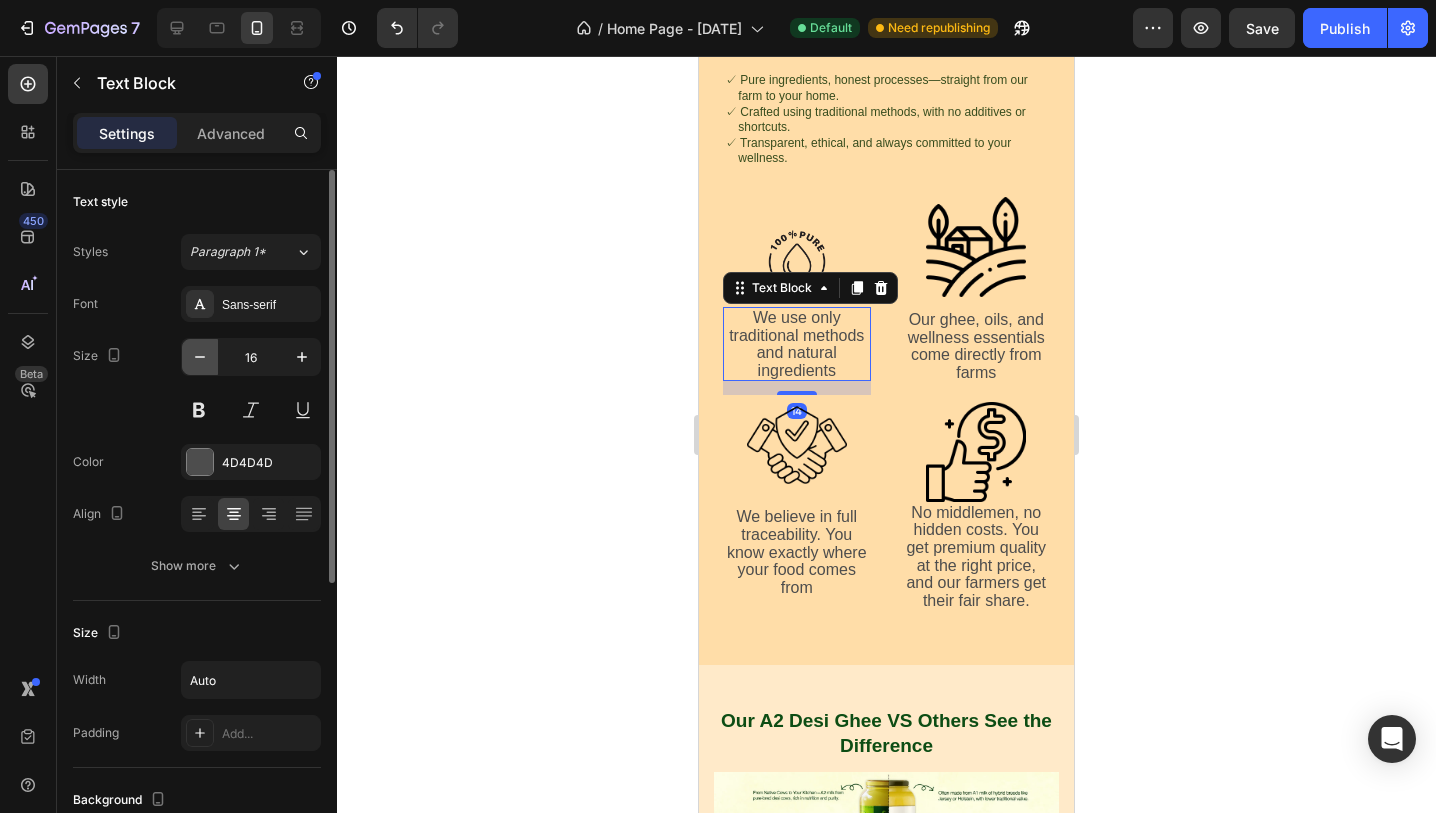 click 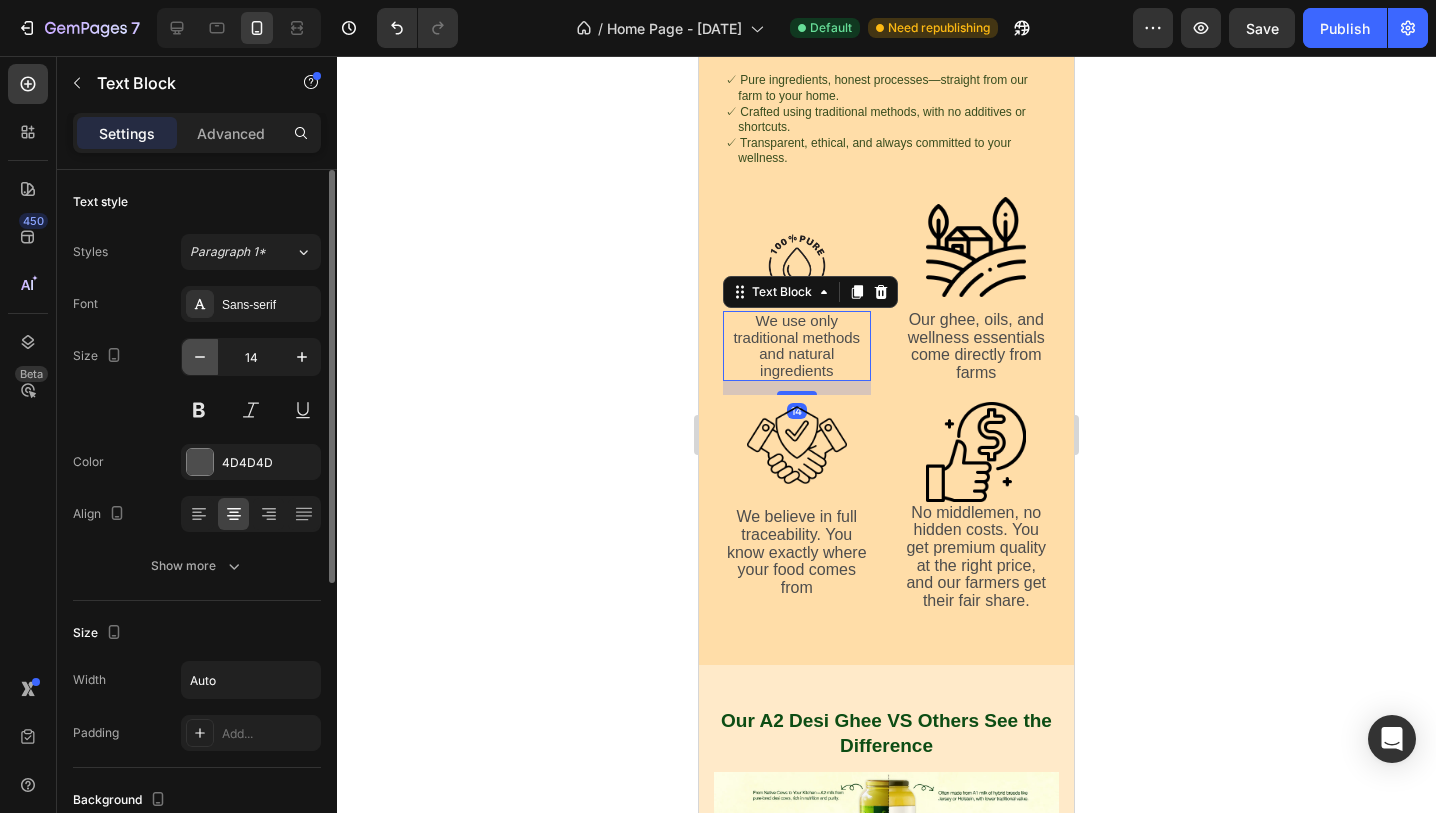 click 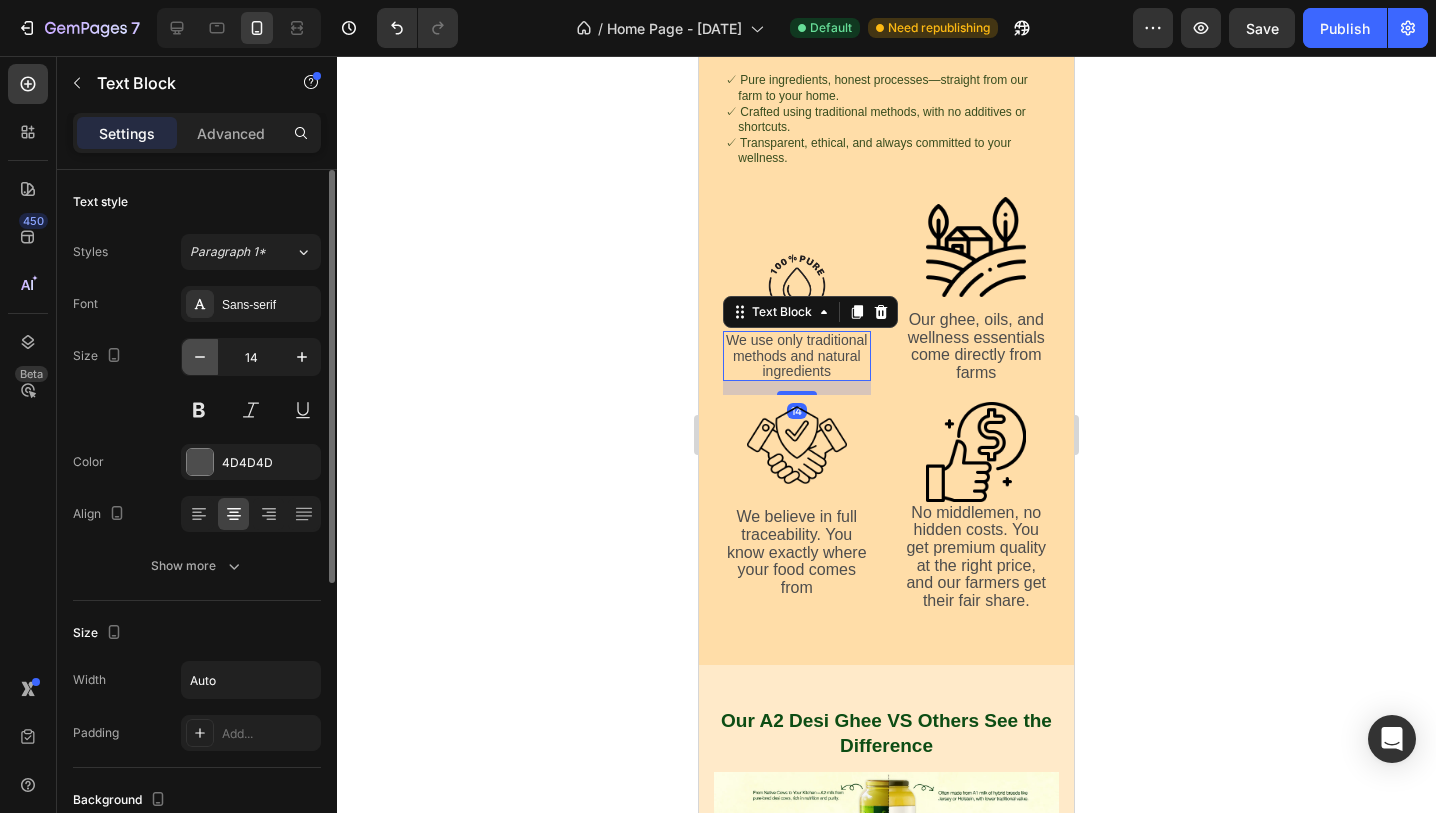 click 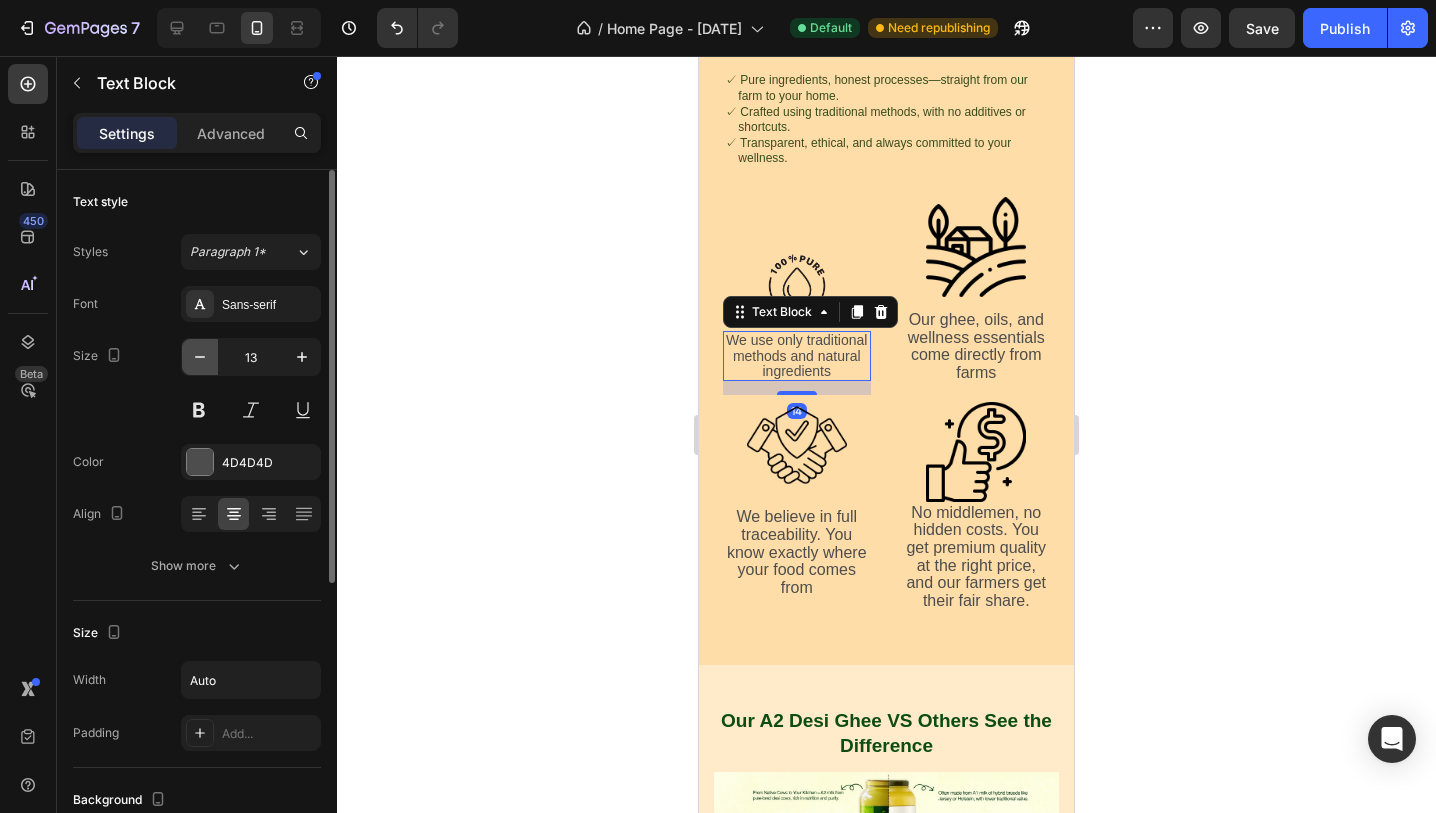 type on "12" 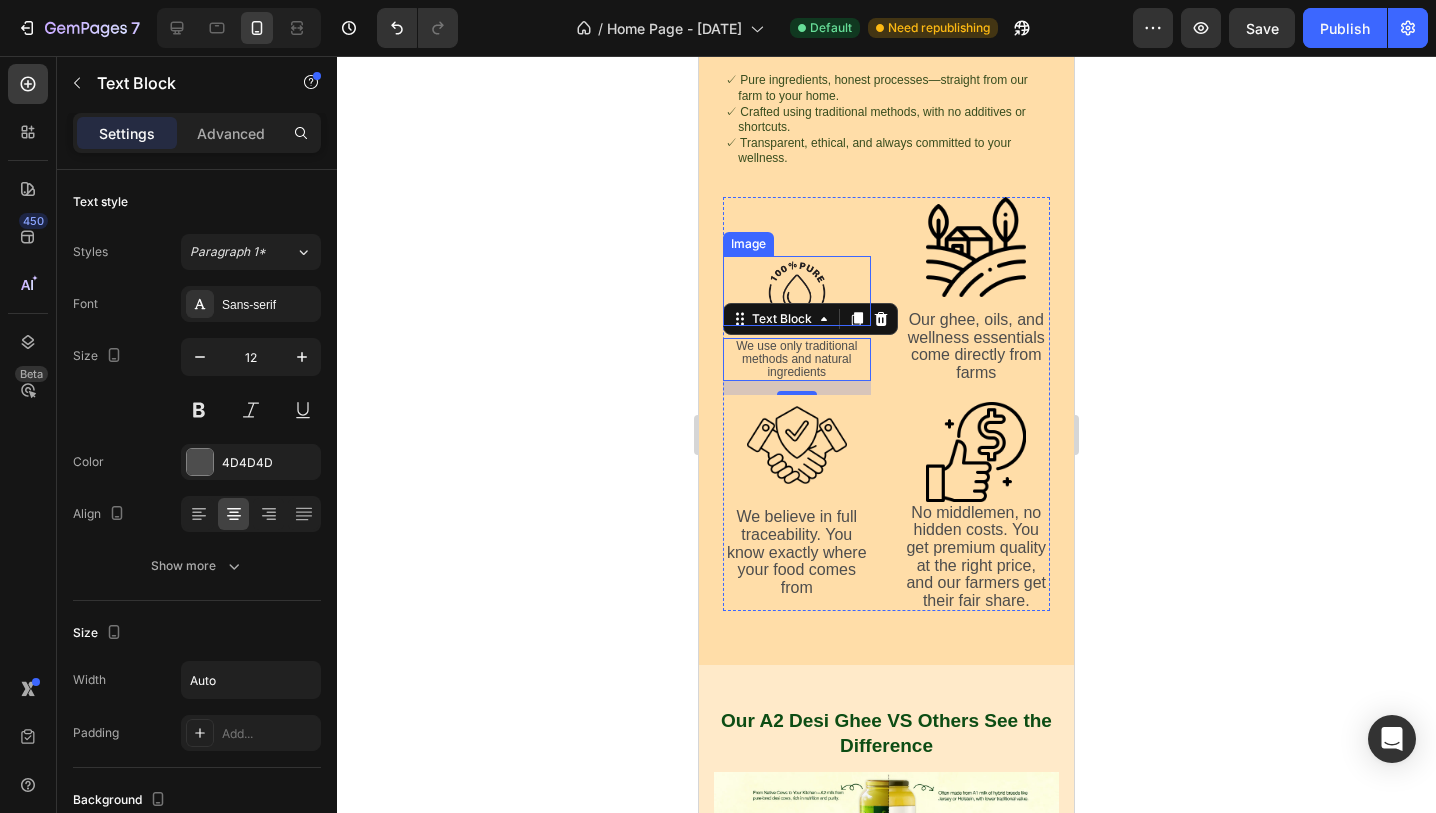 click at bounding box center [797, 291] 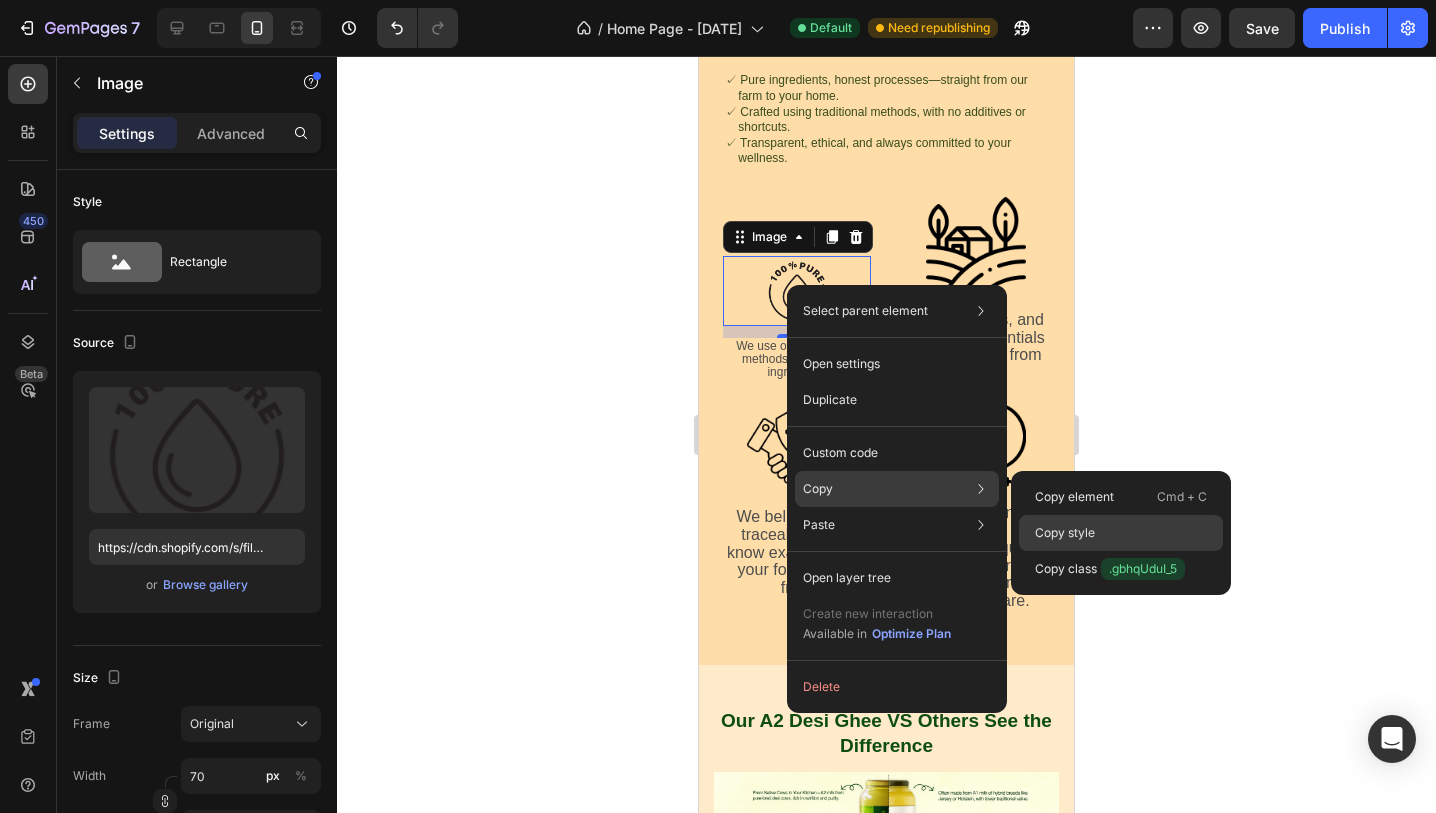 click on "Copy style" 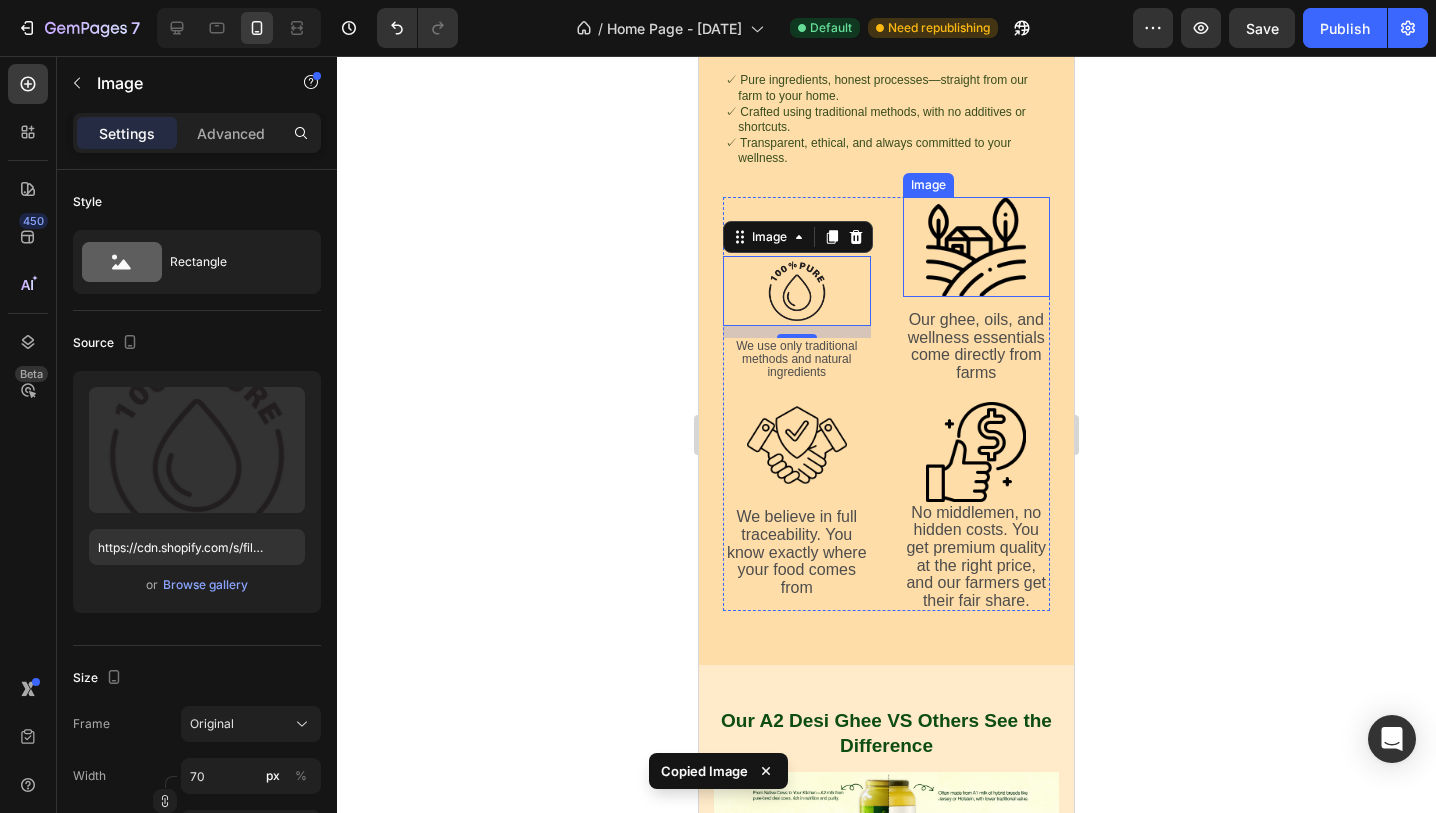 click at bounding box center [976, 247] 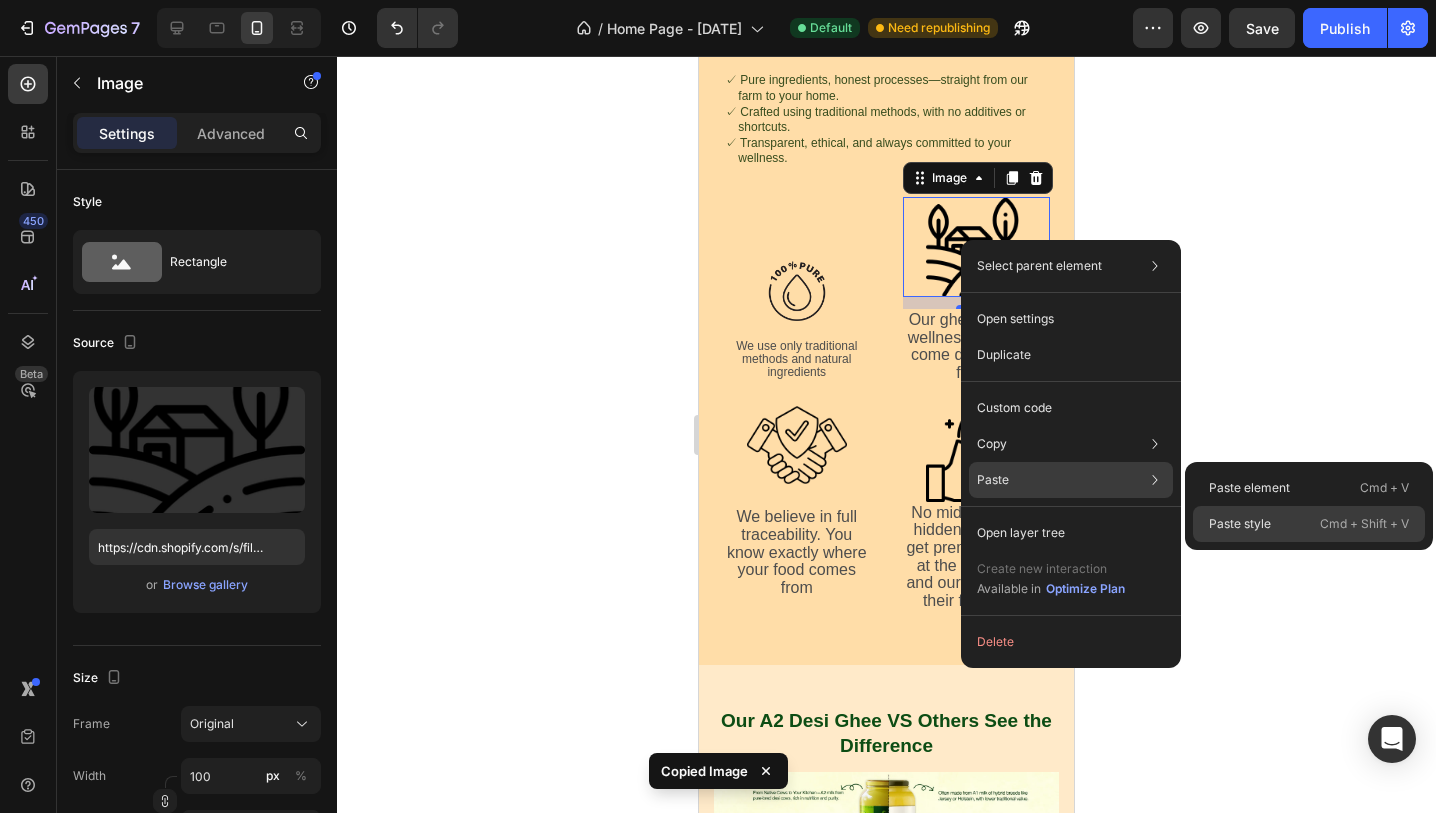 click on "Paste style" at bounding box center [1240, 524] 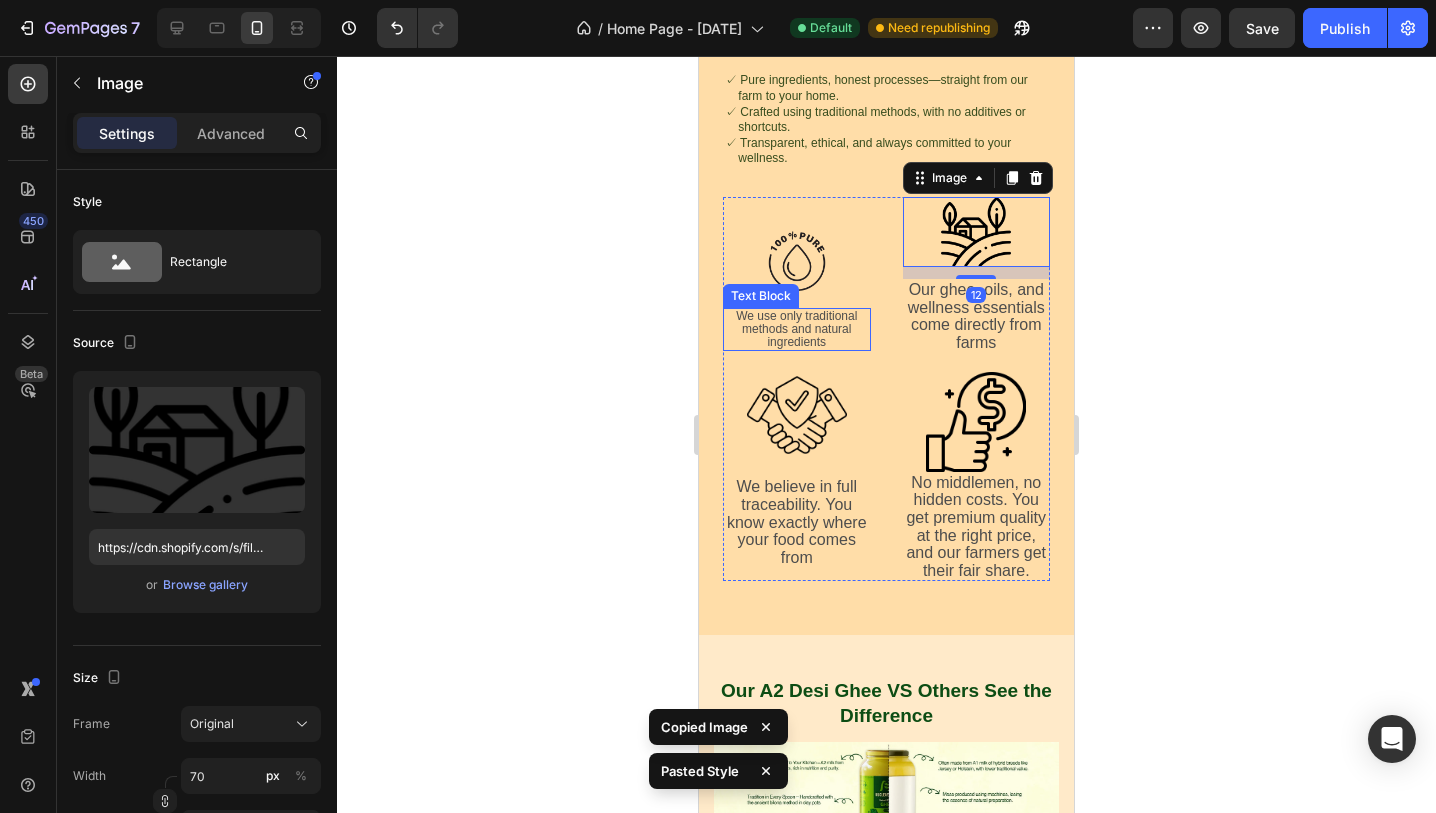 click on "We use only traditional methods and natural ingredients" at bounding box center (797, 330) 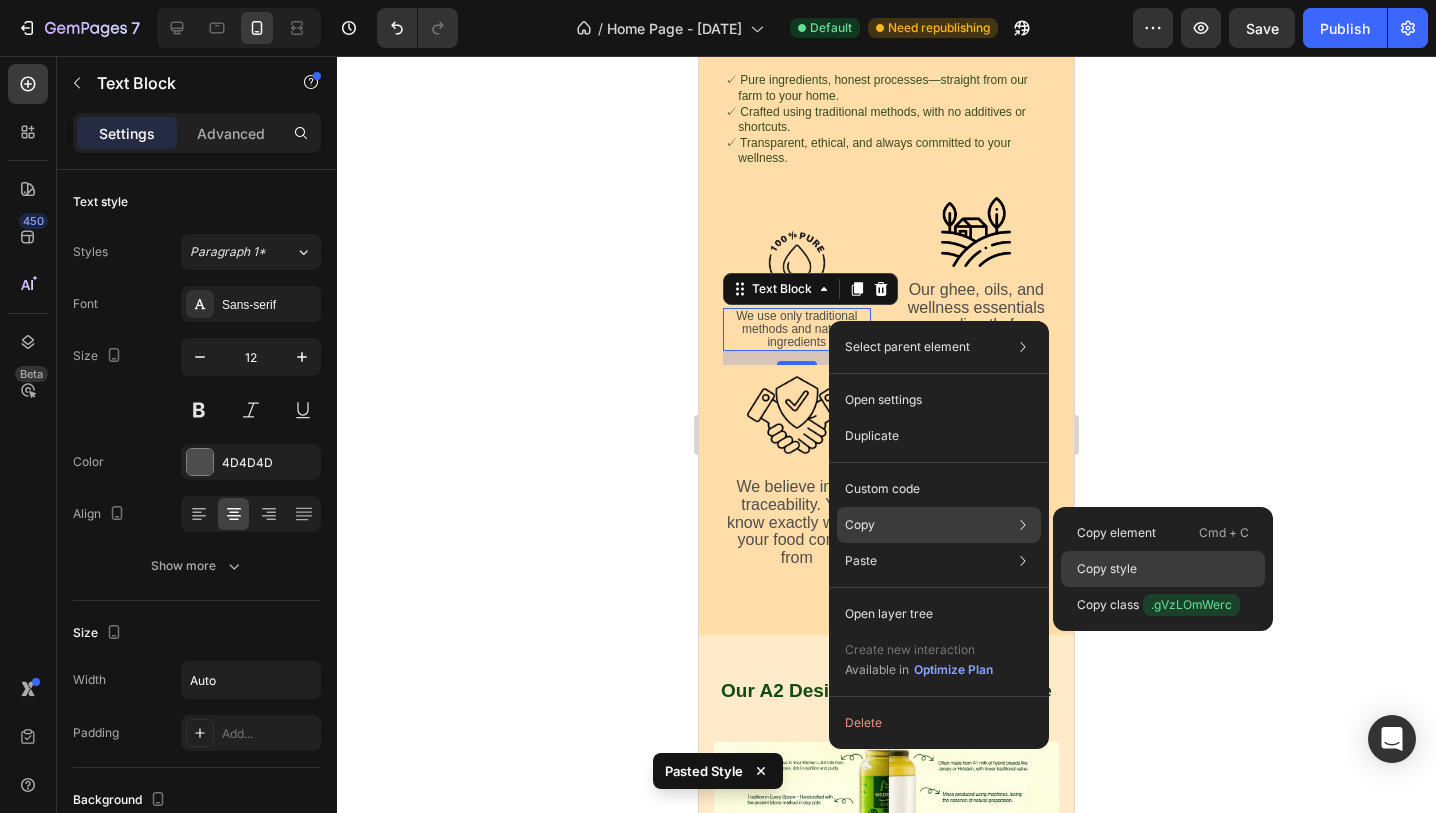 click on "Copy style" at bounding box center (1107, 569) 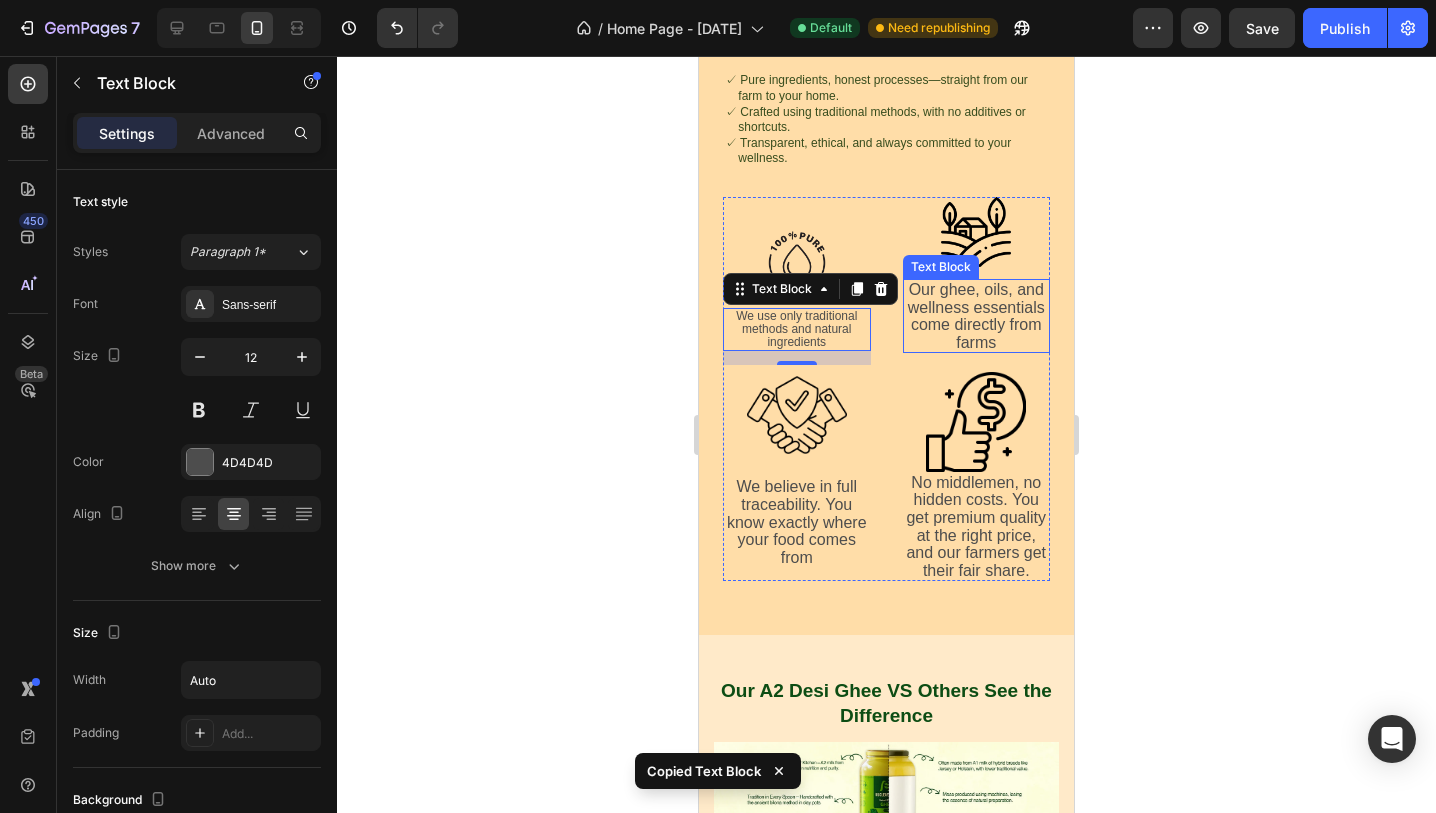 click on "Our ghee, oils, and wellness essentials come directly from farms" at bounding box center [977, 316] 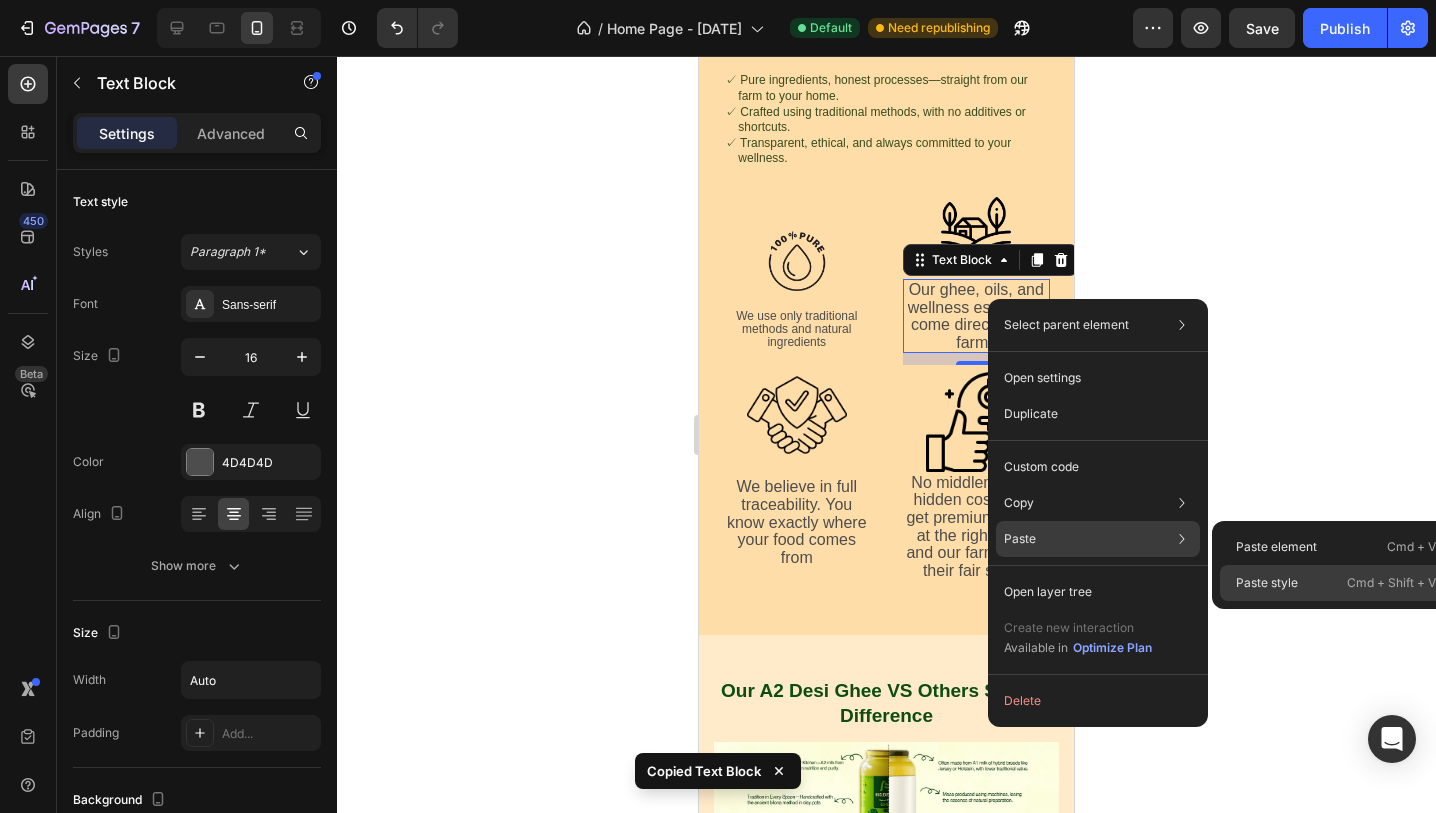 click on "Paste style" at bounding box center (1267, 583) 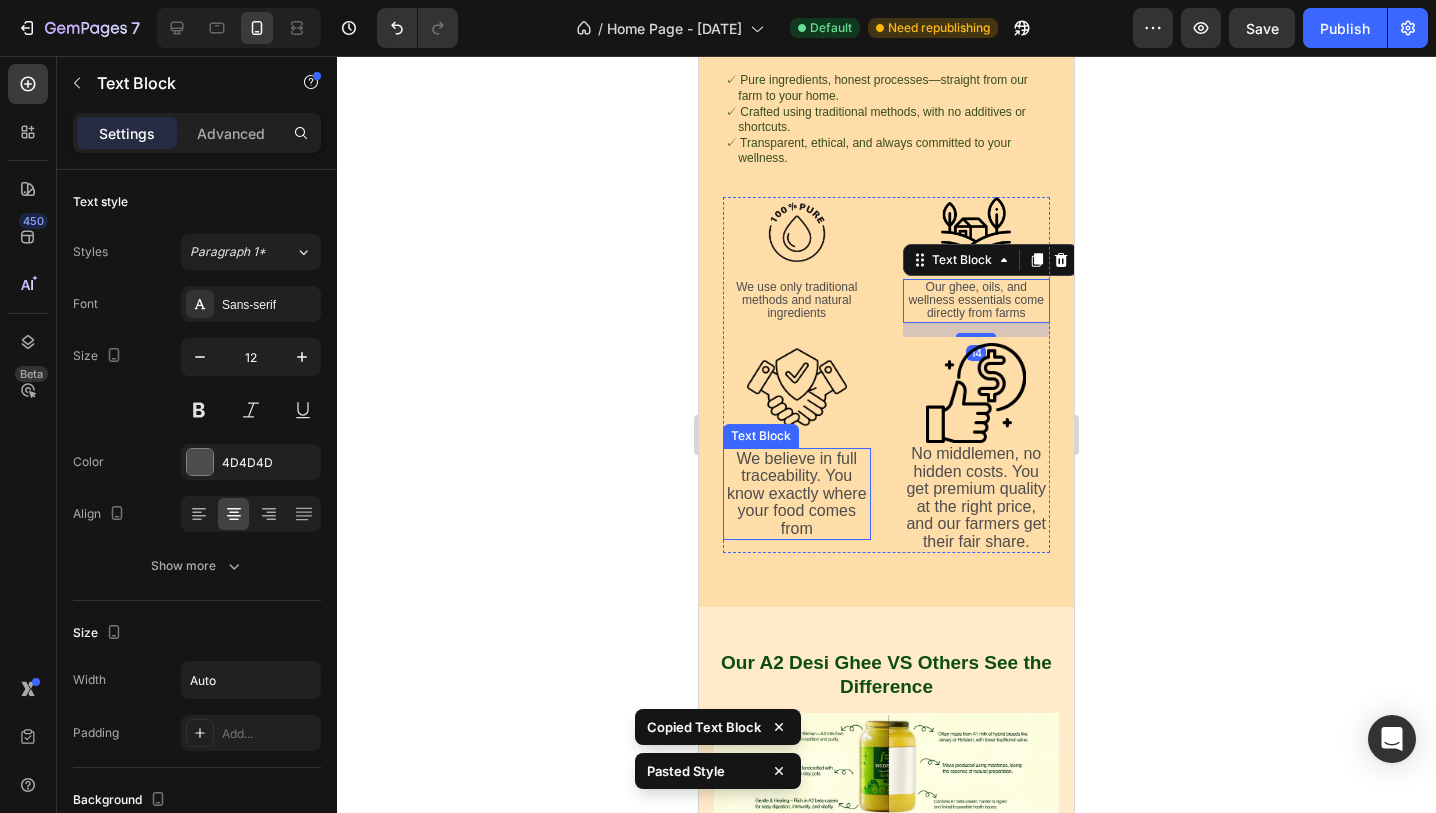 click on "We believe in full traceability. You know exactly where your food comes from" at bounding box center (797, 494) 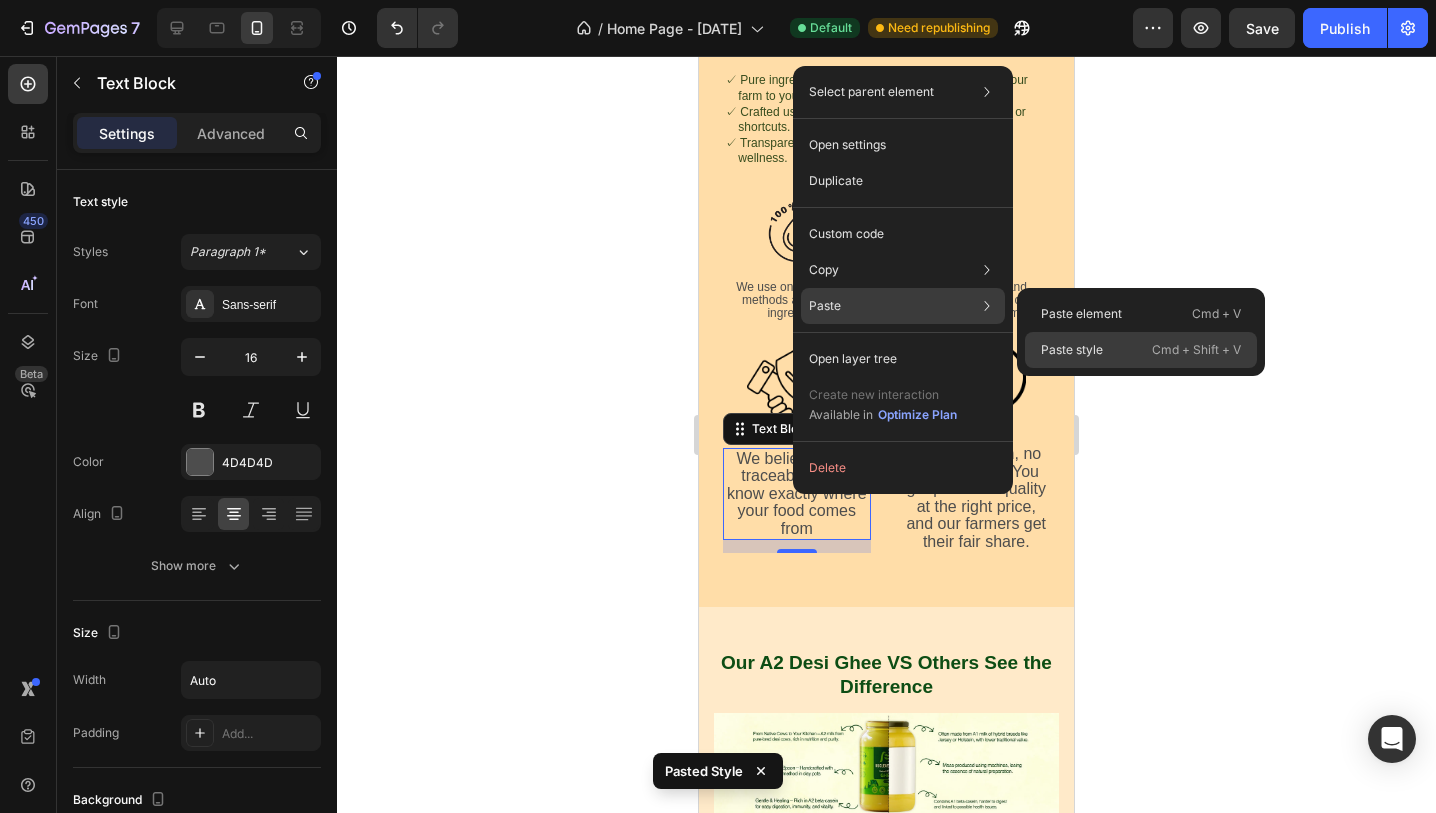 click on "Paste style" at bounding box center [1072, 350] 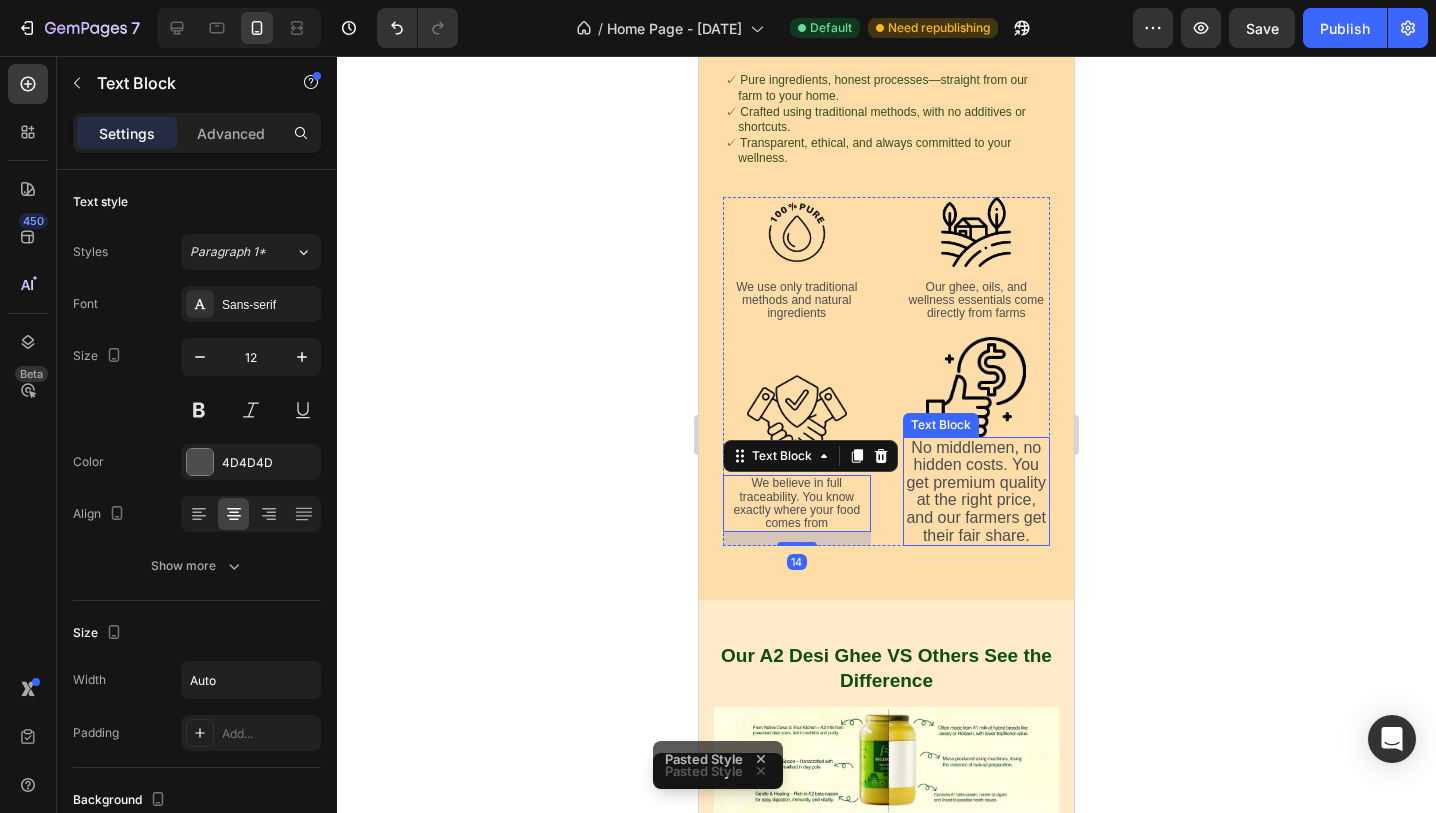 click on "No middlemen, no hidden costs. You get premium quality at the right price, and our farmers get their fair share." at bounding box center [977, 492] 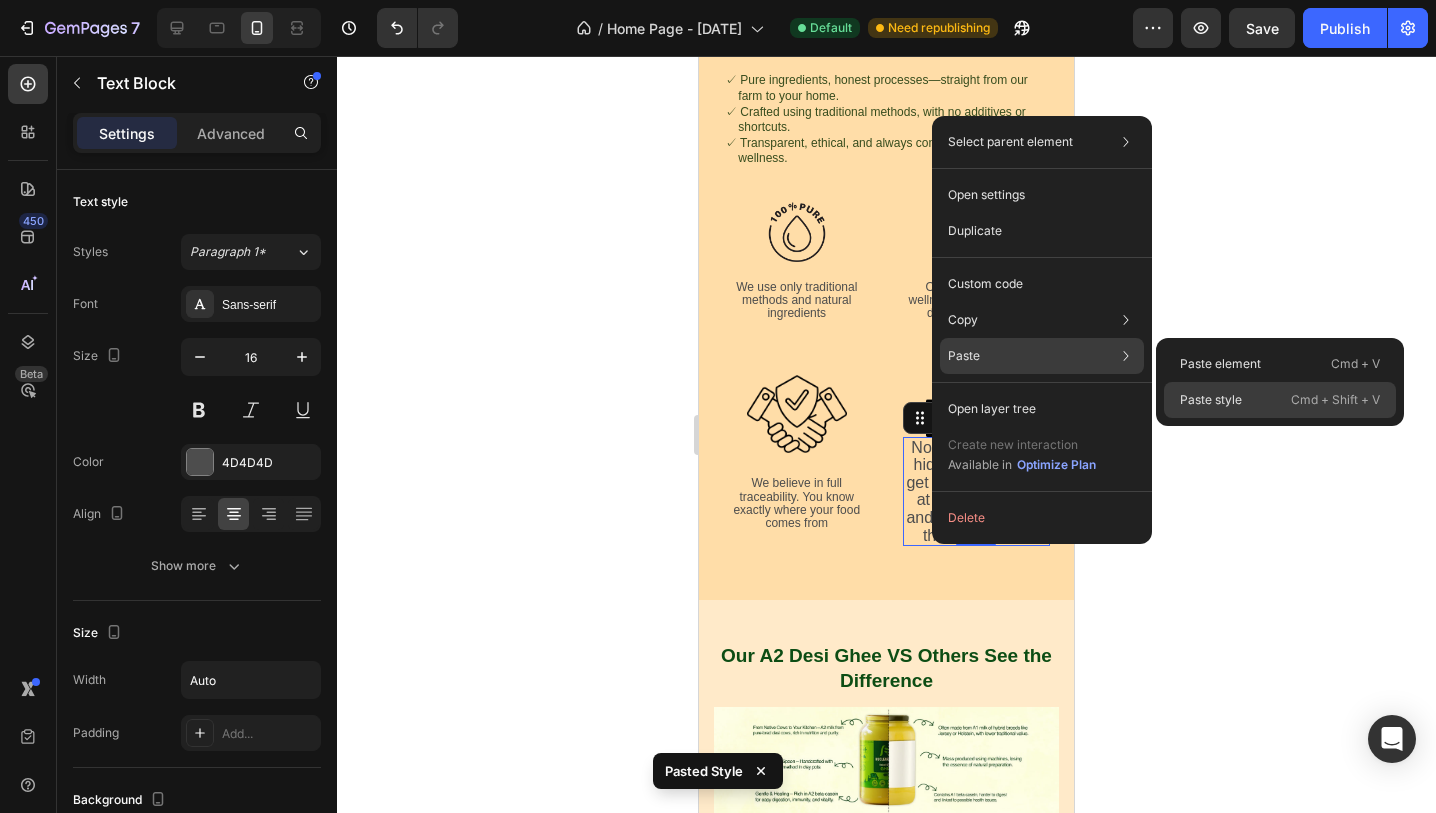 click on "Paste style" at bounding box center [1211, 400] 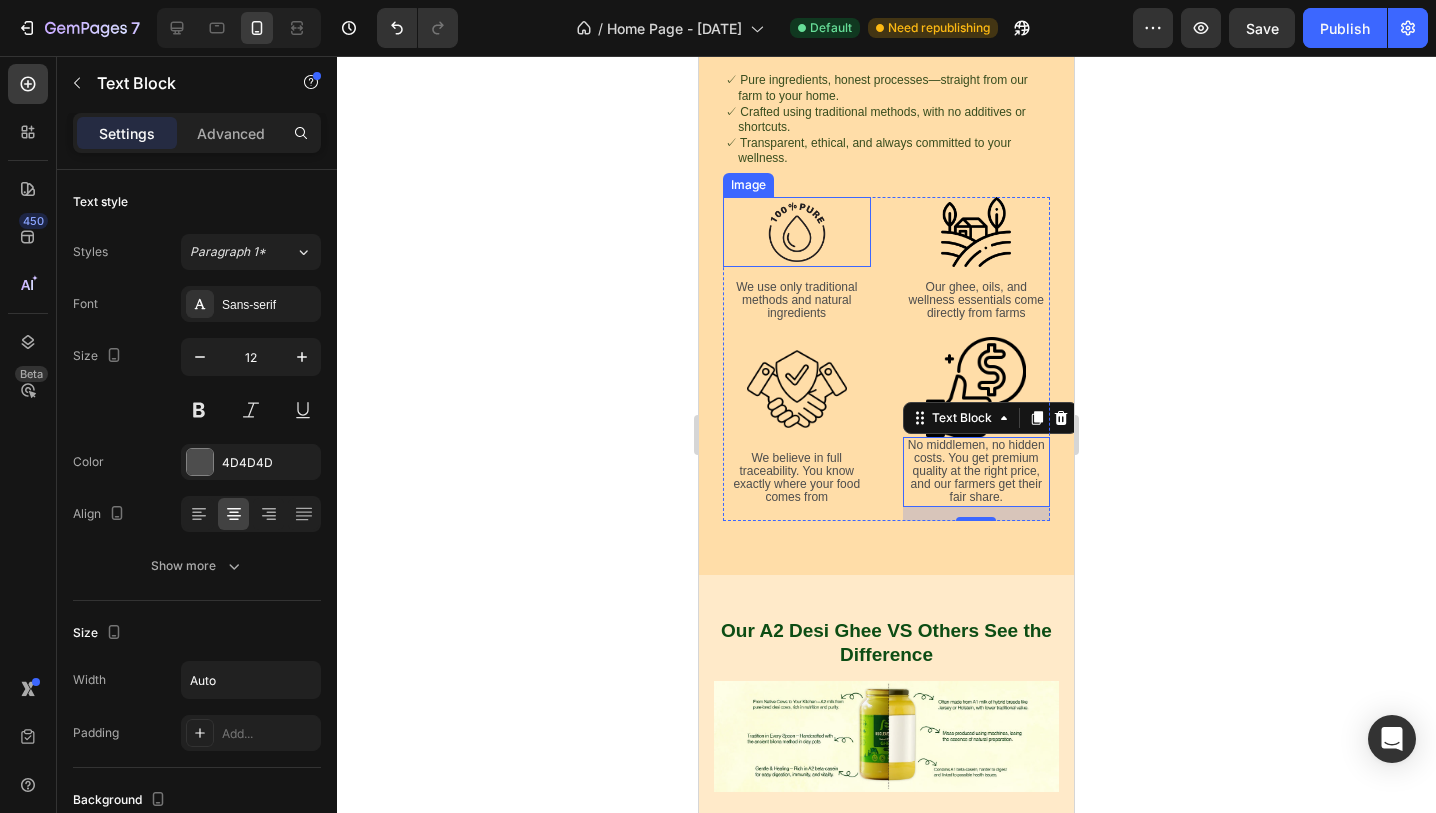 click at bounding box center (797, 232) 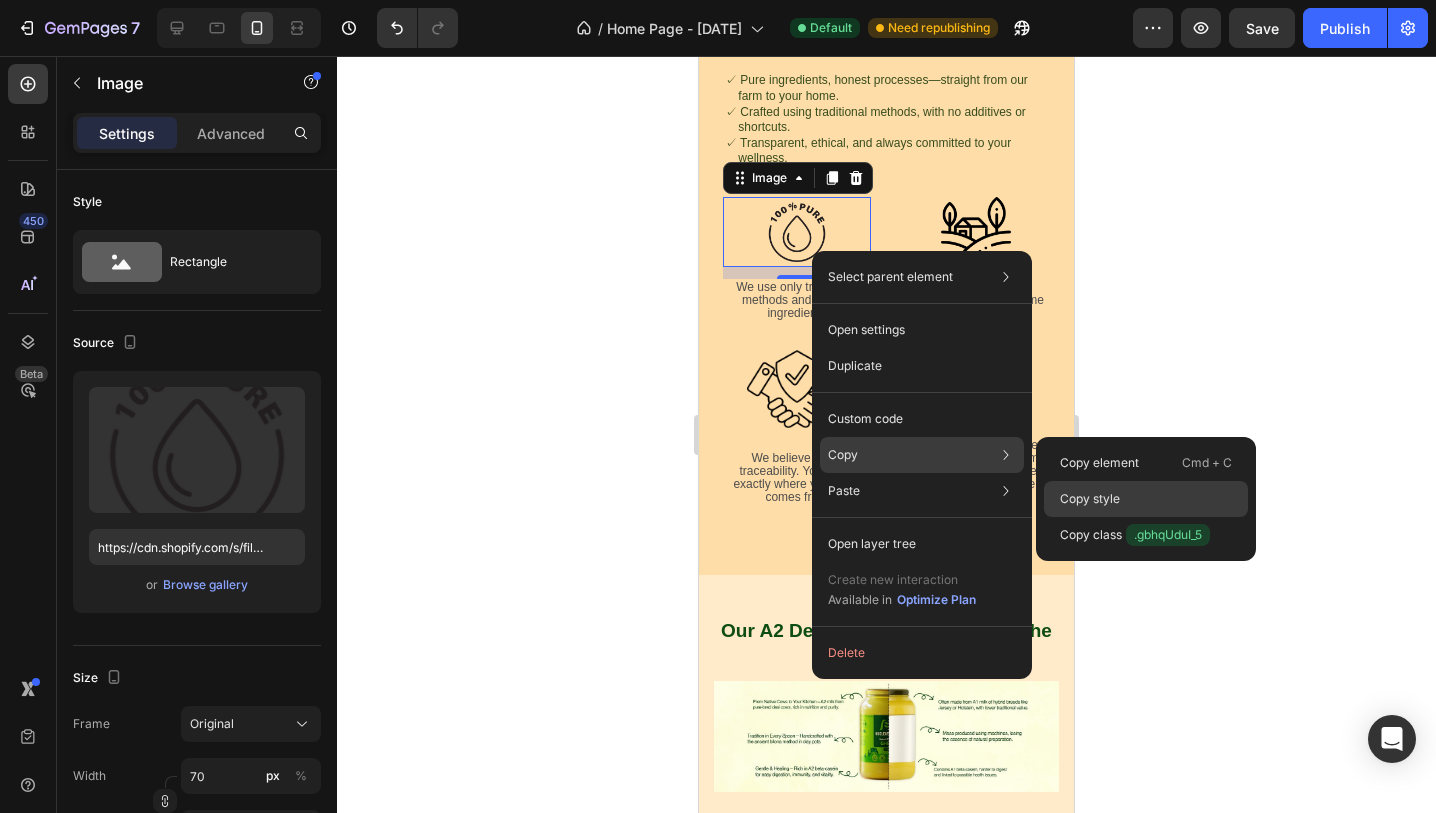 click on "Copy style" at bounding box center (1090, 499) 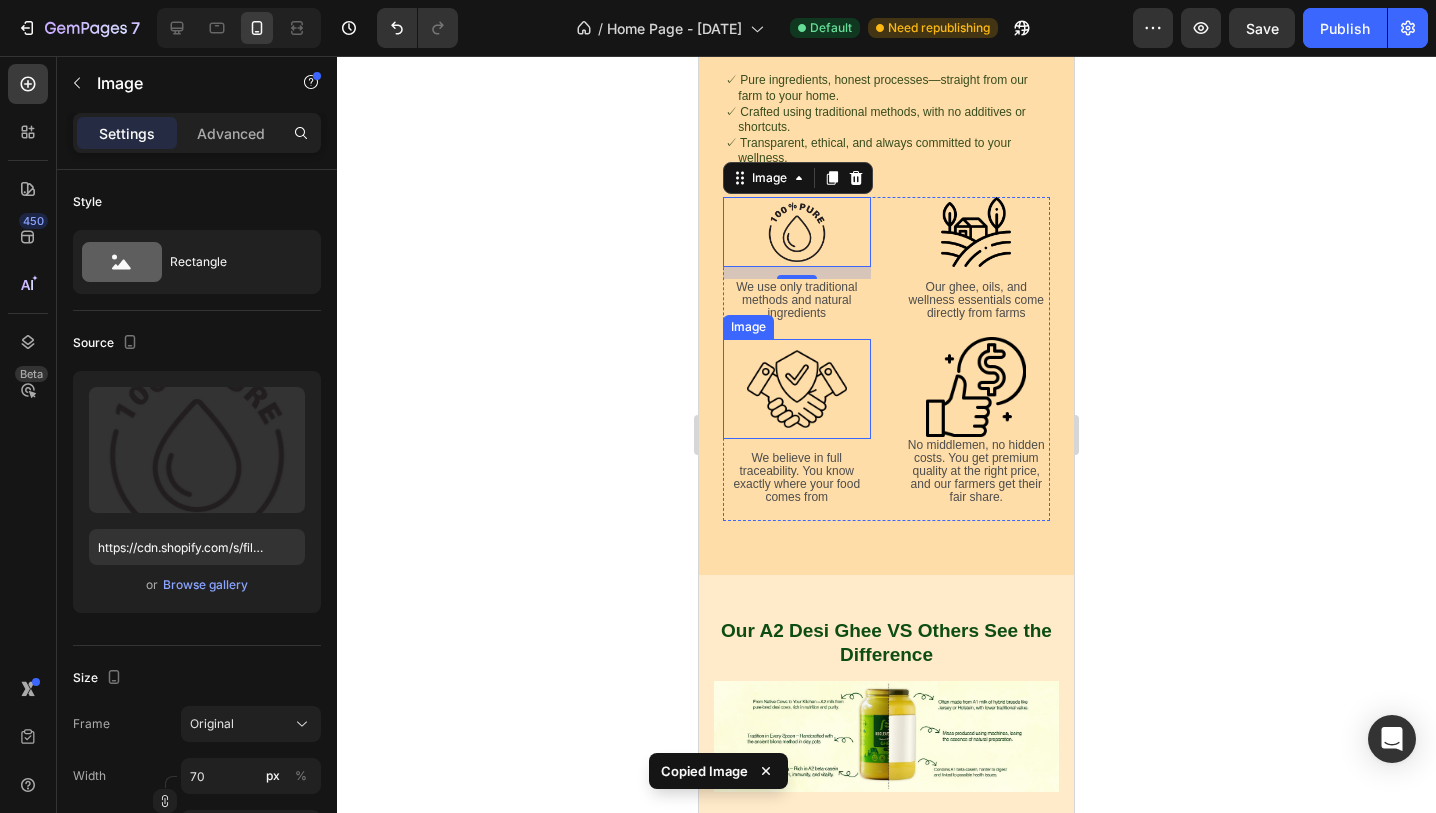 click at bounding box center (797, 389) 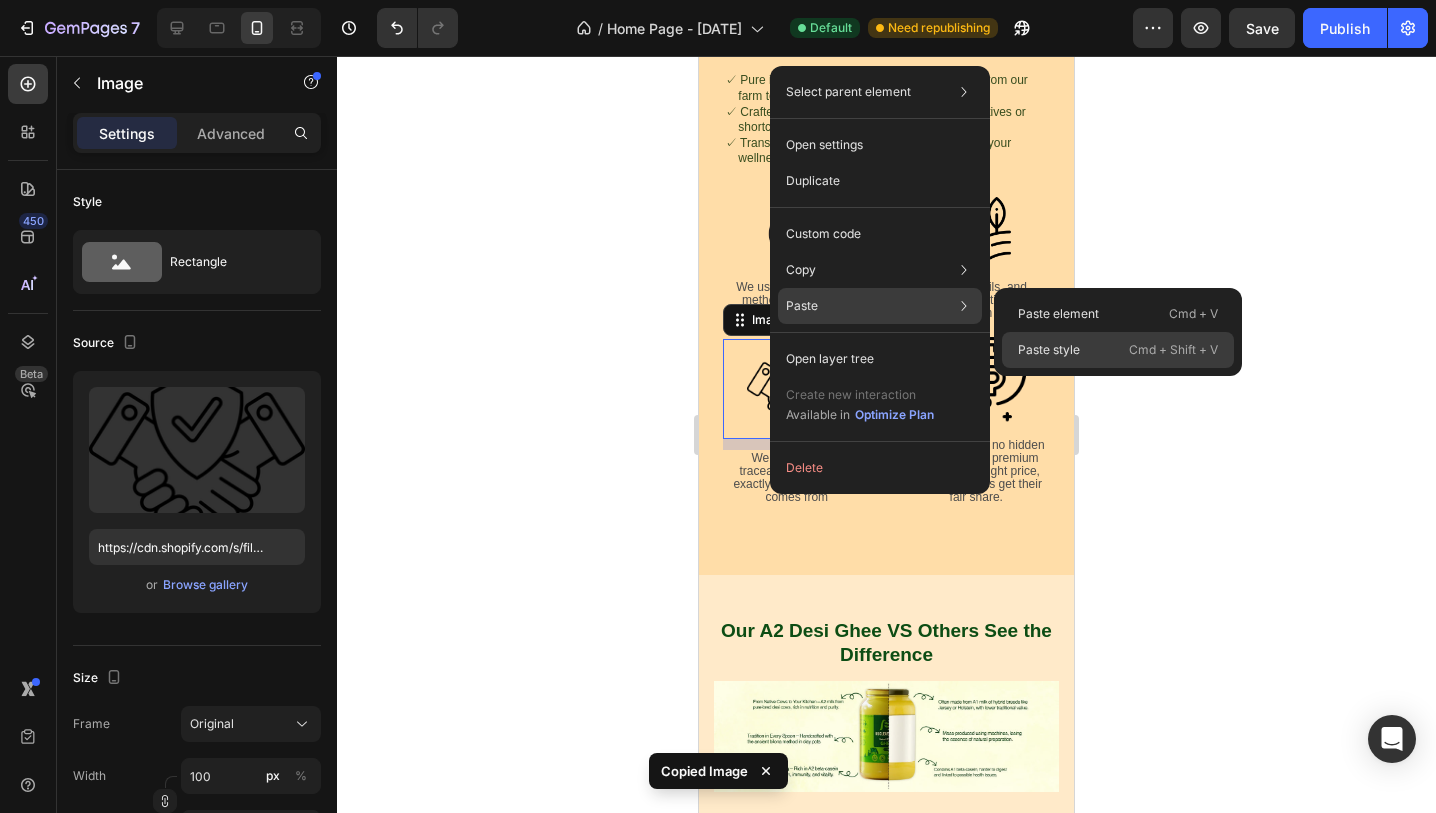 click on "Paste style  Cmd + Shift + V" 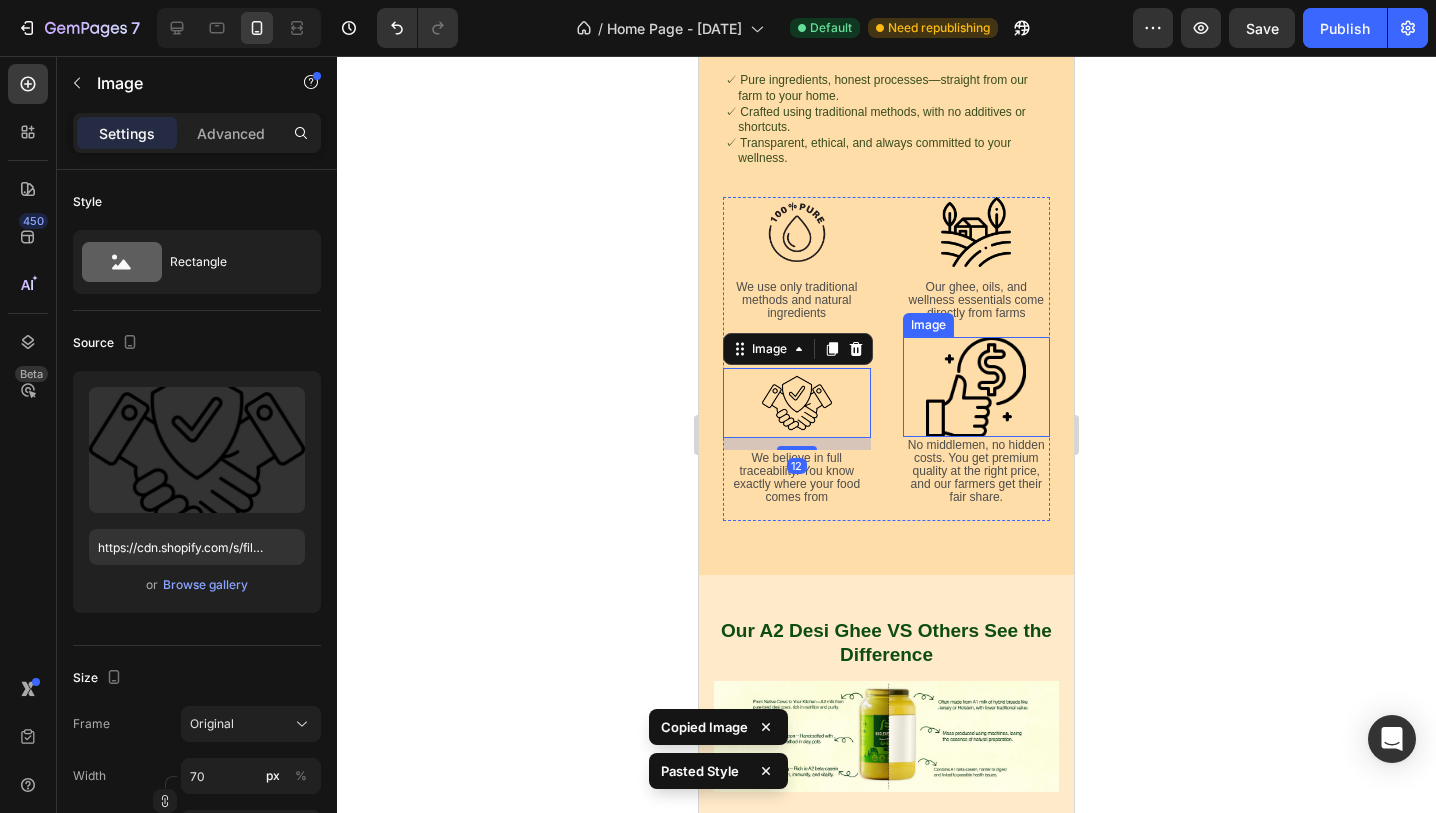 click at bounding box center [976, 387] 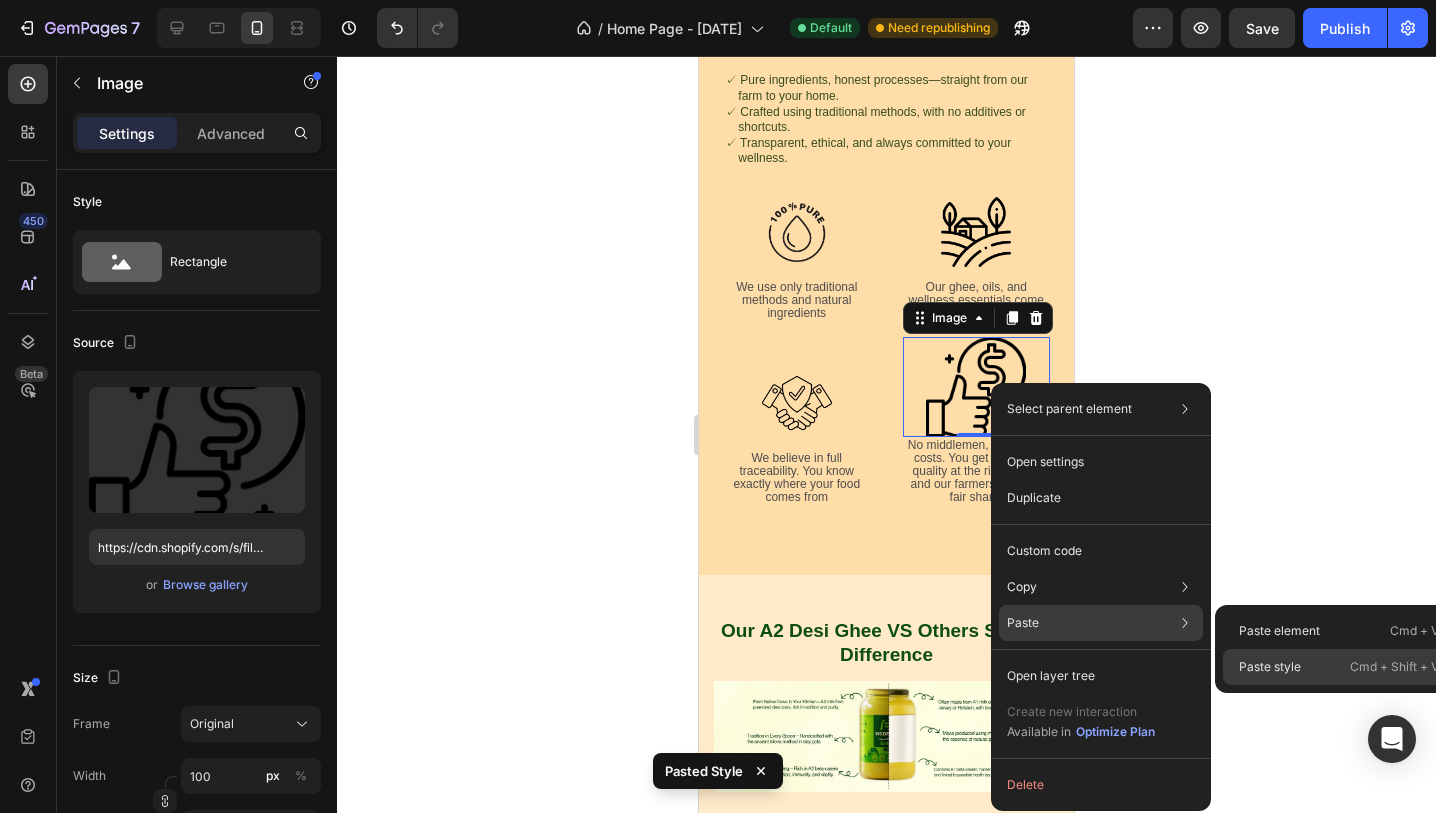 click on "Paste style" at bounding box center (1270, 667) 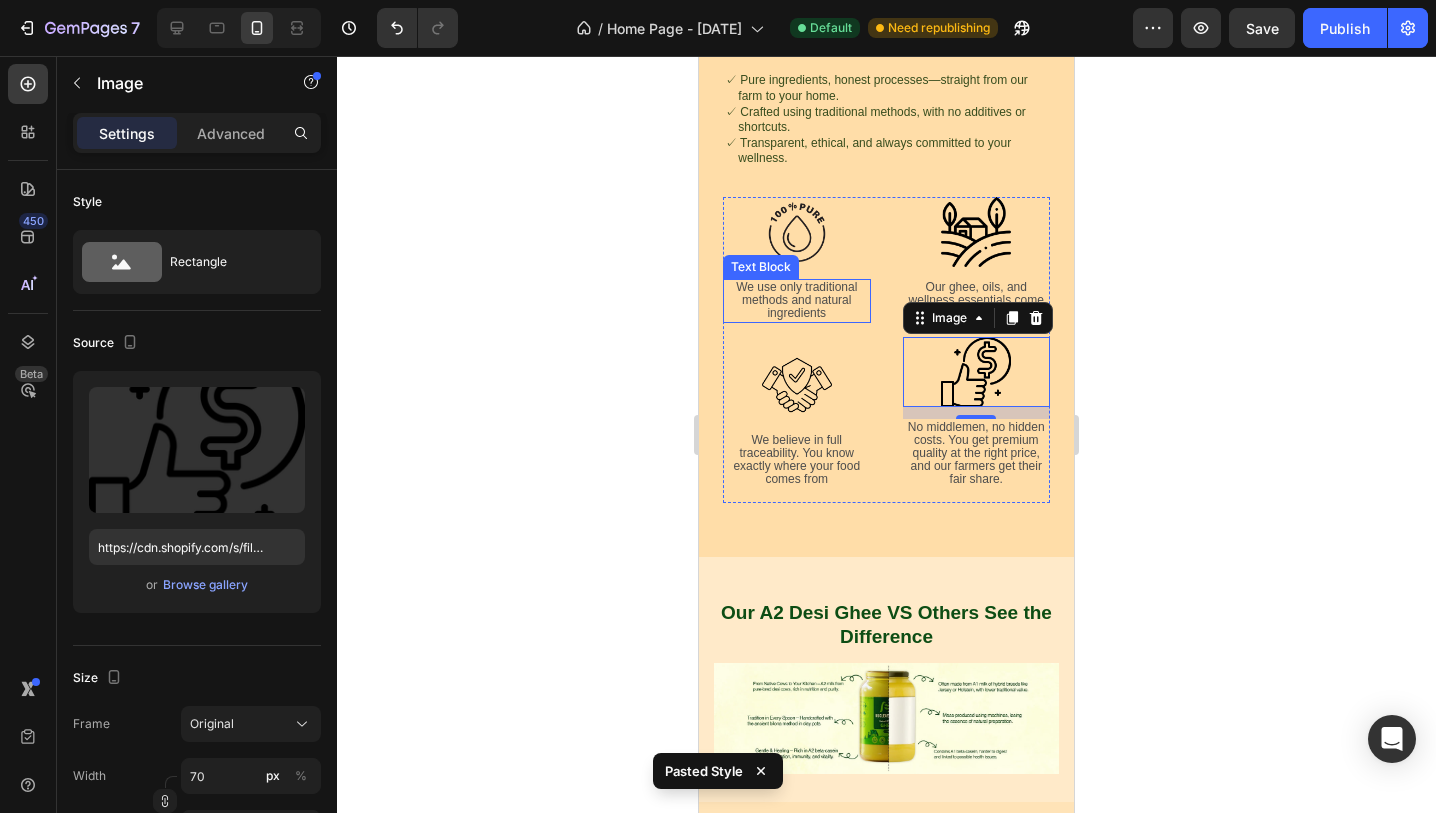 click on "We use only traditional methods and natural ingredients" at bounding box center [797, 301] 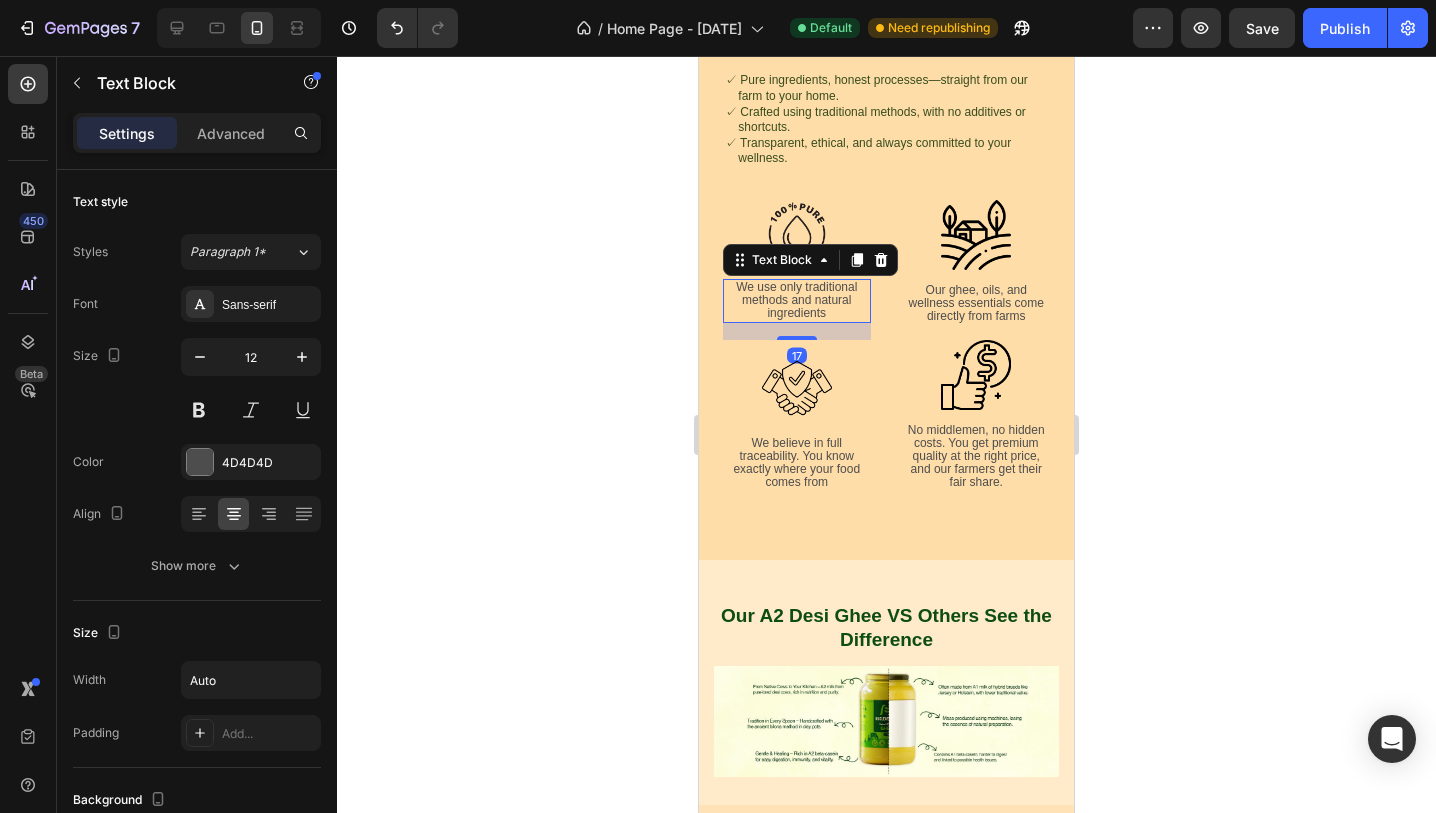 click on "Image We use only traditional methods and natural ingredients Text Block   17 Image Our ghee, oils, and wellness essentials come directly from farms Text Block Image We believe in full traceability. You know exactly where your food comes from Text Block Image No middlemen, no hidden costs. You get premium quality at the right price, and our farmers get their fair share. Text Block Row" at bounding box center (886, 351) 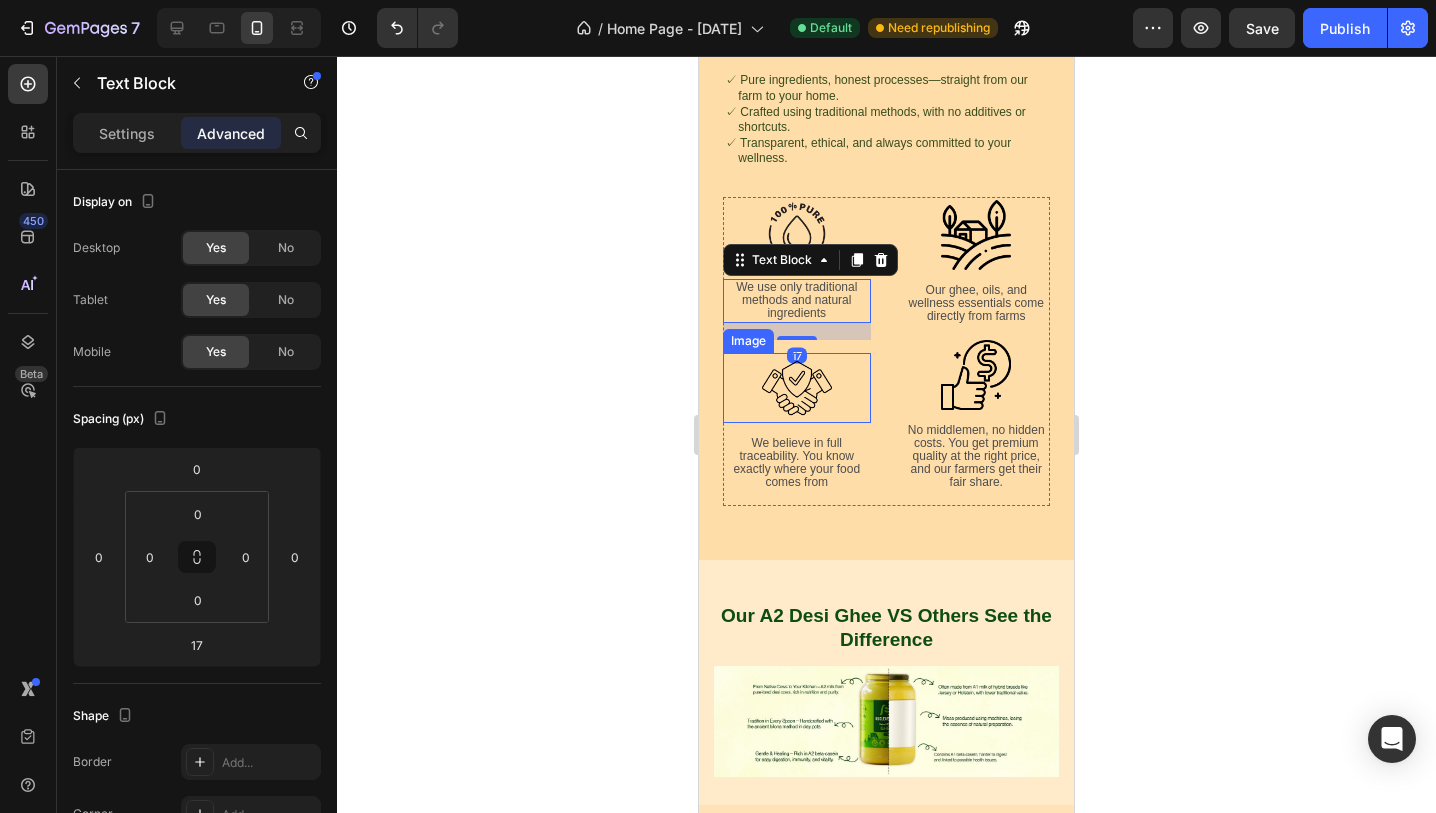 click at bounding box center (797, 388) 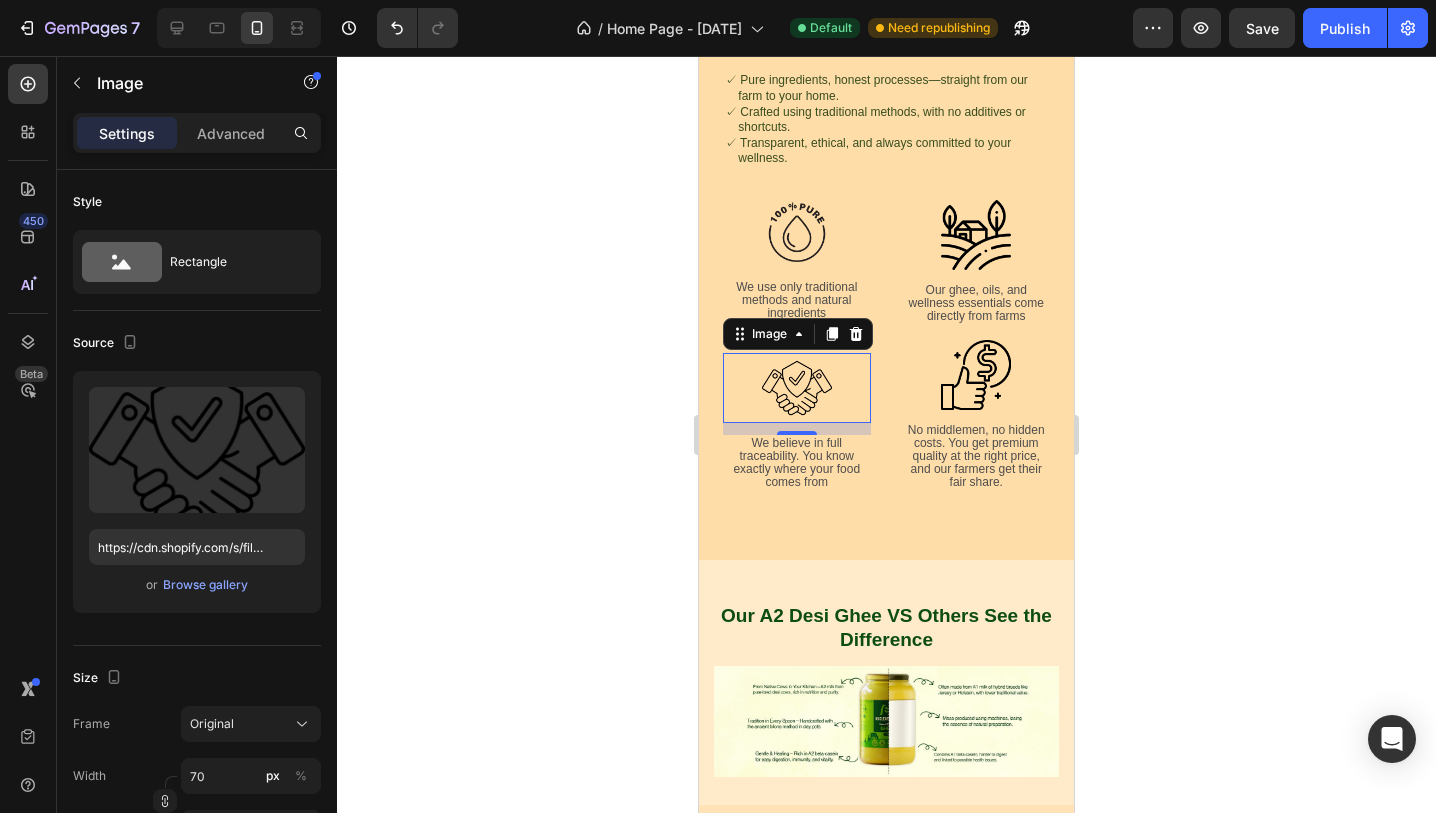click 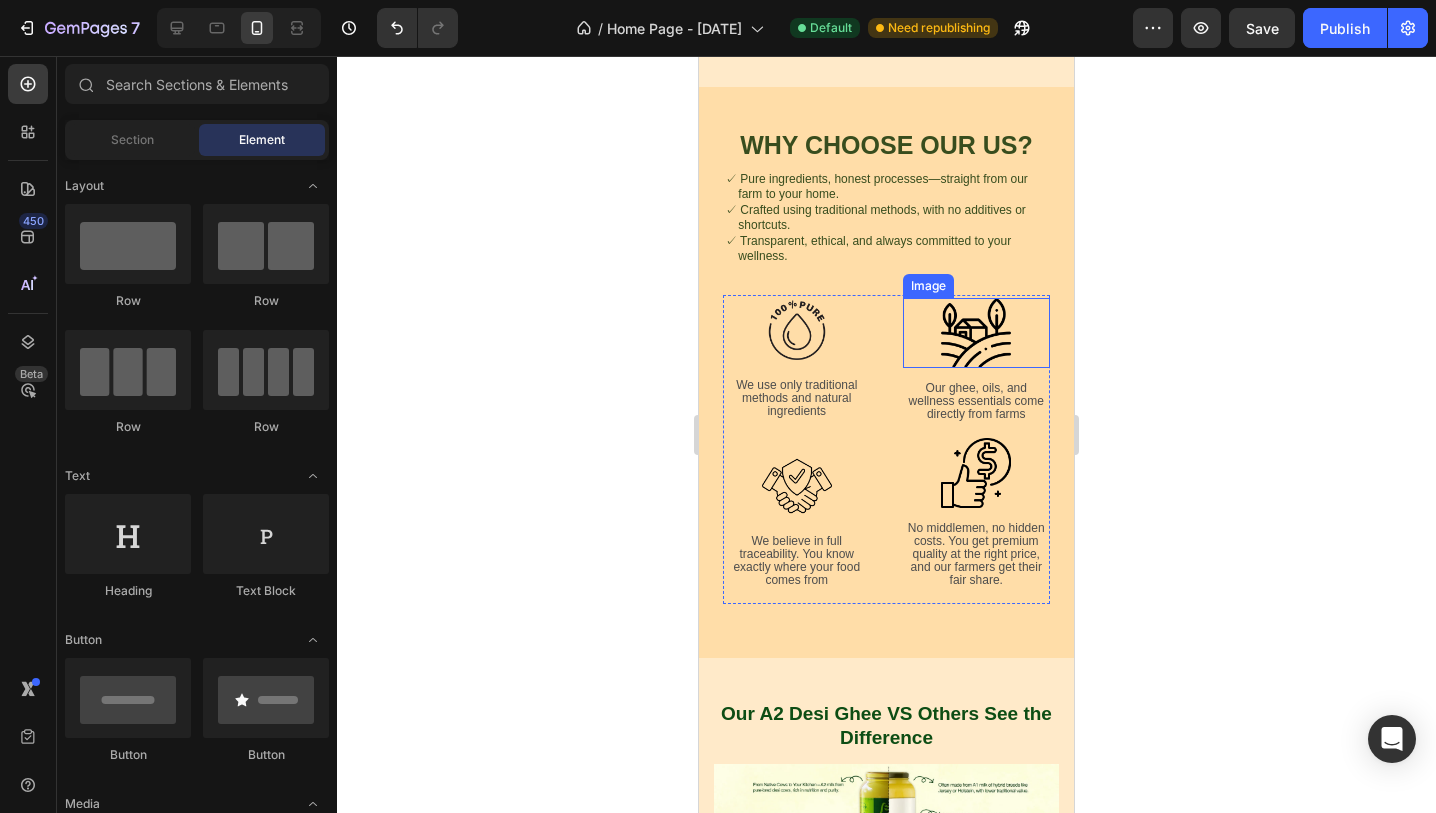 scroll, scrollTop: 1712, scrollLeft: 0, axis: vertical 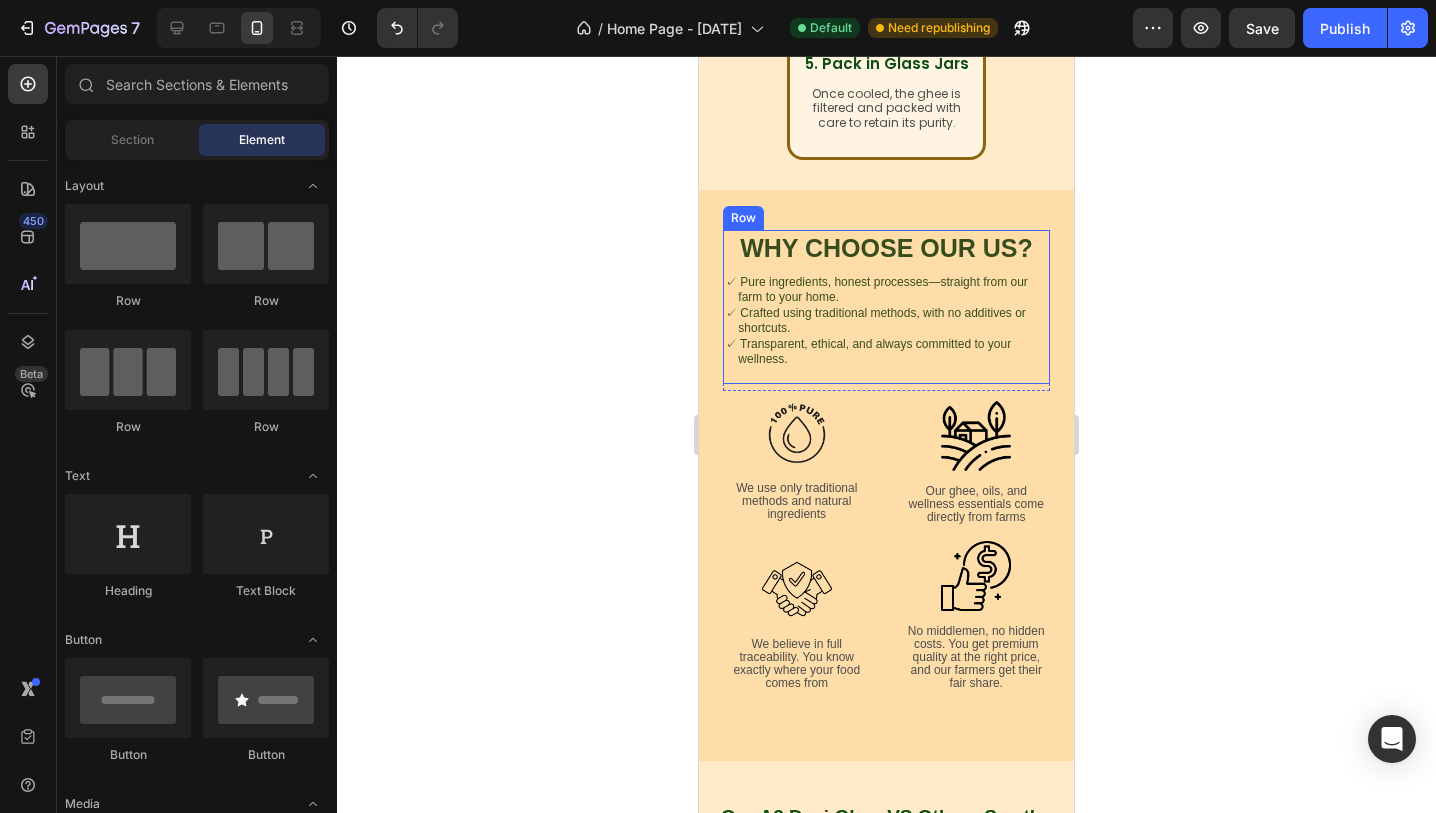 click on "✓ Pure ingredients, honest processes—straight from our           farm to your home. ✓ Crafted using traditional methods, with no additives or           shortcuts. ✓ Transparent, ethical, and always committed to your               wellness." at bounding box center (886, 322) 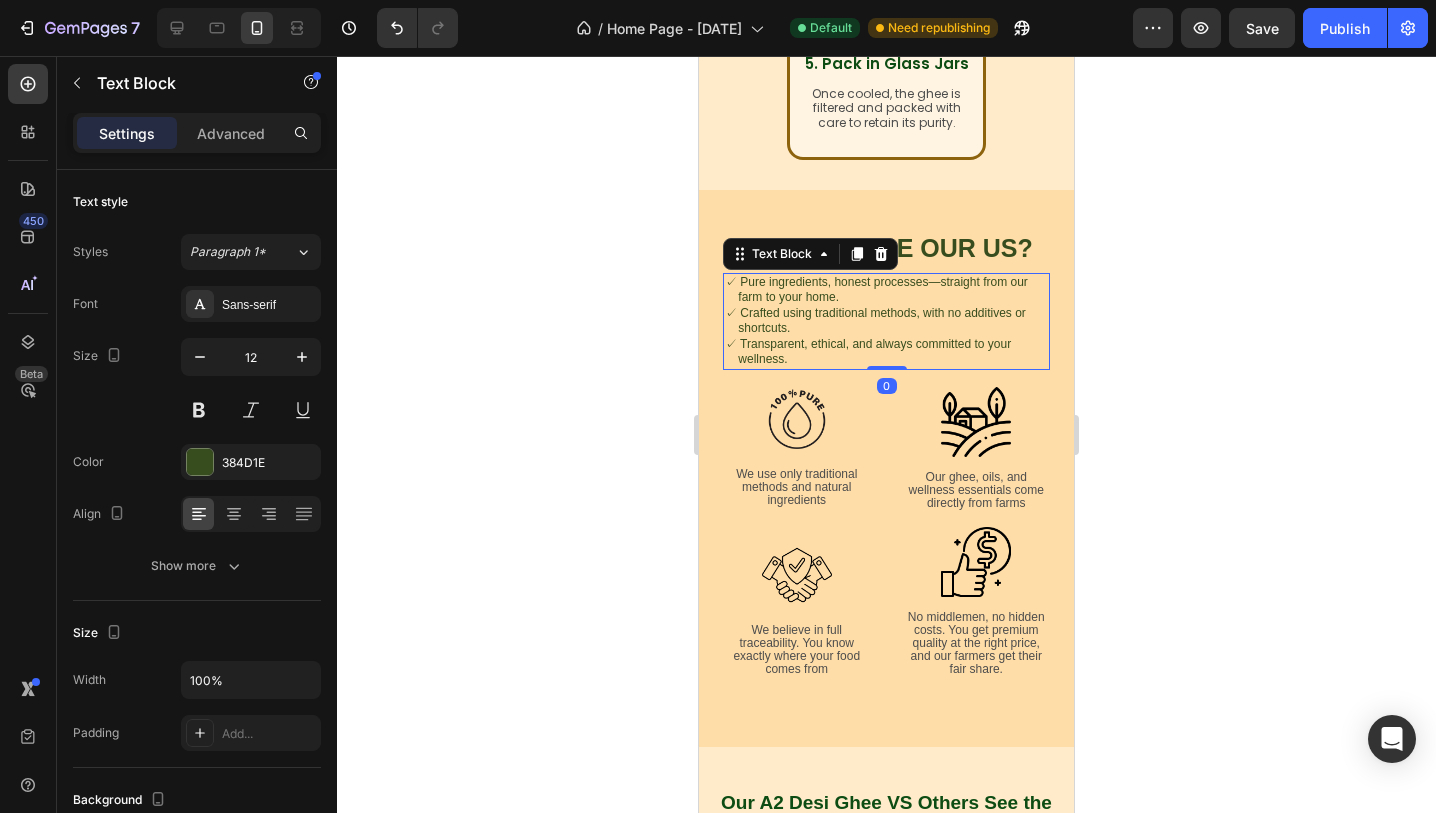 drag, startPoint x: 875, startPoint y: 347, endPoint x: 875, endPoint y: 318, distance: 29 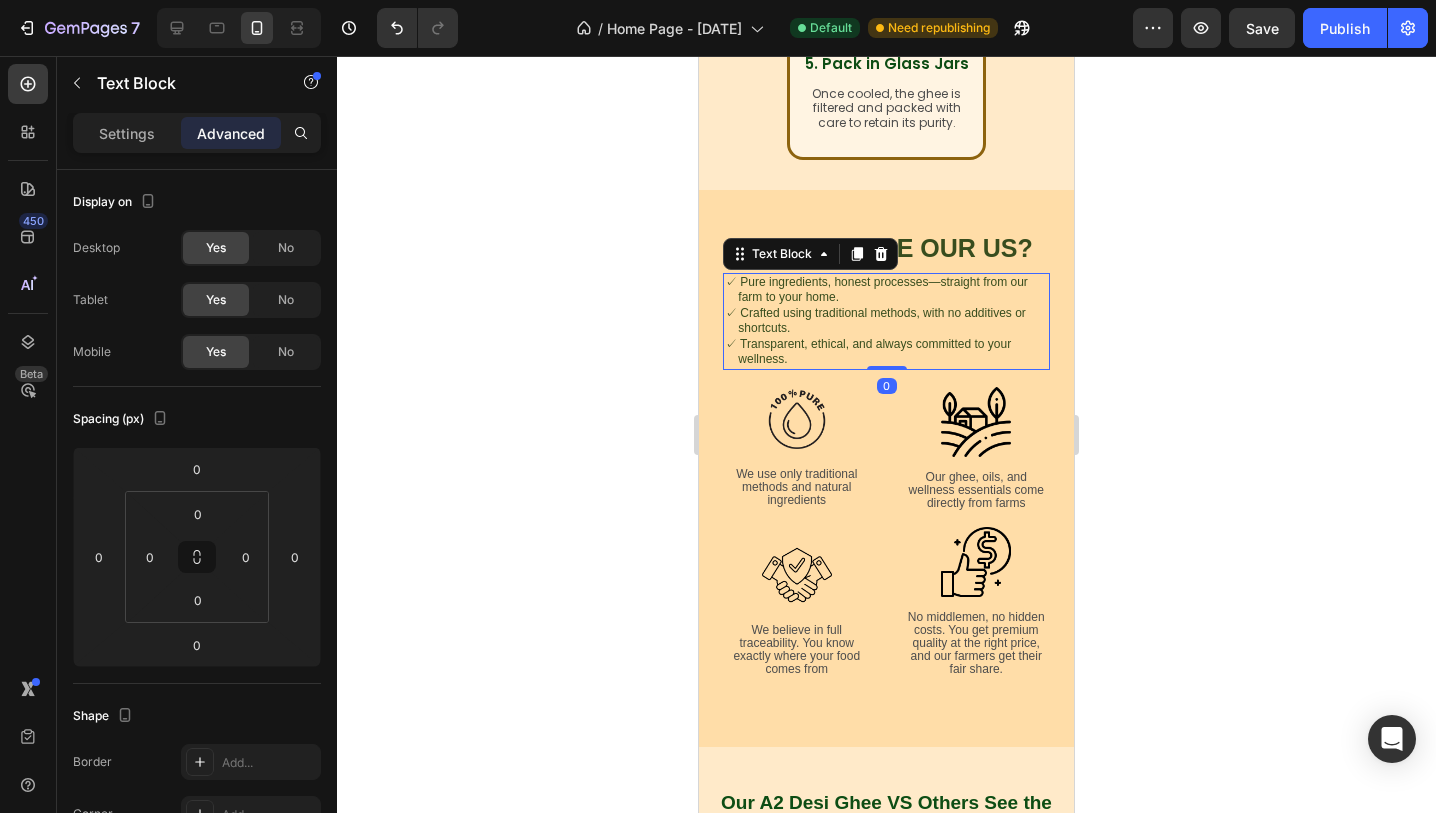 click 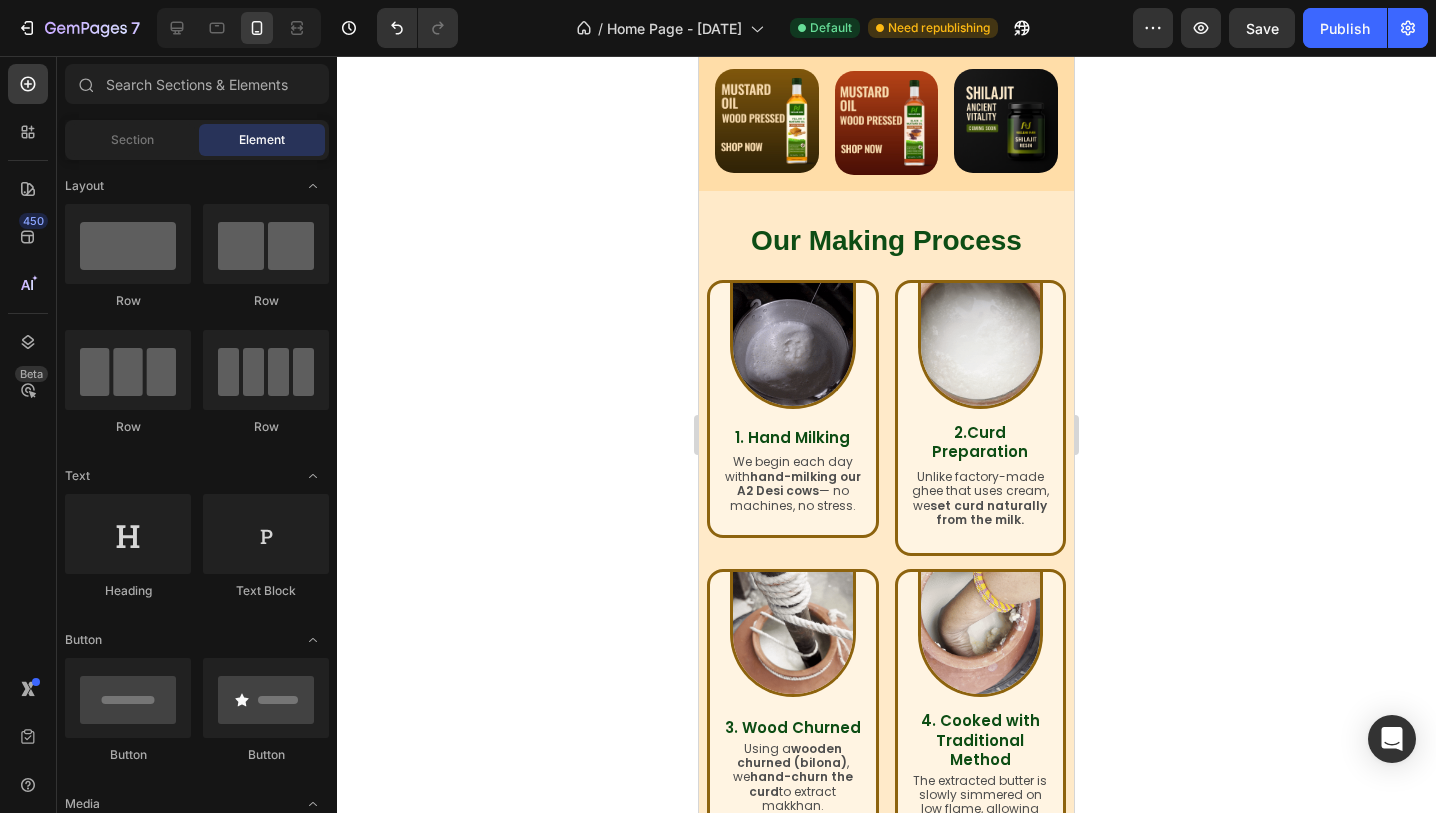 scroll, scrollTop: 643, scrollLeft: 0, axis: vertical 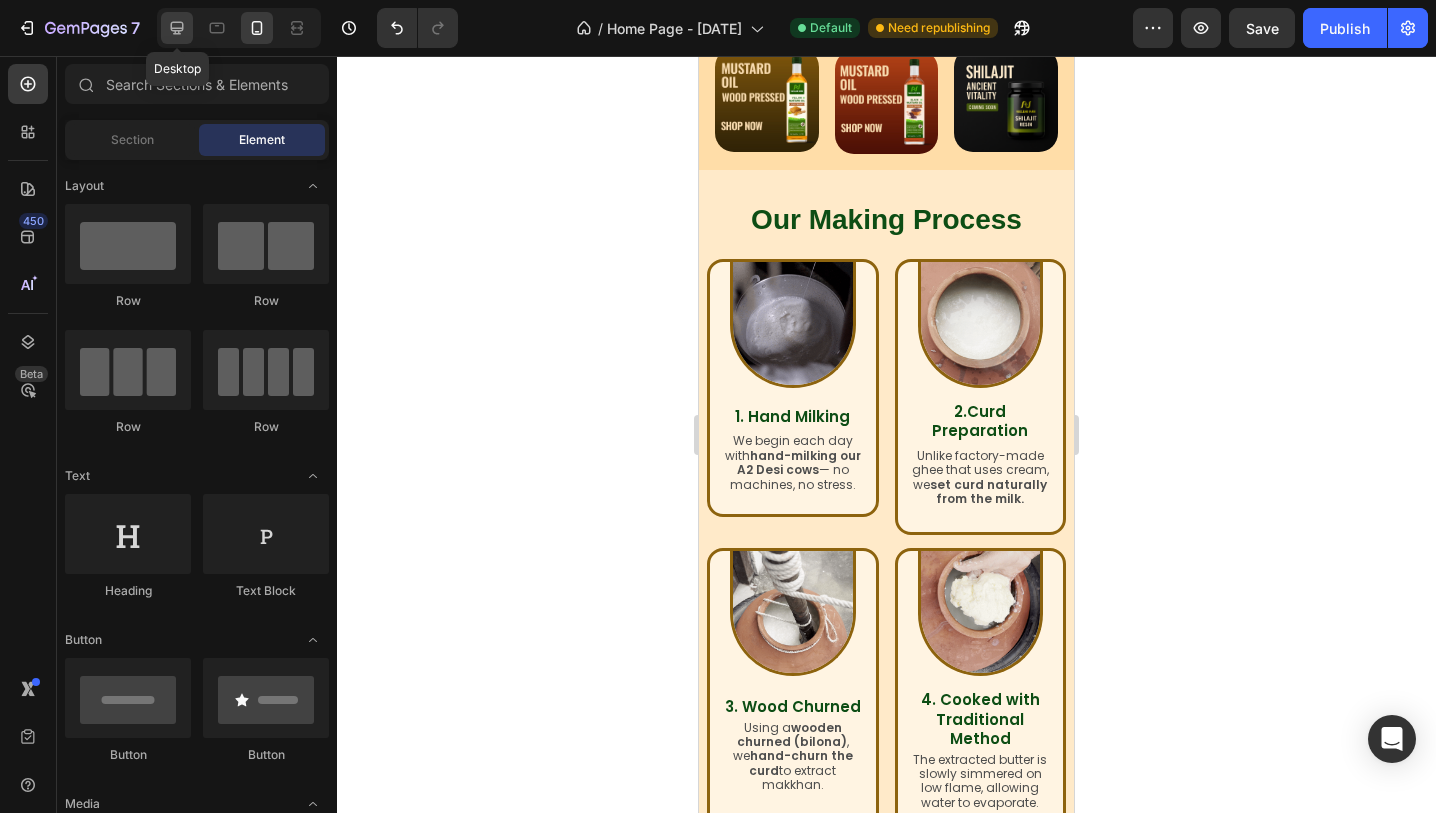 drag, startPoint x: 179, startPoint y: 33, endPoint x: 229, endPoint y: 375, distance: 345.63565 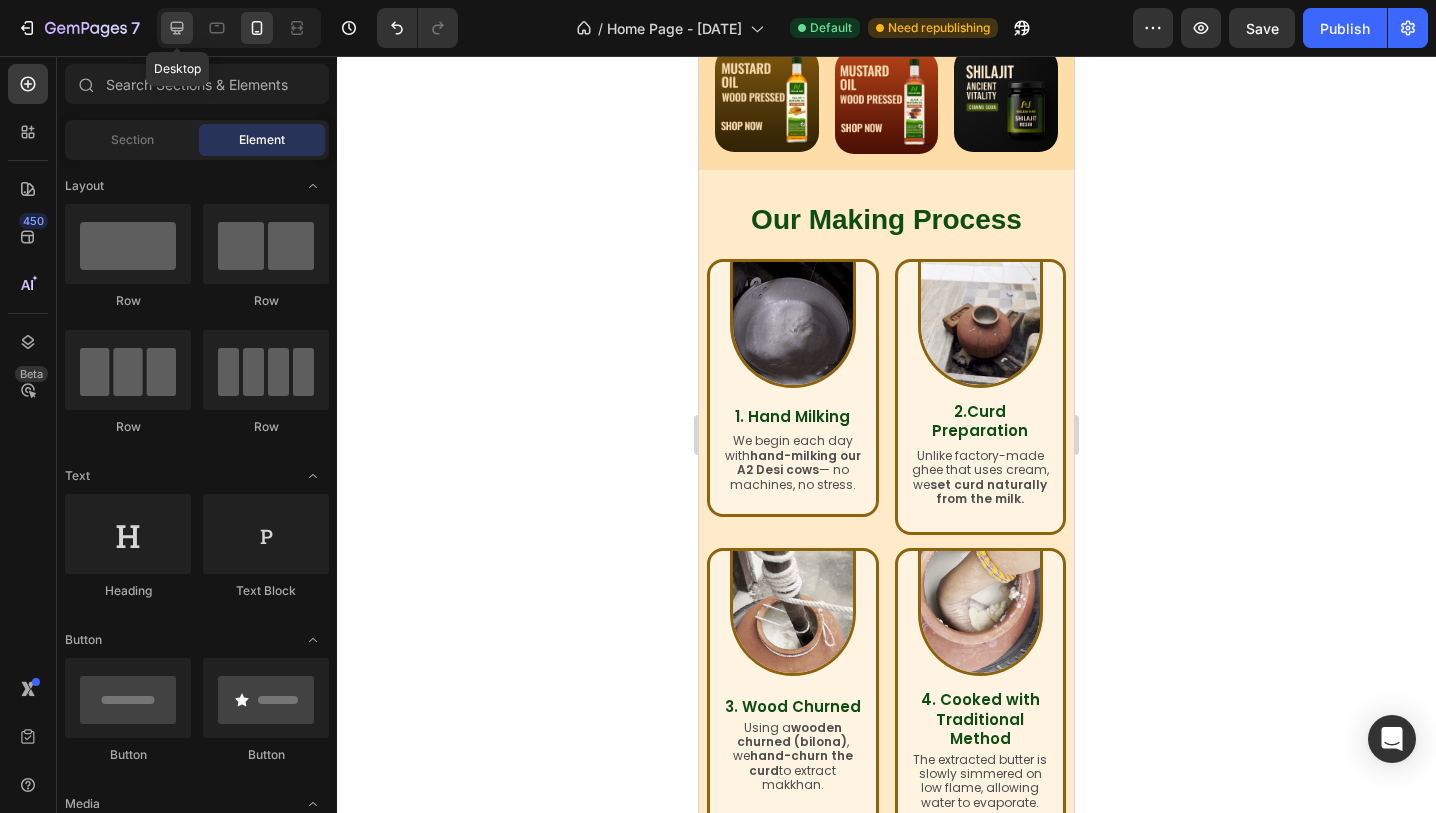 click 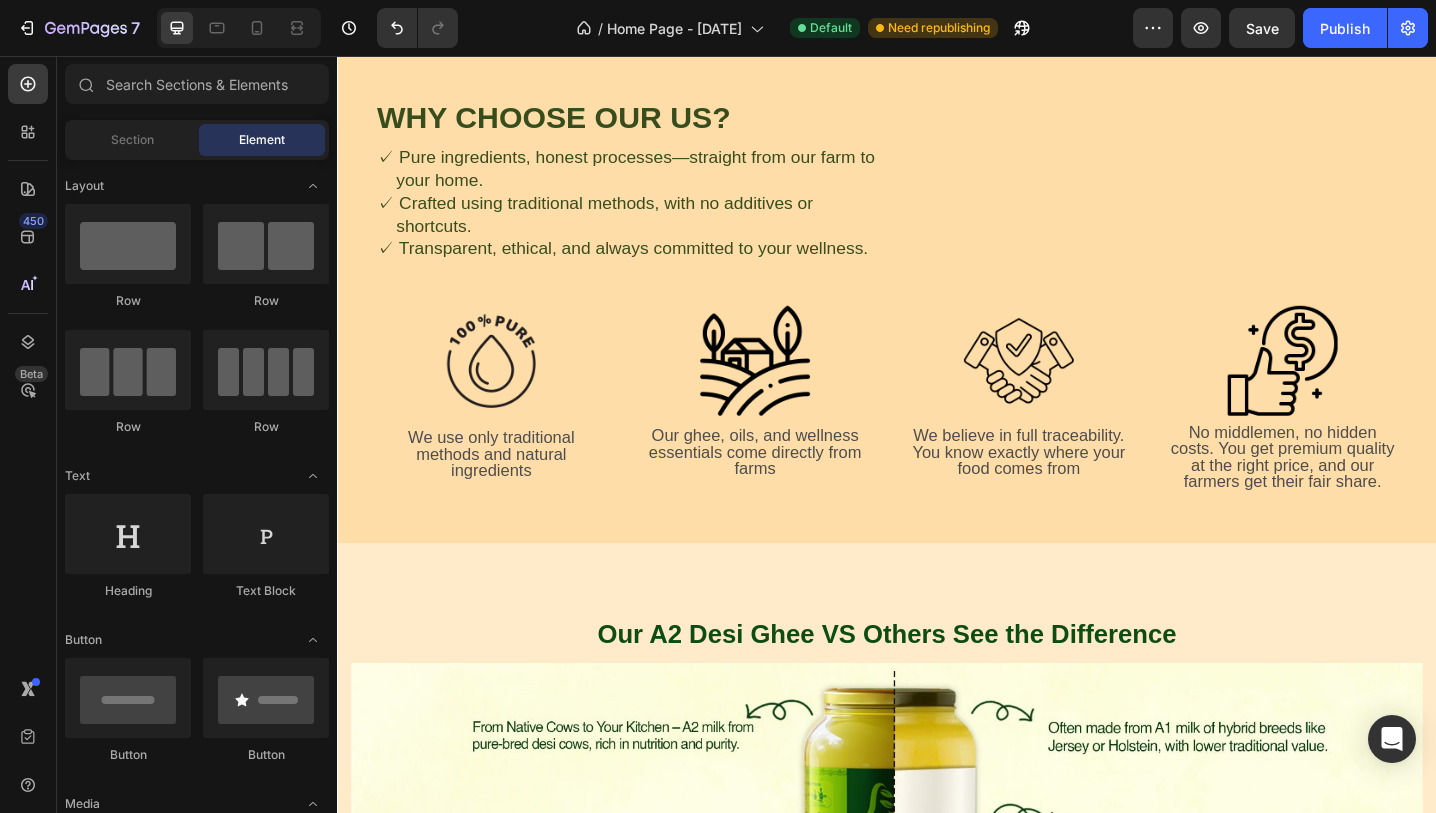 scroll, scrollTop: 1679, scrollLeft: 0, axis: vertical 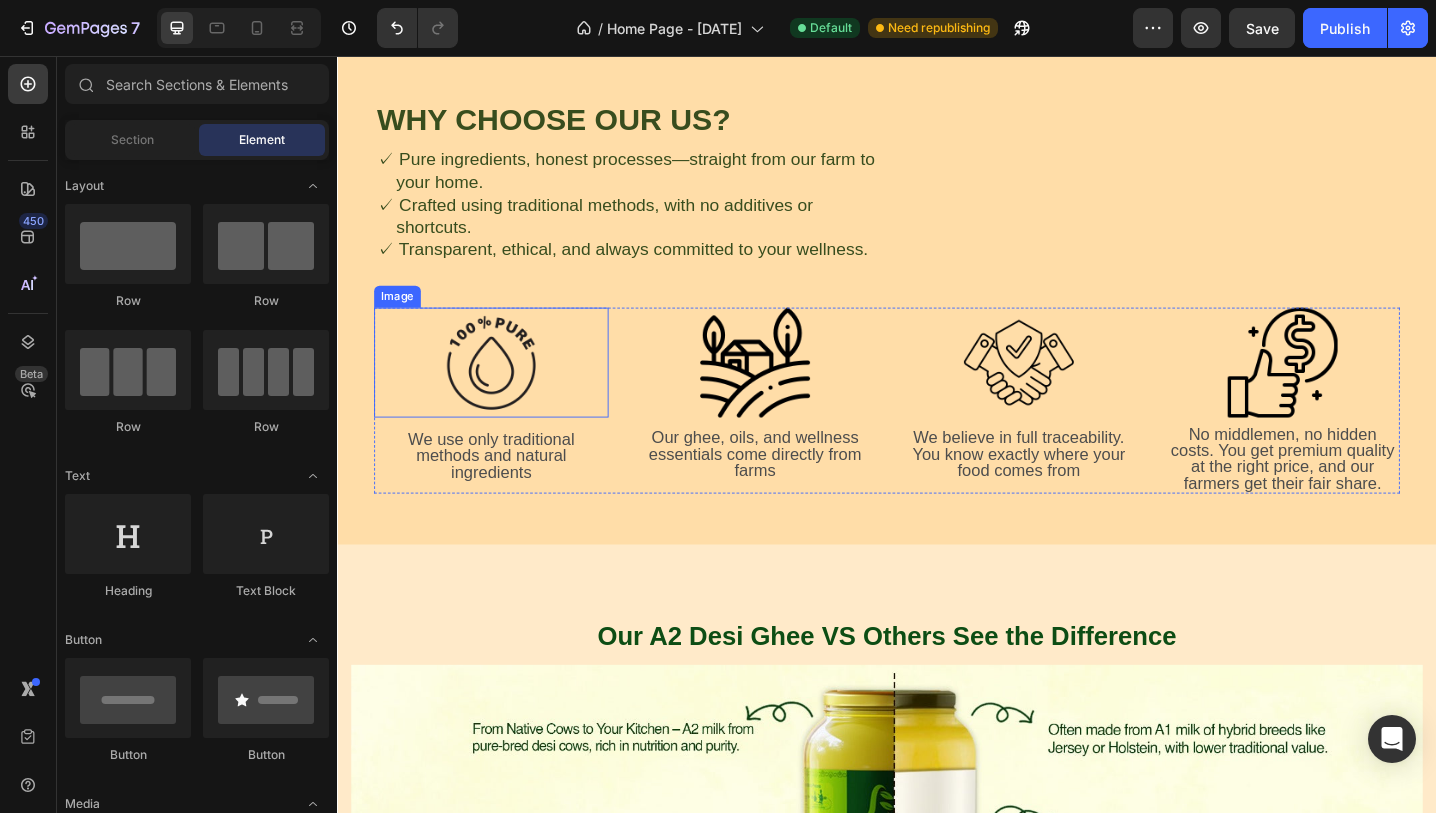 click at bounding box center (505, 391) 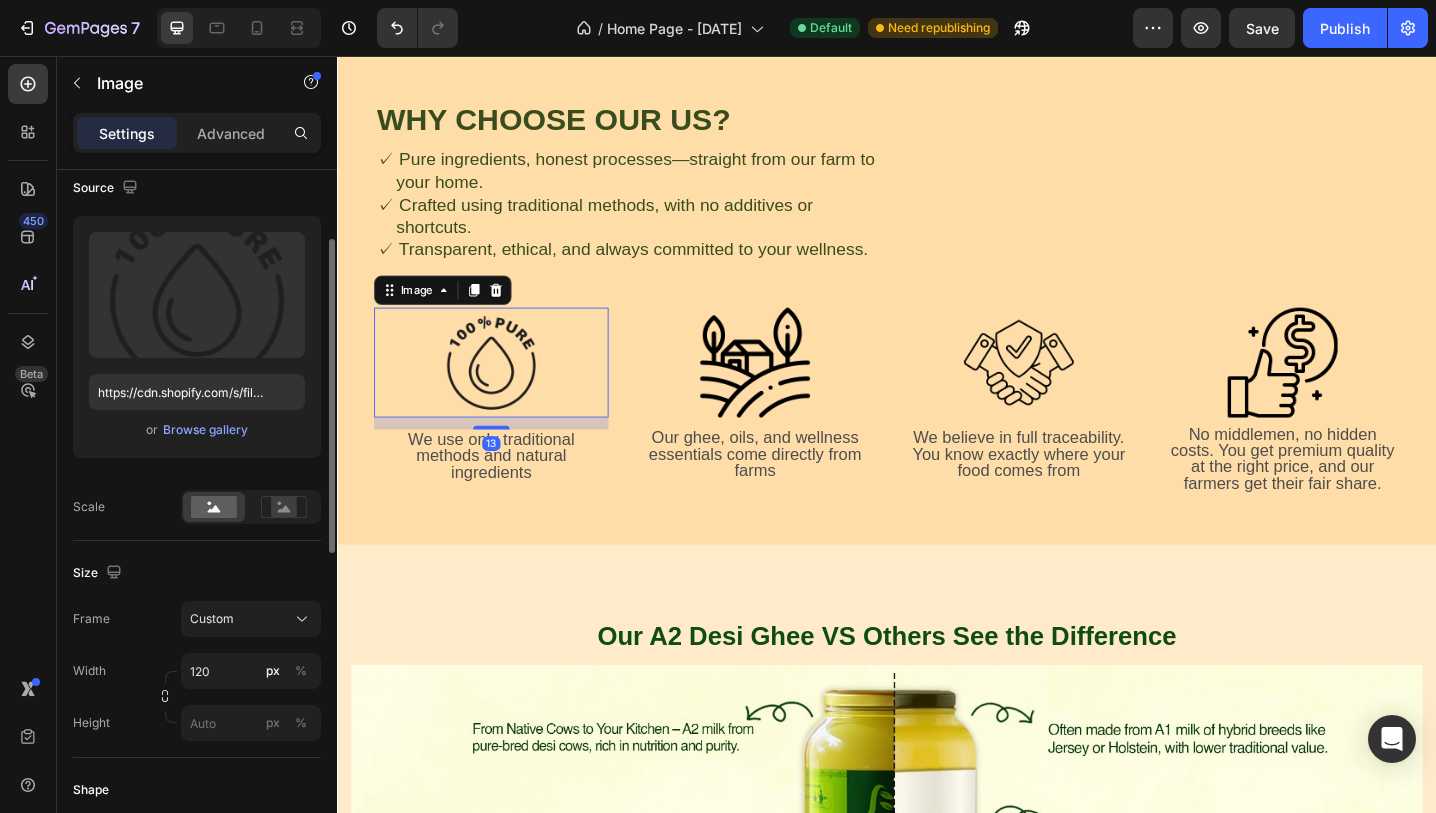 scroll, scrollTop: 164, scrollLeft: 0, axis: vertical 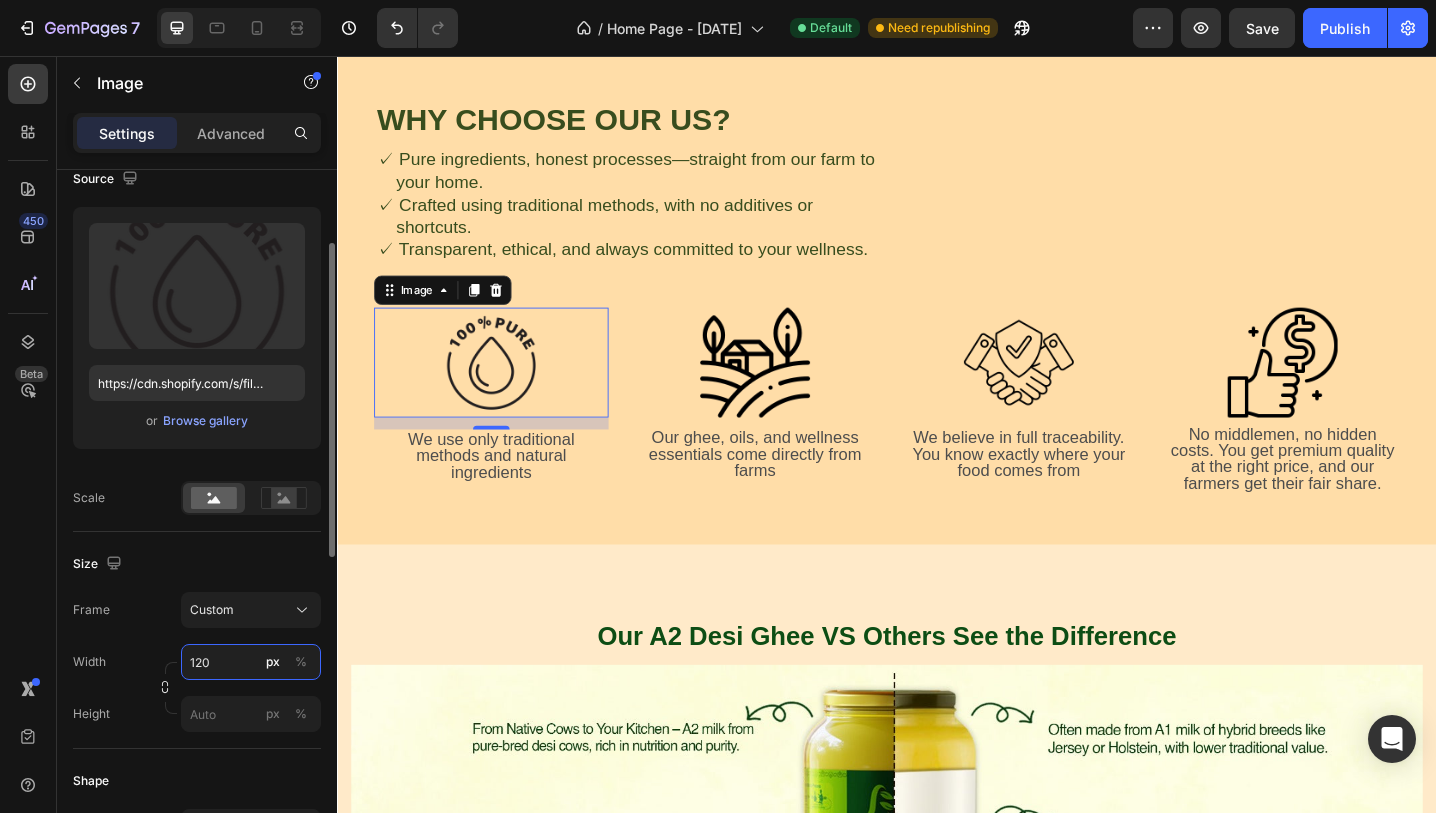 click on "120" at bounding box center [251, 662] 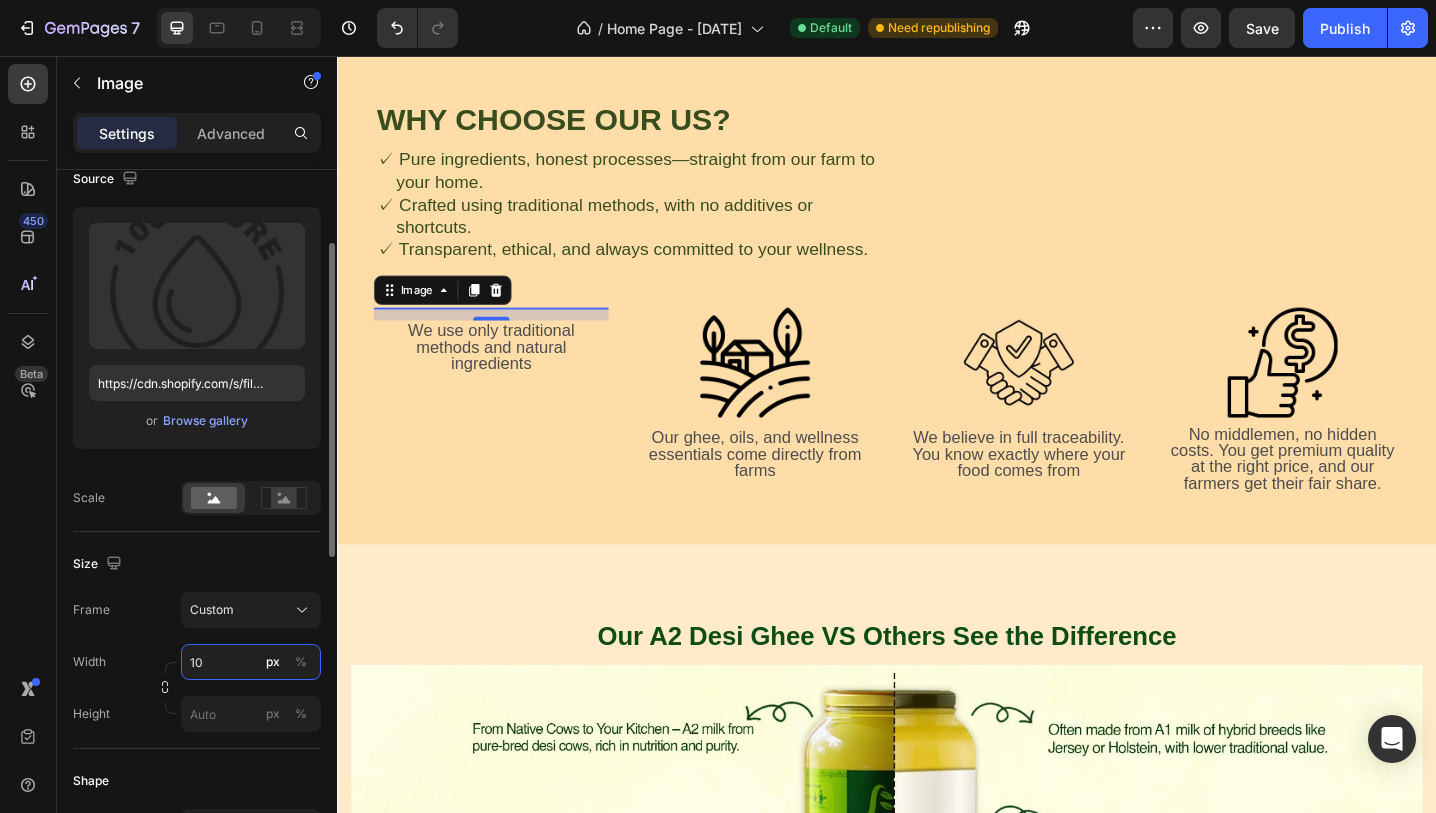 type on "100" 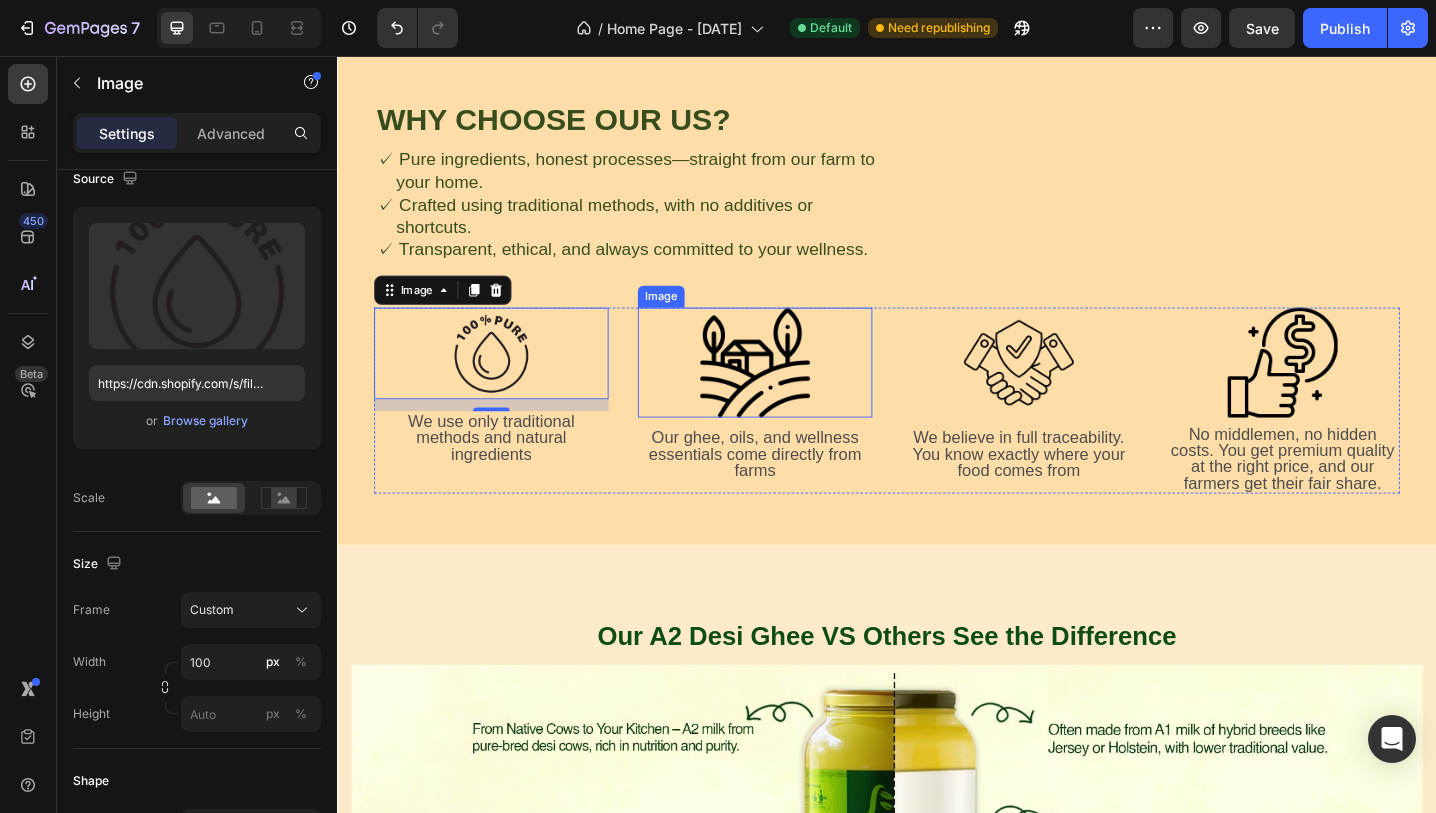 click at bounding box center [793, 391] 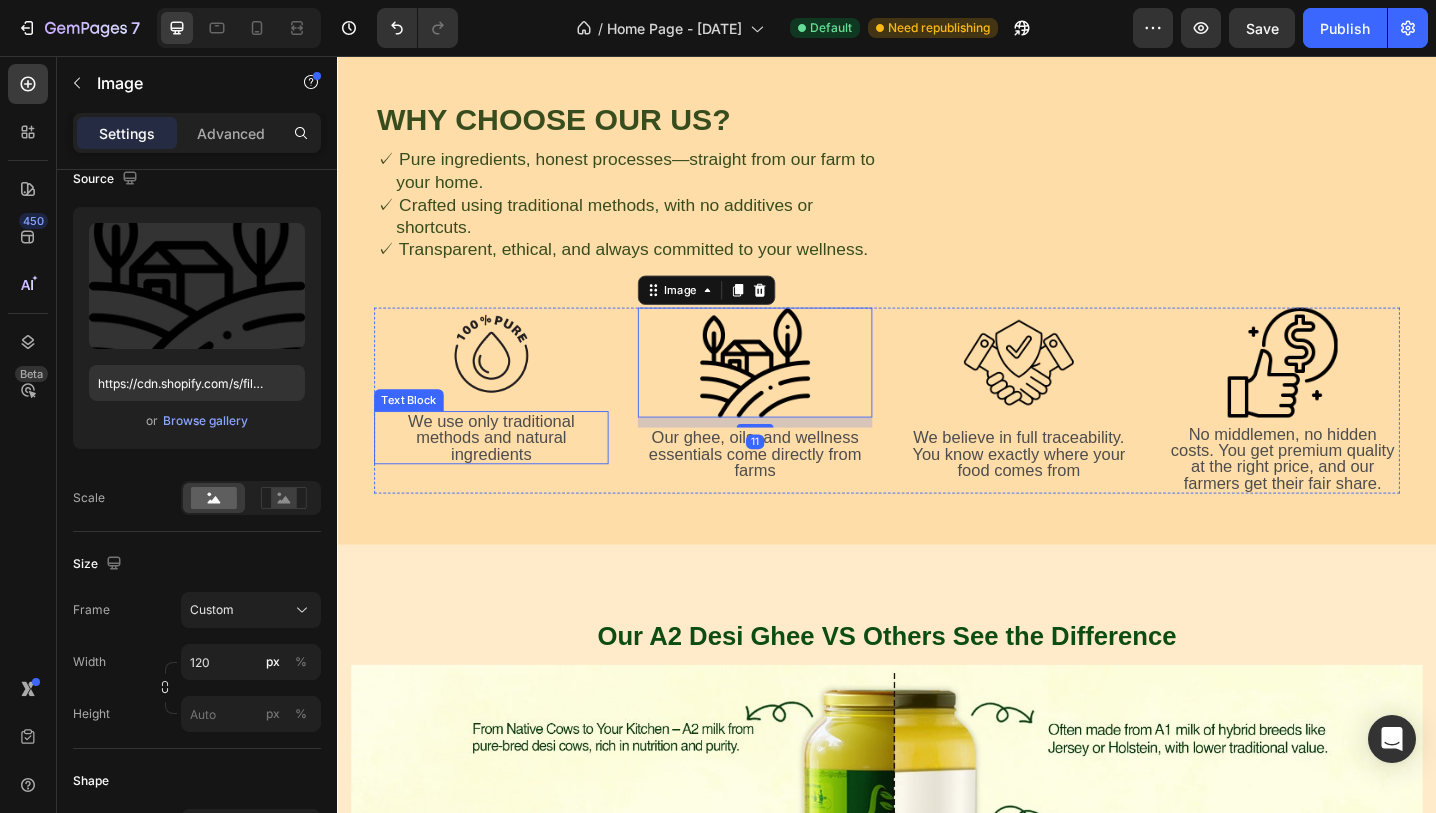 click on "We use only traditional methods and natural ingredients" at bounding box center [505, 473] 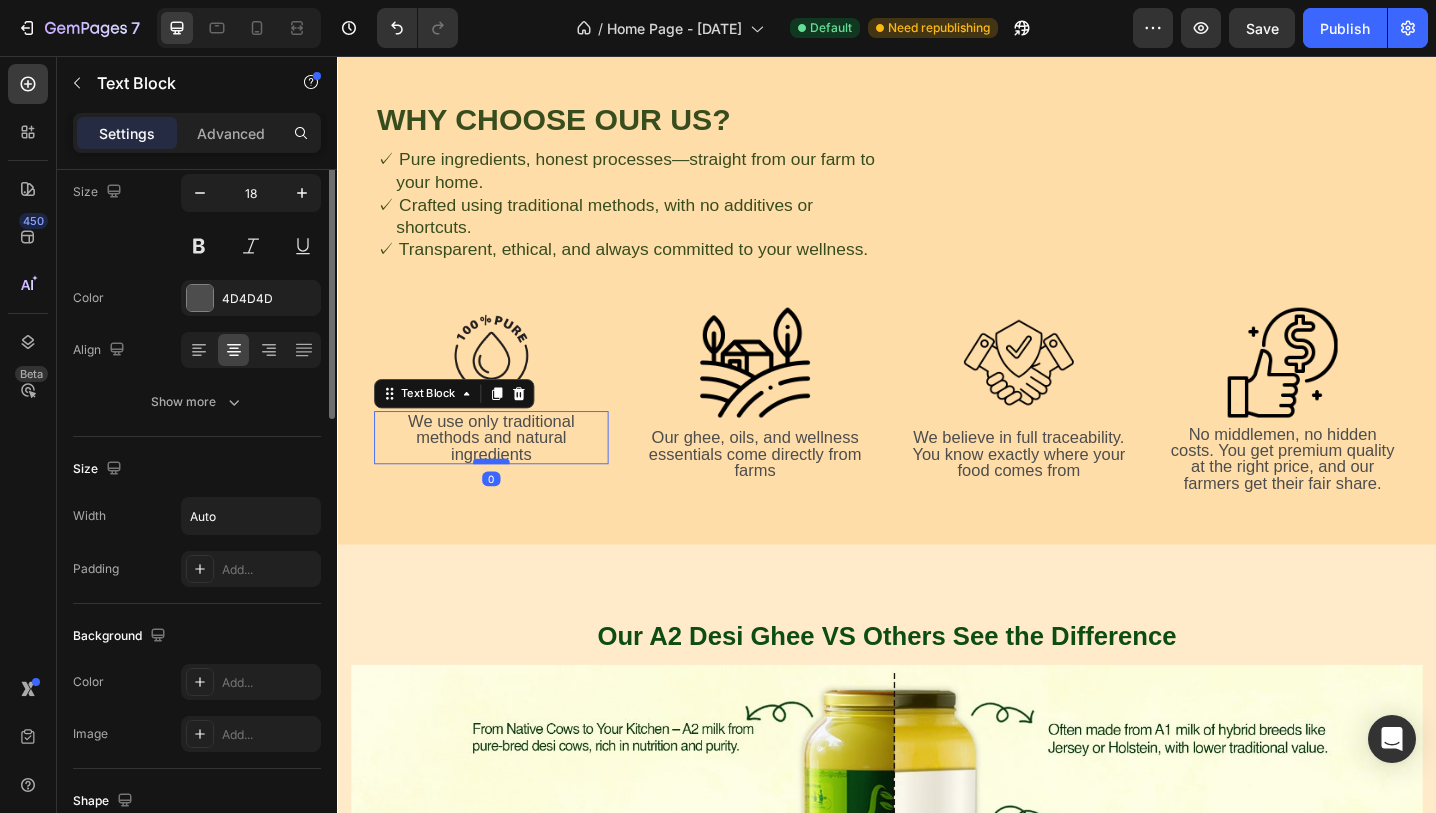 scroll, scrollTop: 0, scrollLeft: 0, axis: both 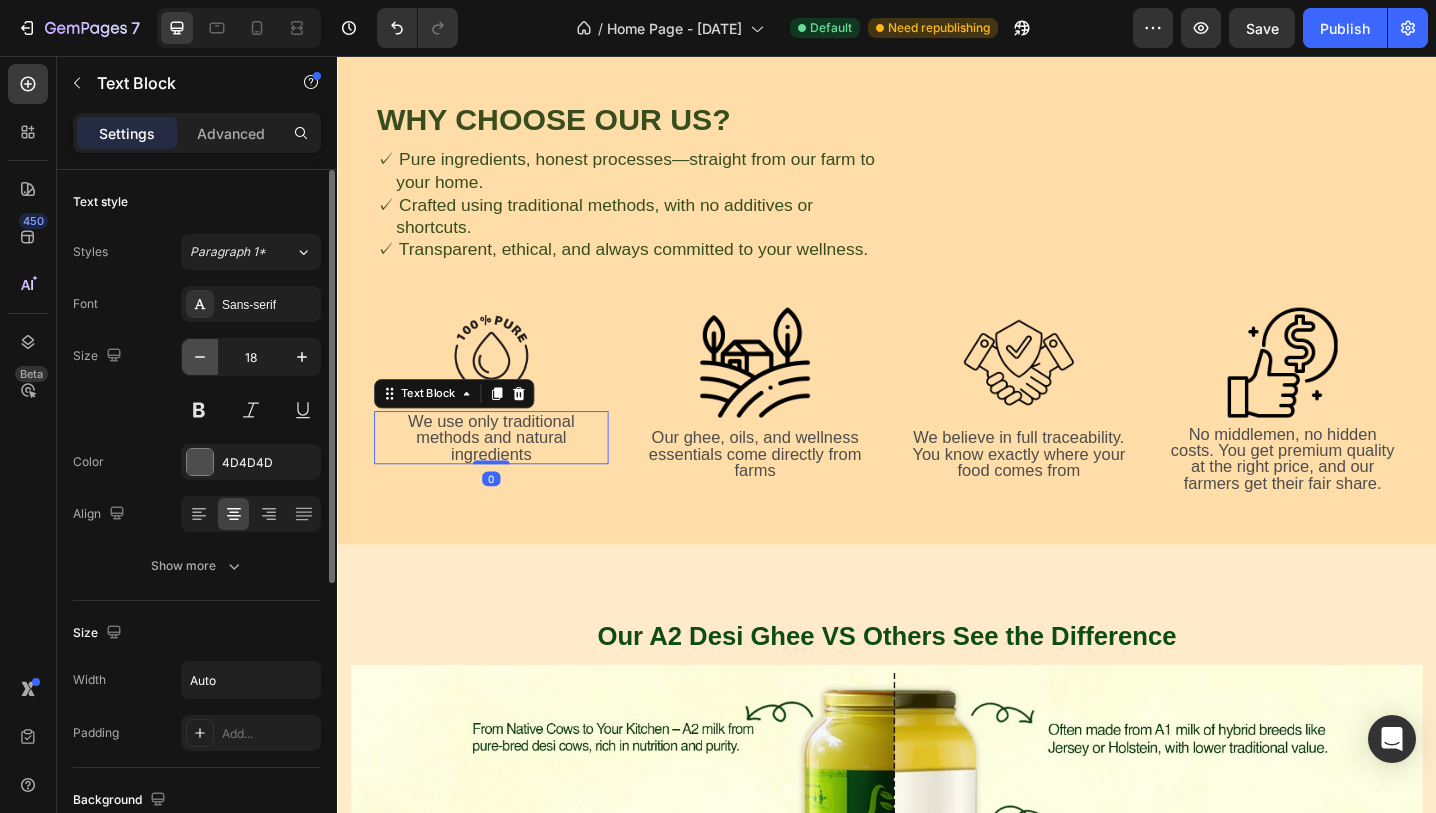 click 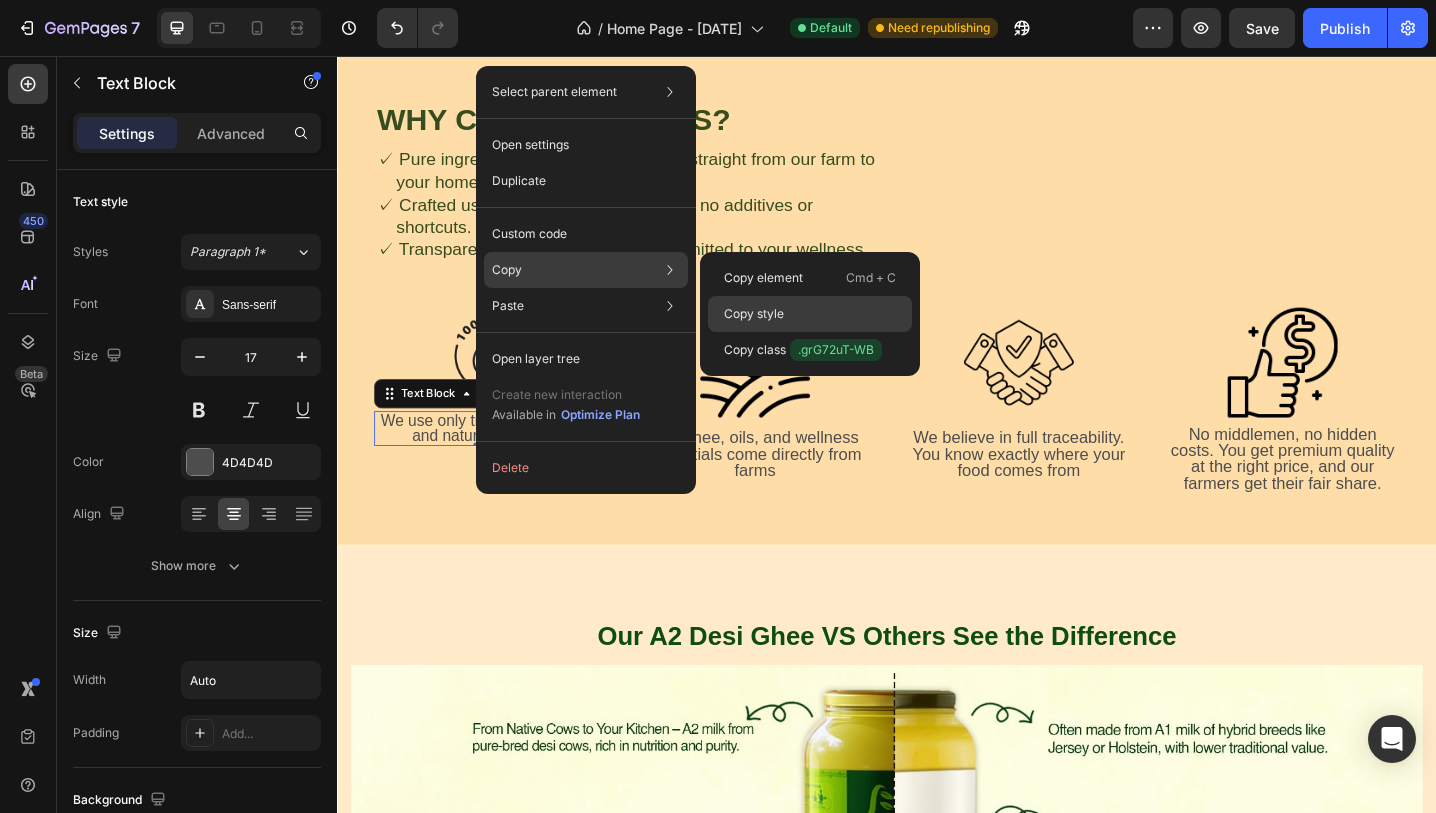 click on "Copy style" 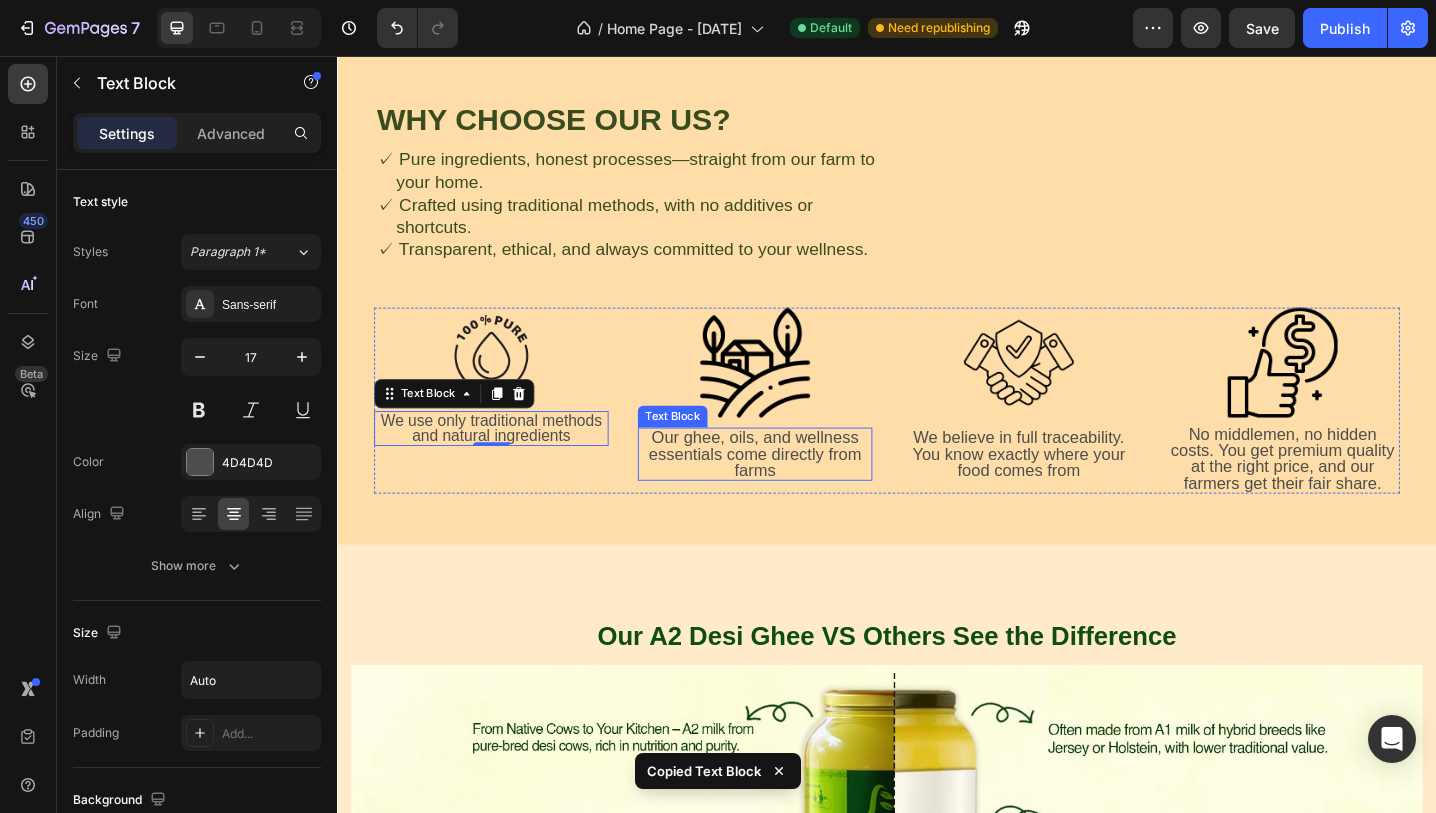 click on "Our ghee, oils, and wellness essentials come directly from farms" at bounding box center [793, 491] 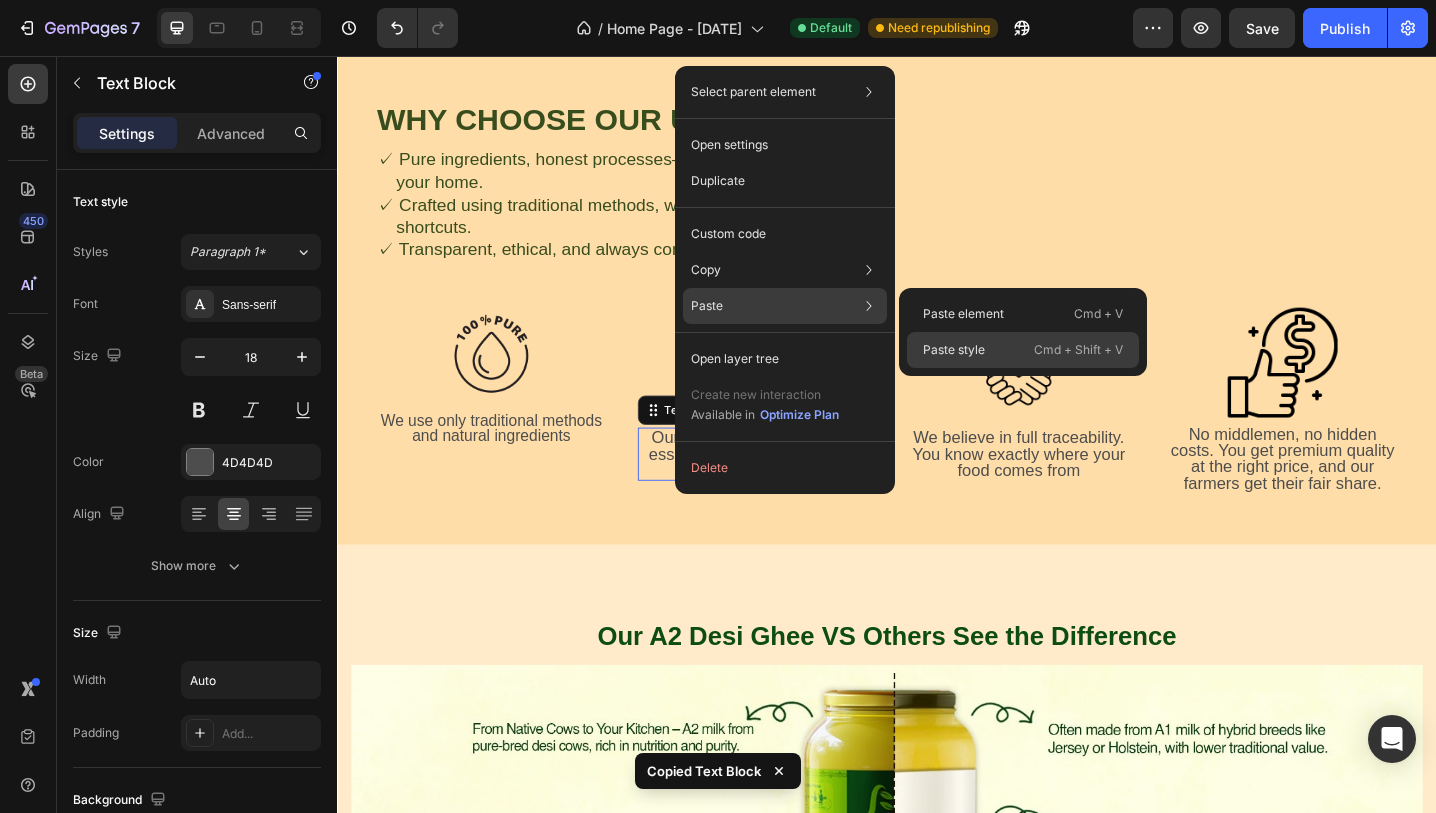 click on "Paste style  Cmd + Shift + V" 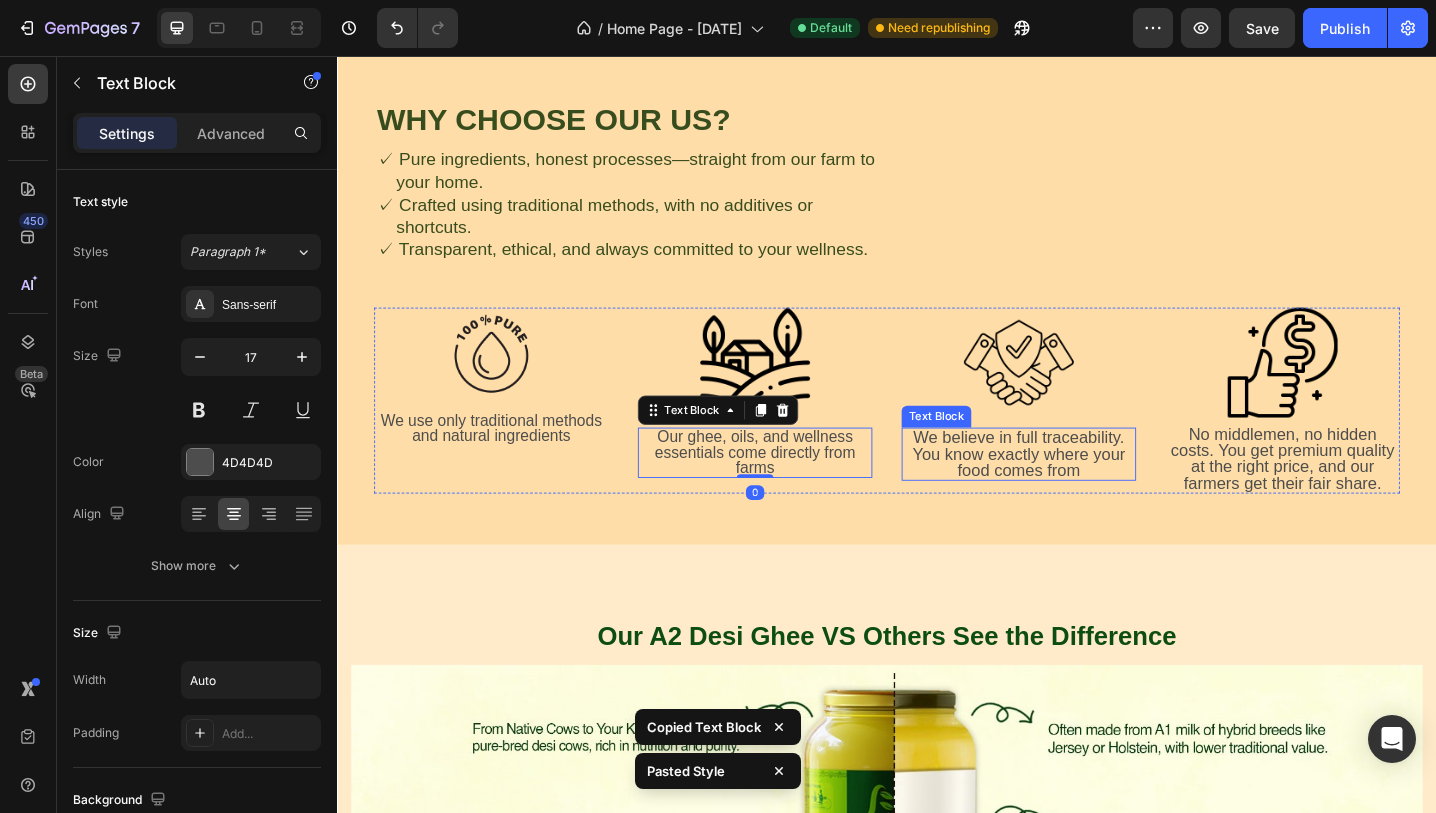 click on "We believe in full traceability. You know exactly where your food comes from" at bounding box center [1081, 491] 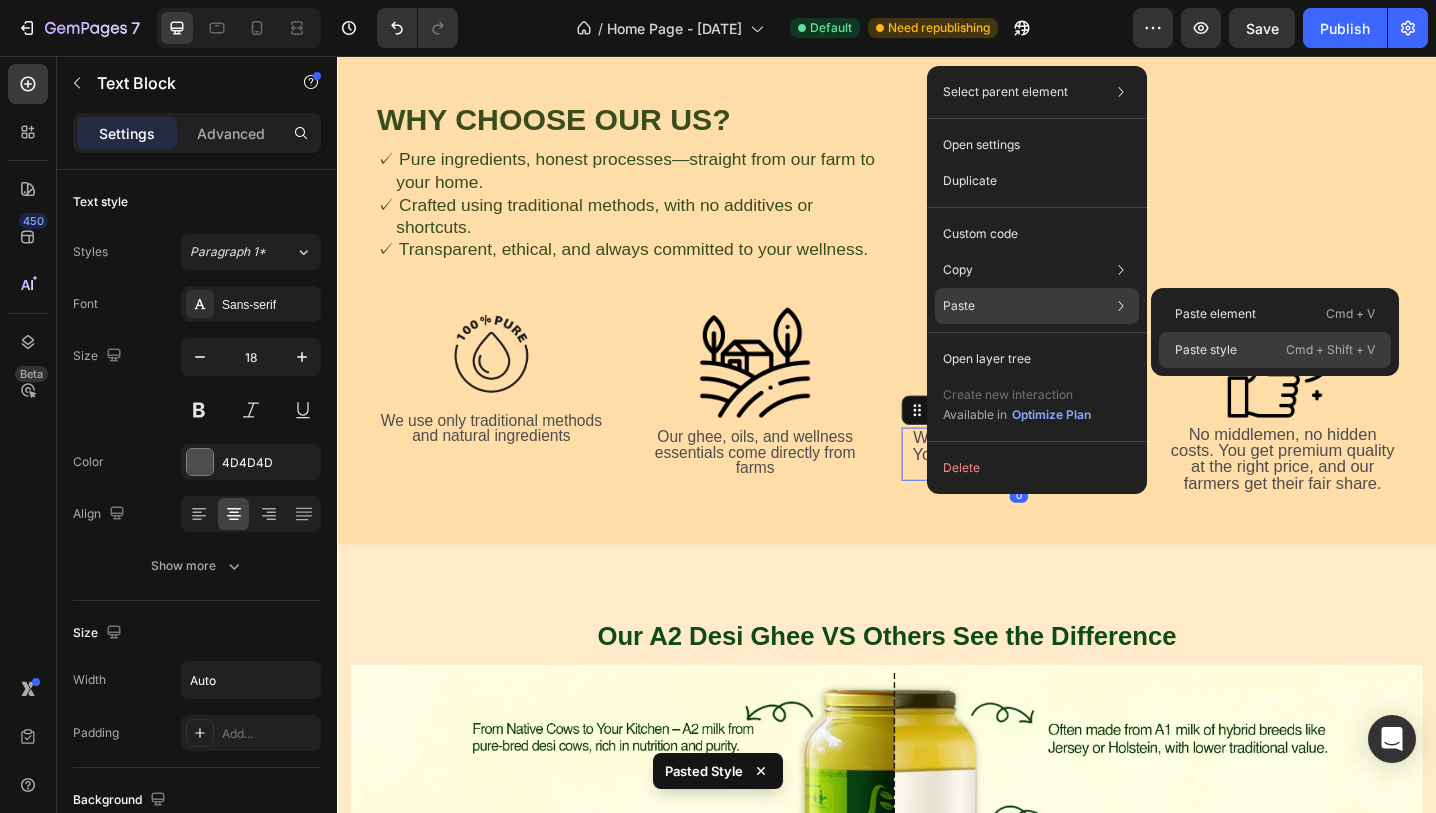click on "Paste style  Cmd + Shift + V" 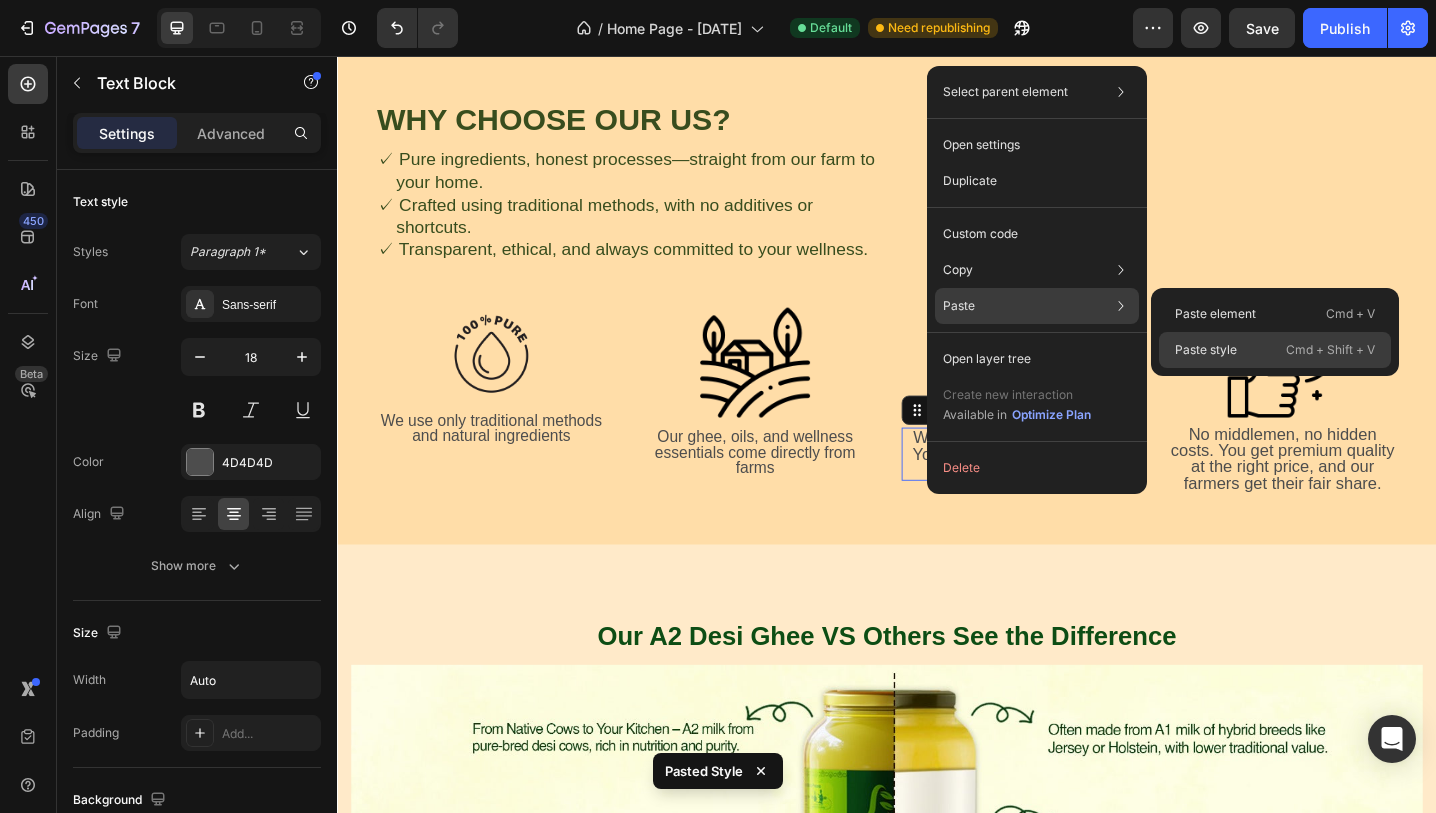 type on "17" 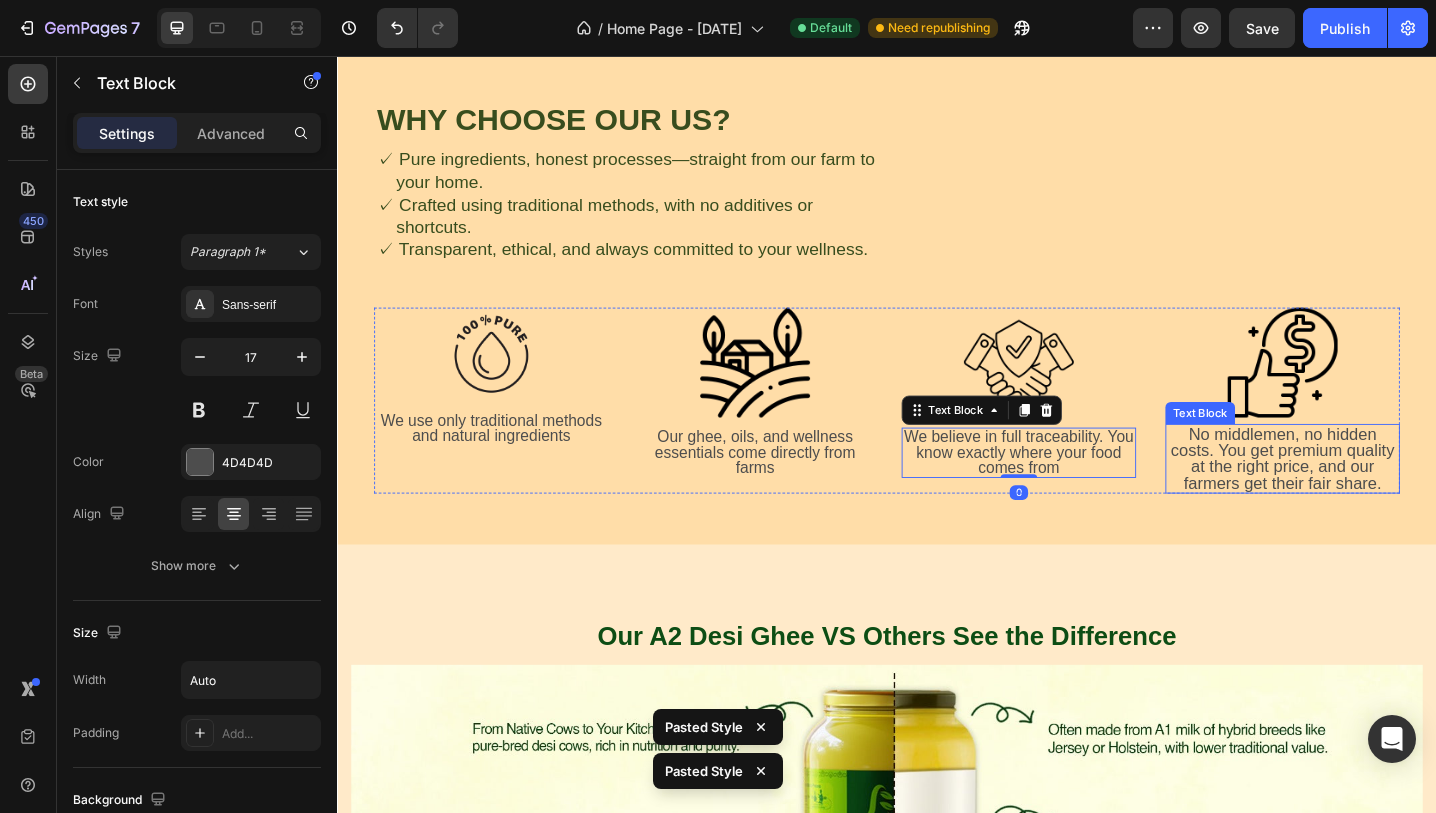 click on "No middlemen, no hidden costs. You get premium quality at the right price, and our farmers get their fair share." at bounding box center [1369, 496] 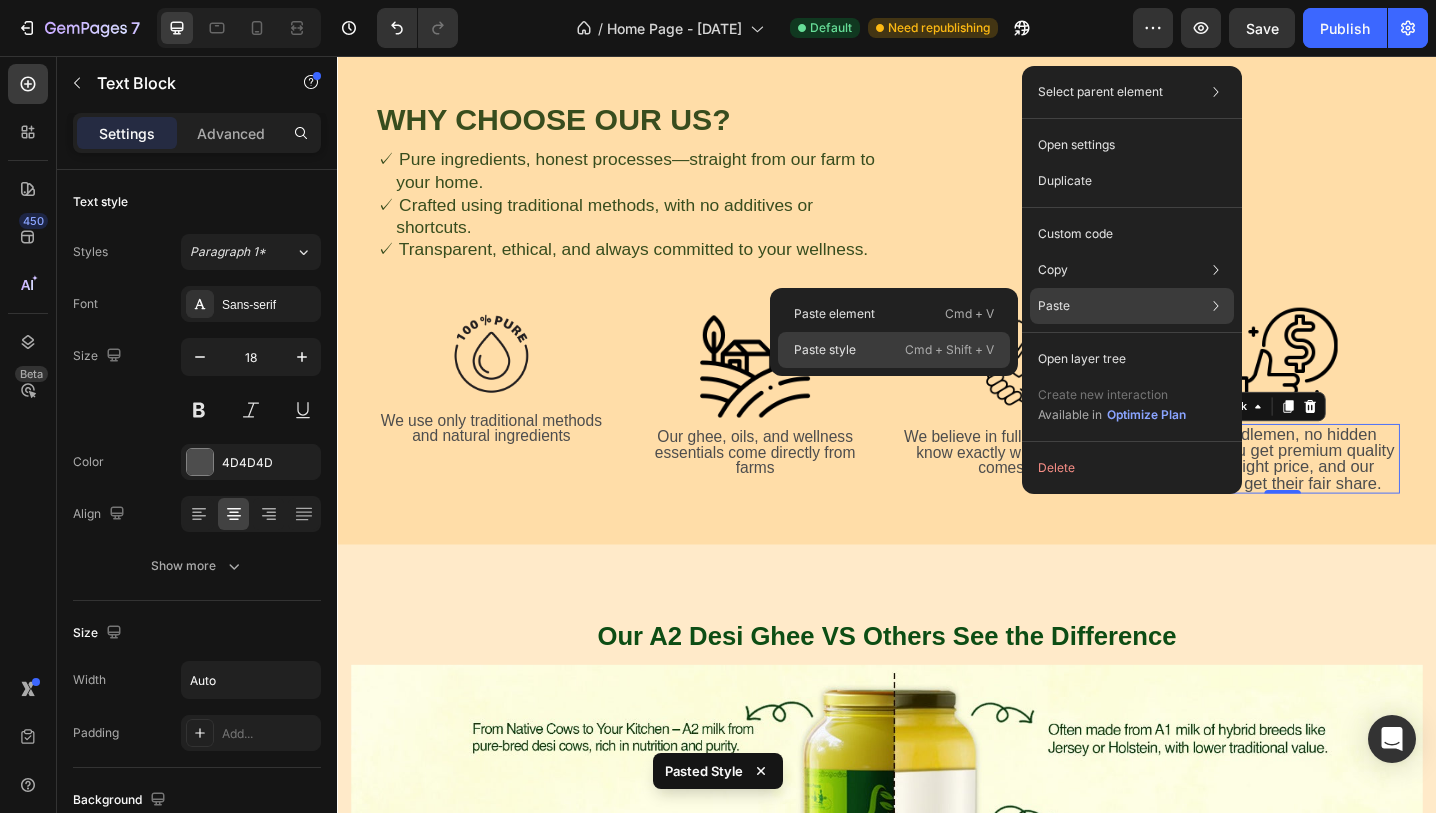 click on "Cmd + Shift + V" at bounding box center (949, 350) 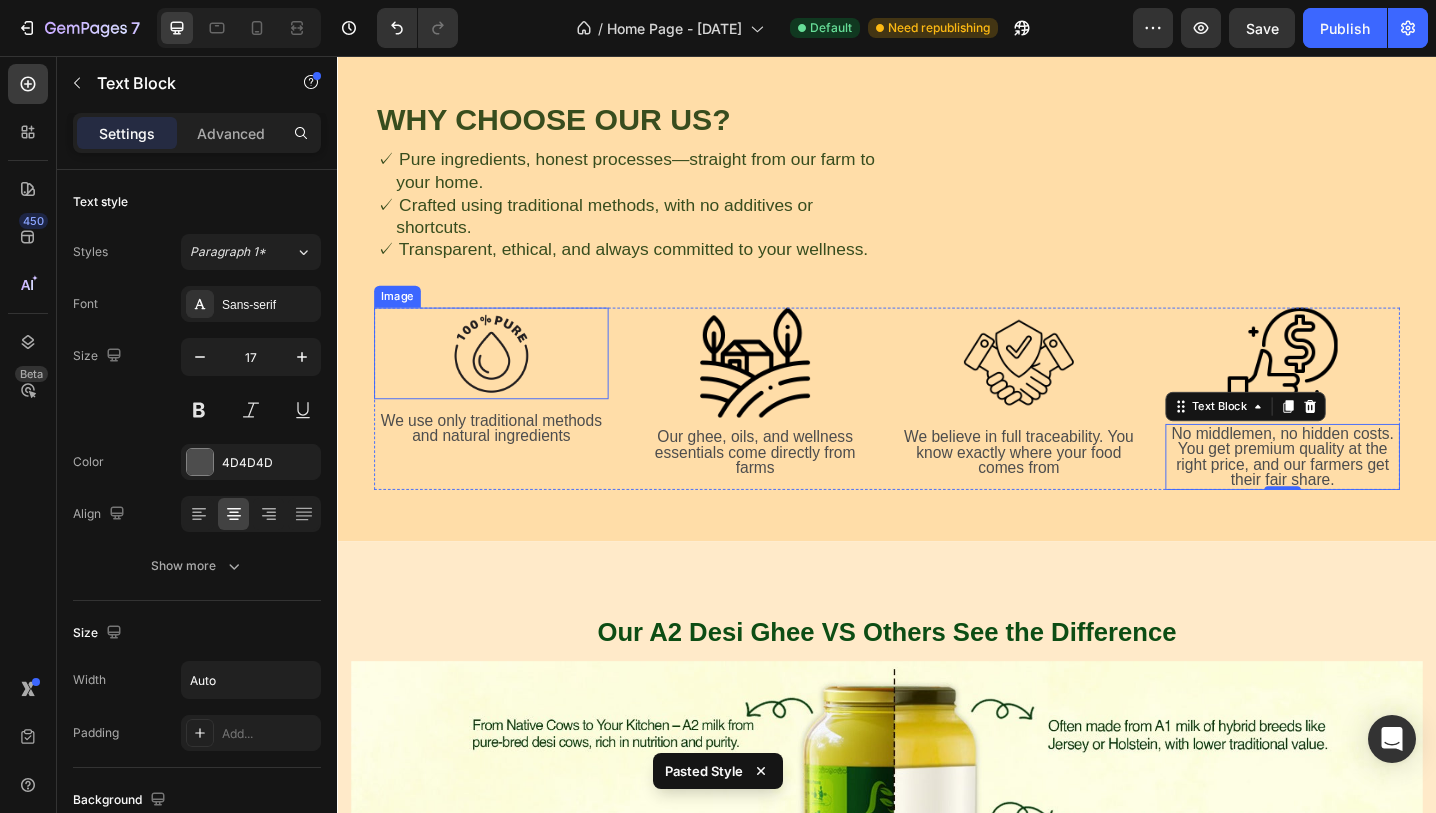 click at bounding box center (505, 381) 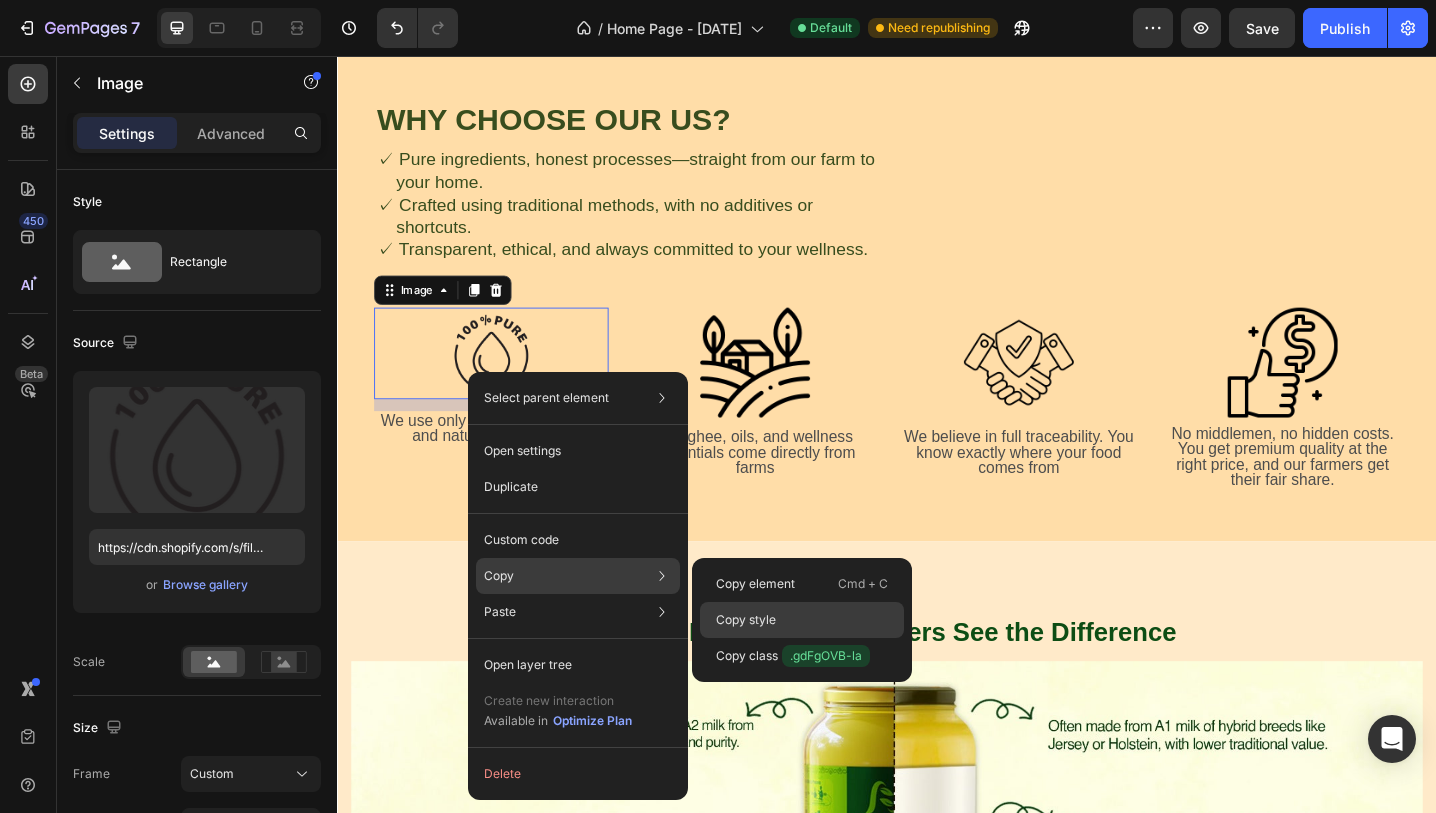 click on "Copy style" at bounding box center (746, 620) 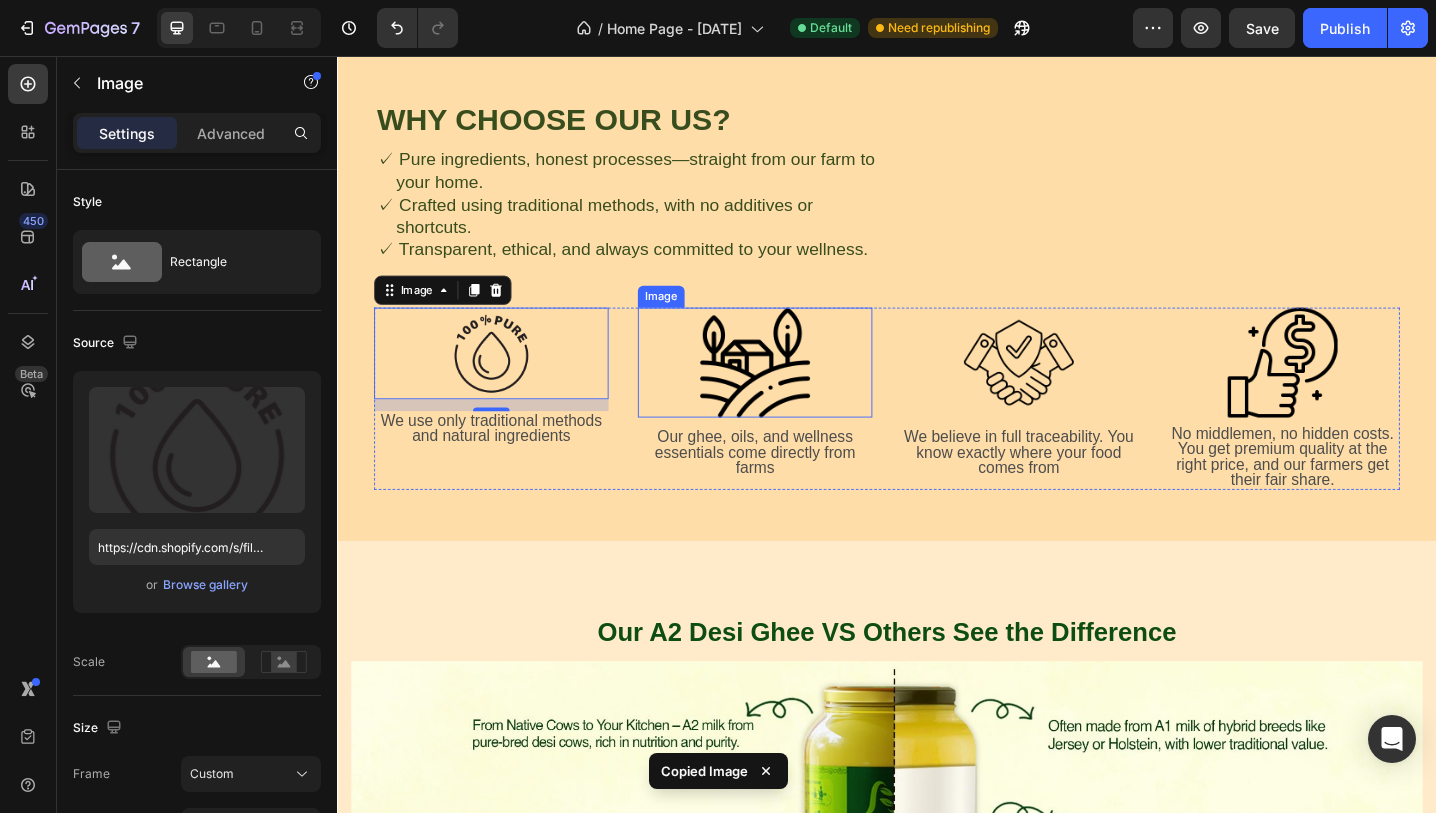 click at bounding box center [793, 391] 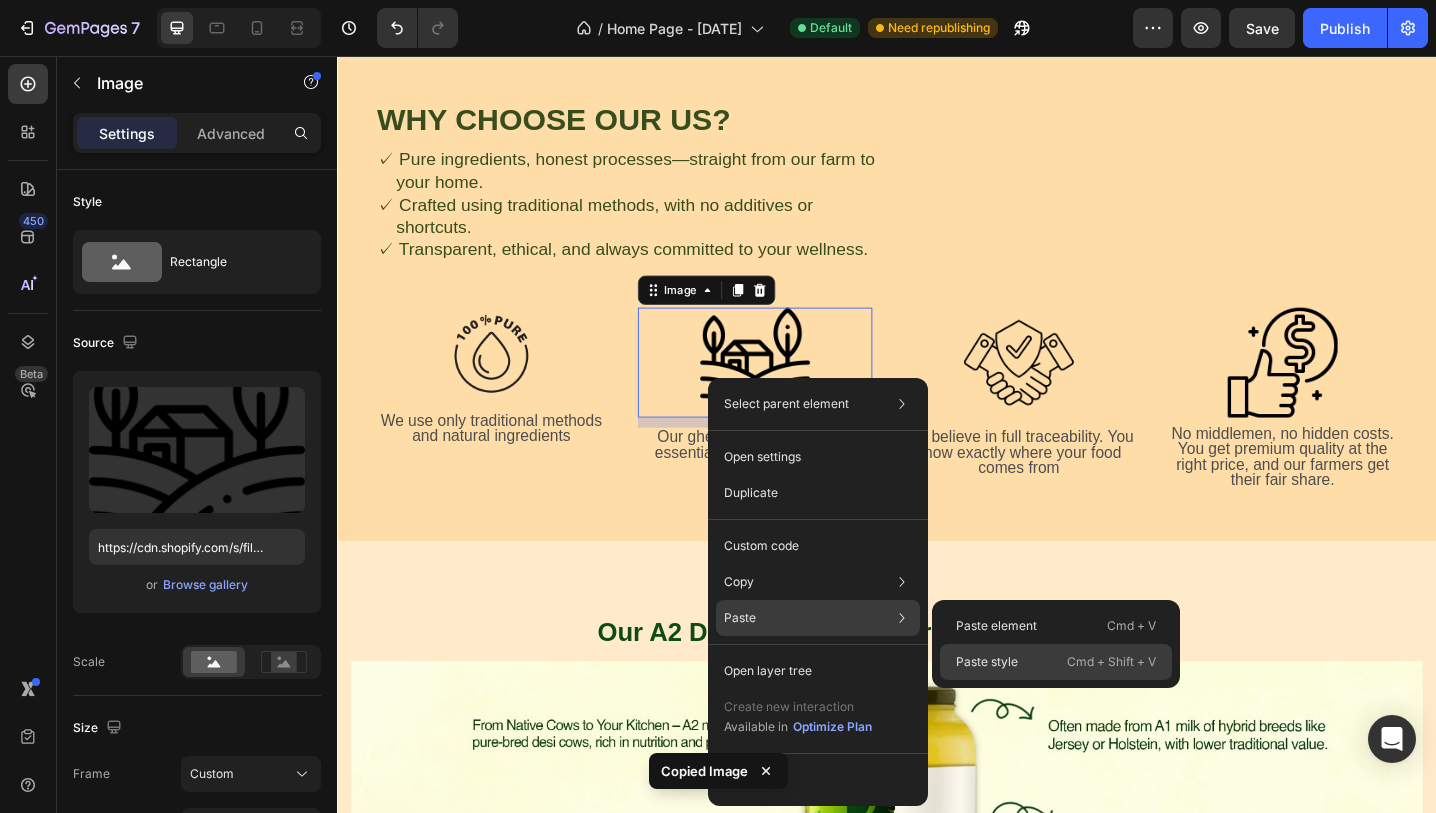 click on "Paste style" at bounding box center (987, 662) 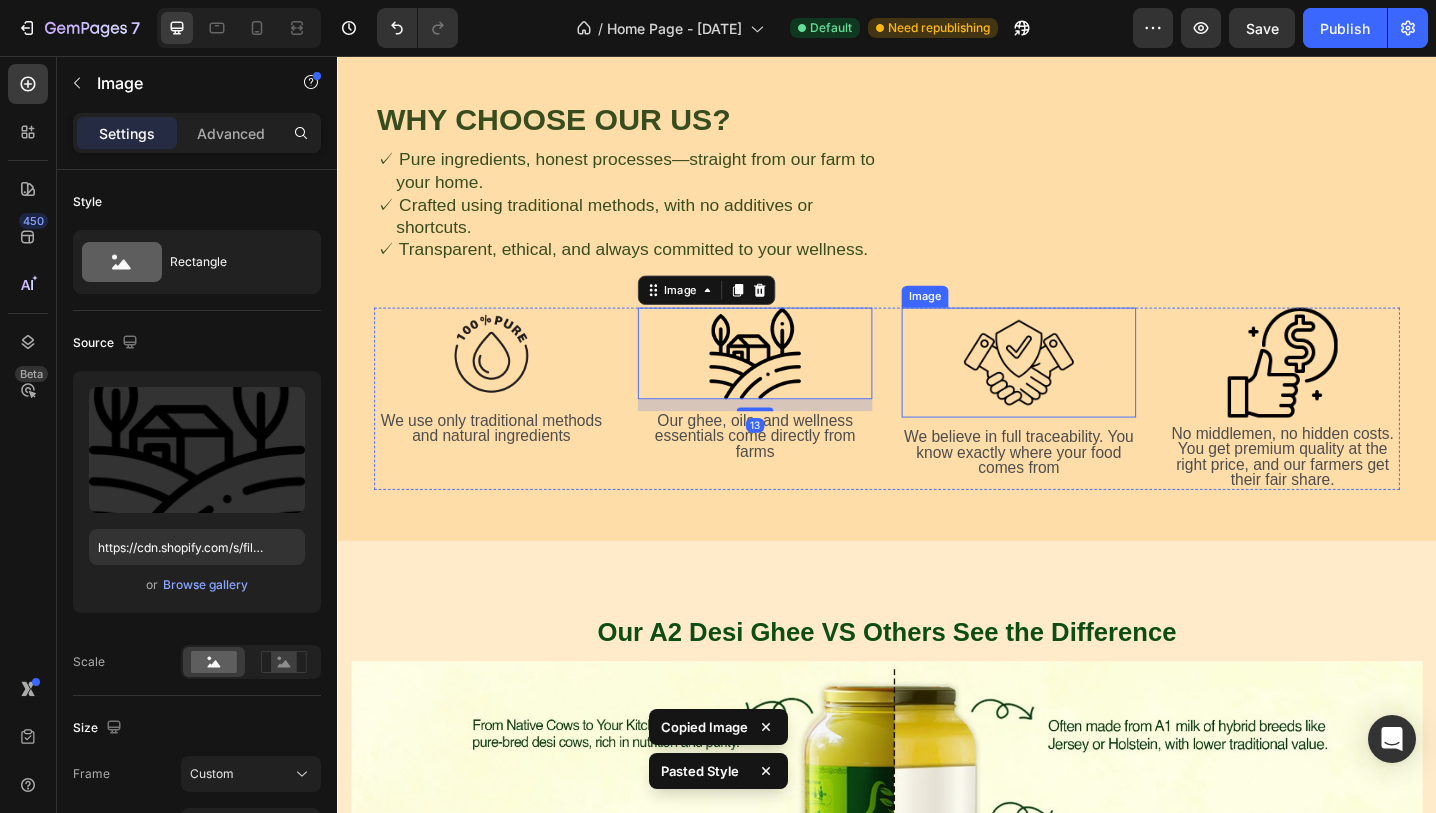 click at bounding box center (1081, 391) 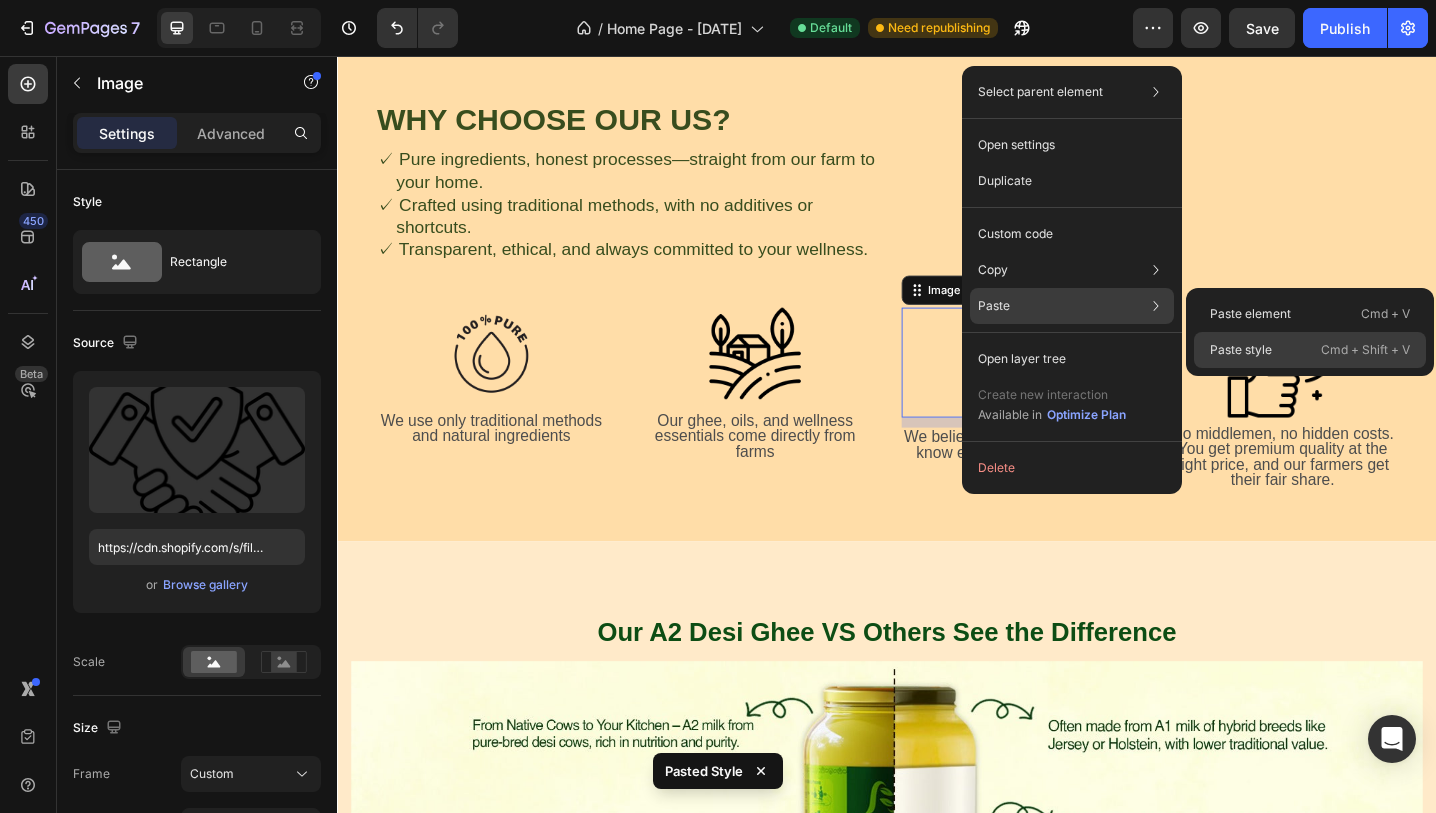 click on "Paste style" at bounding box center [1241, 350] 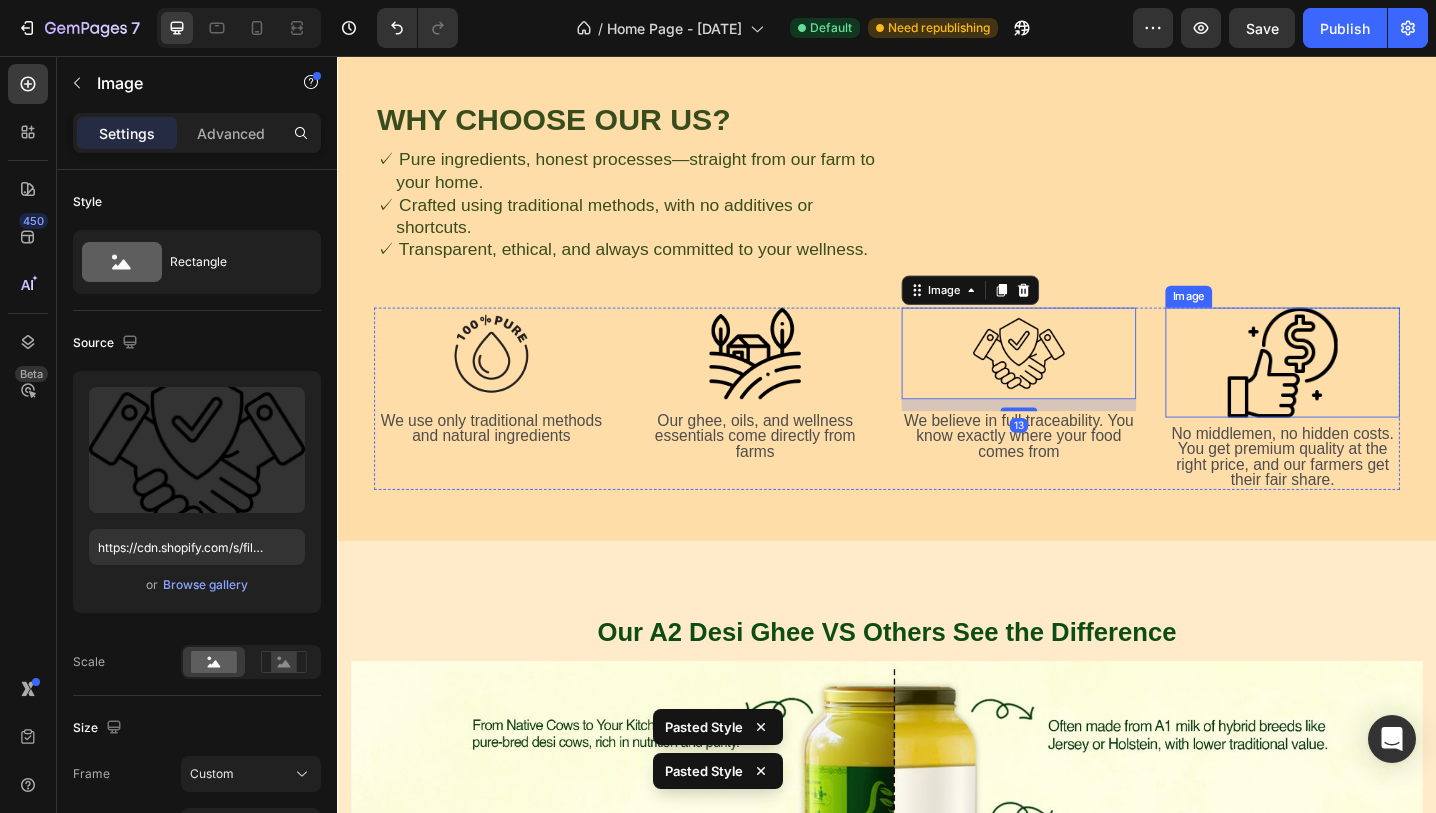 click at bounding box center (1369, 391) 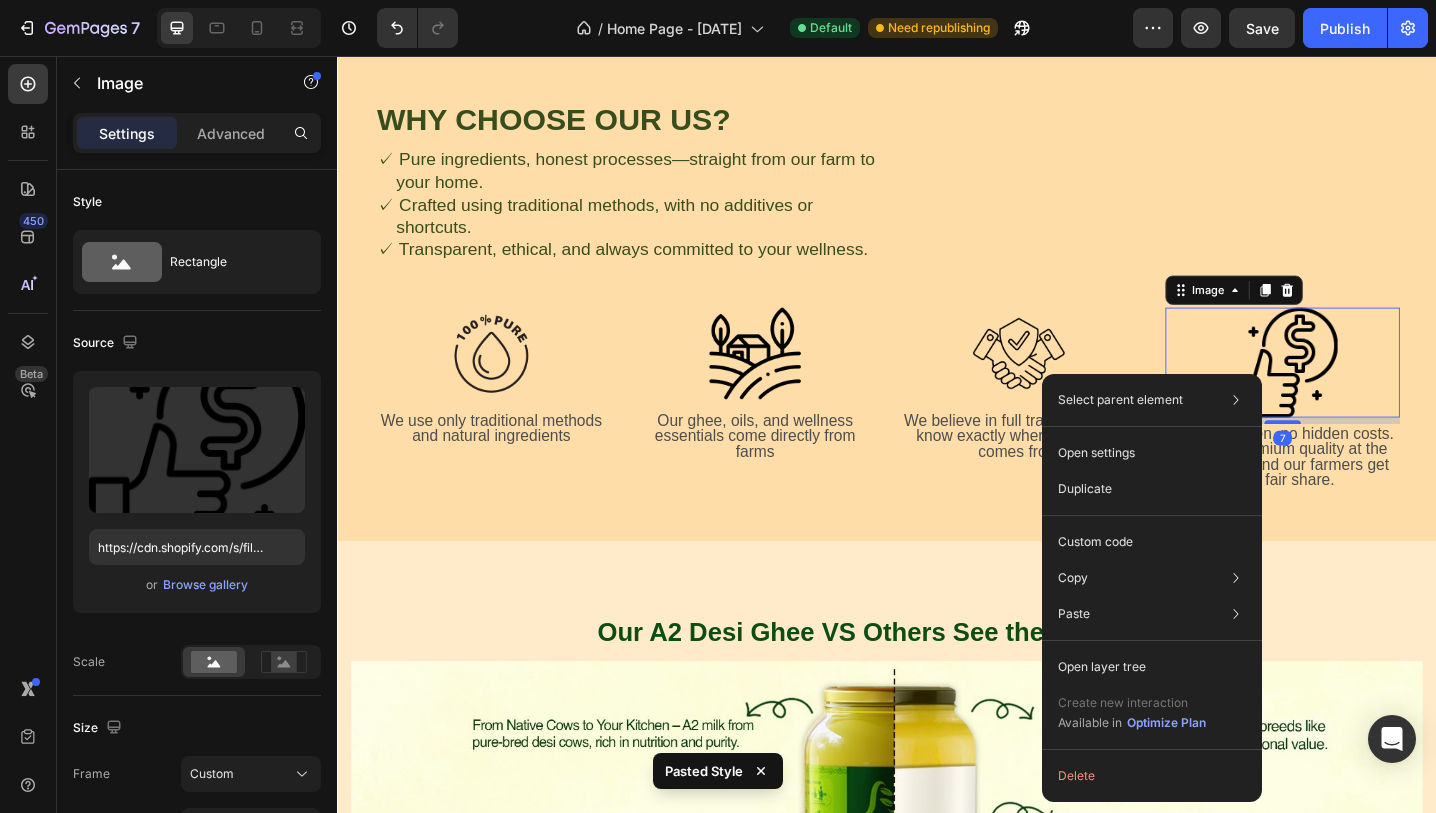 click at bounding box center [1369, 391] 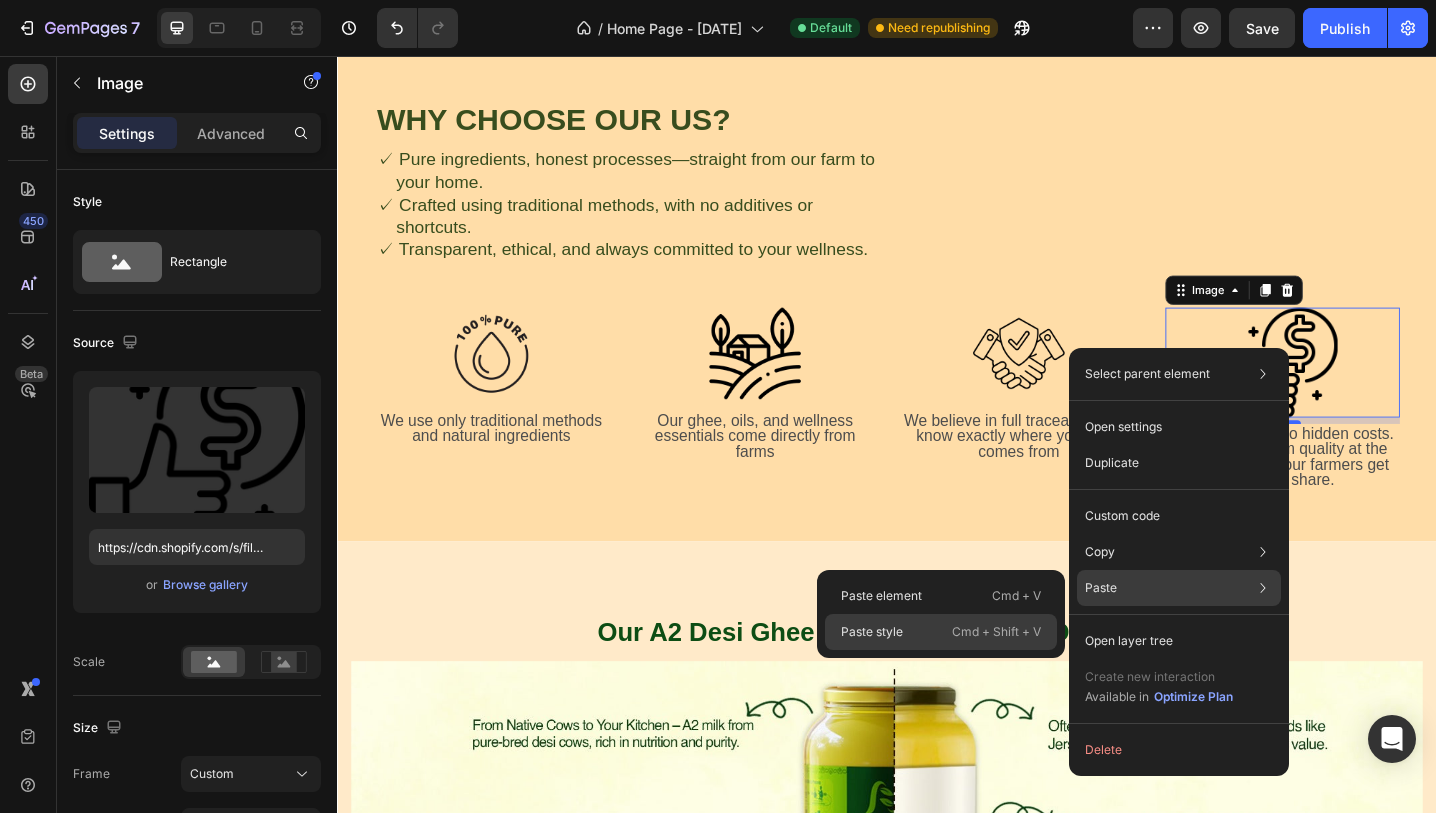 click on "Cmd + Shift + V" at bounding box center (996, 632) 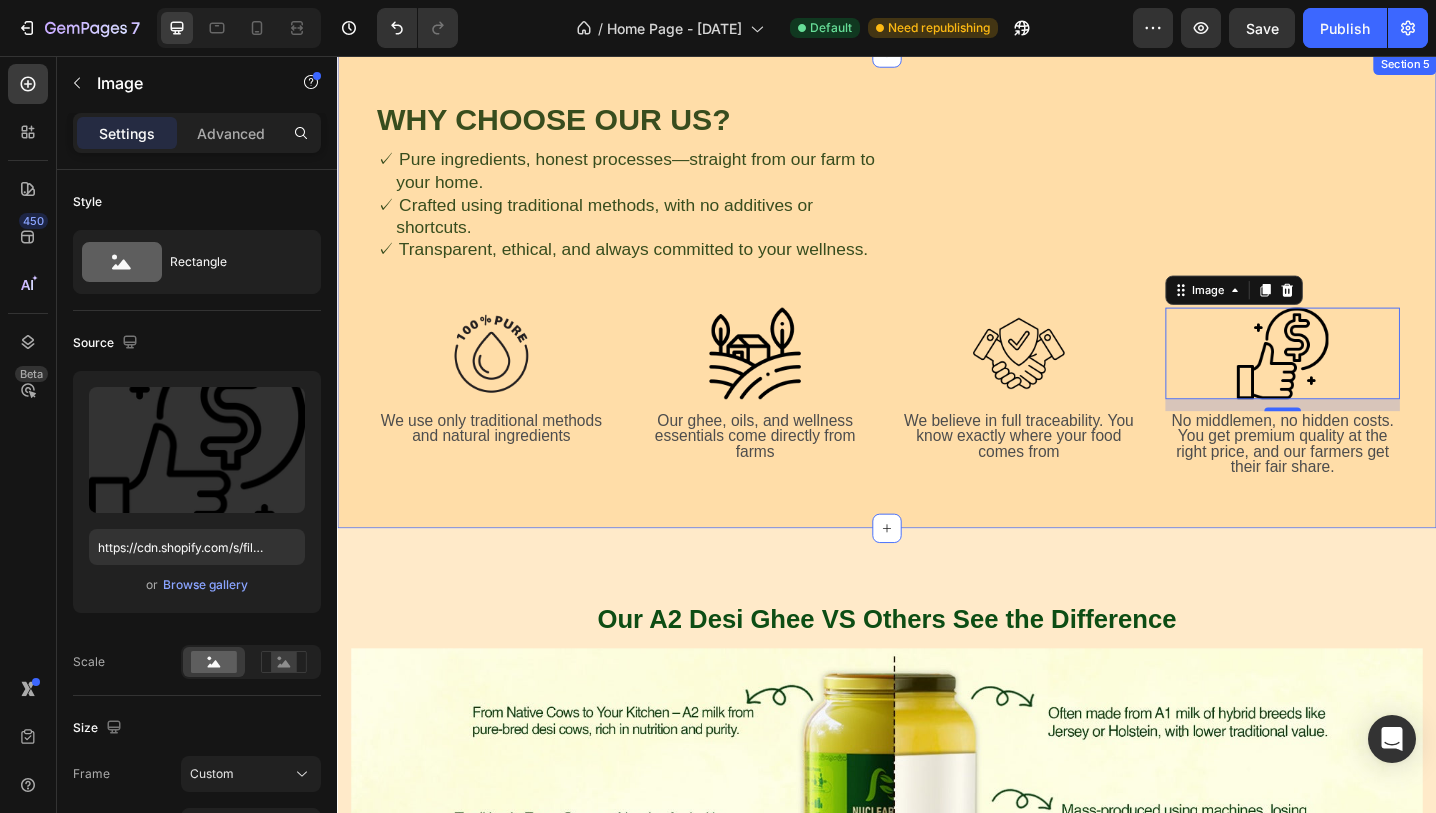 click on "Why Choose Our US? Heading ✓ Pure ingredients, honest processes—straight from our farm to  your home. ✓ Crafted using traditional methods, with no additives or  shortcuts. ✓ Transparent, ethical, and always committed to your wellness. Text Block Row Row Image We use only traditional methods and natural ingredients Text Block Image Our ghee, oils, and wellness essentials come directly from farms Text Block Image We believe in full traceability. You know exactly where your food comes from Text Block Image   13 No middlemen, no hidden costs. You get premium quality at the right price, and our farmers get their fair share. Text Block Row Section 5" at bounding box center [937, 312] 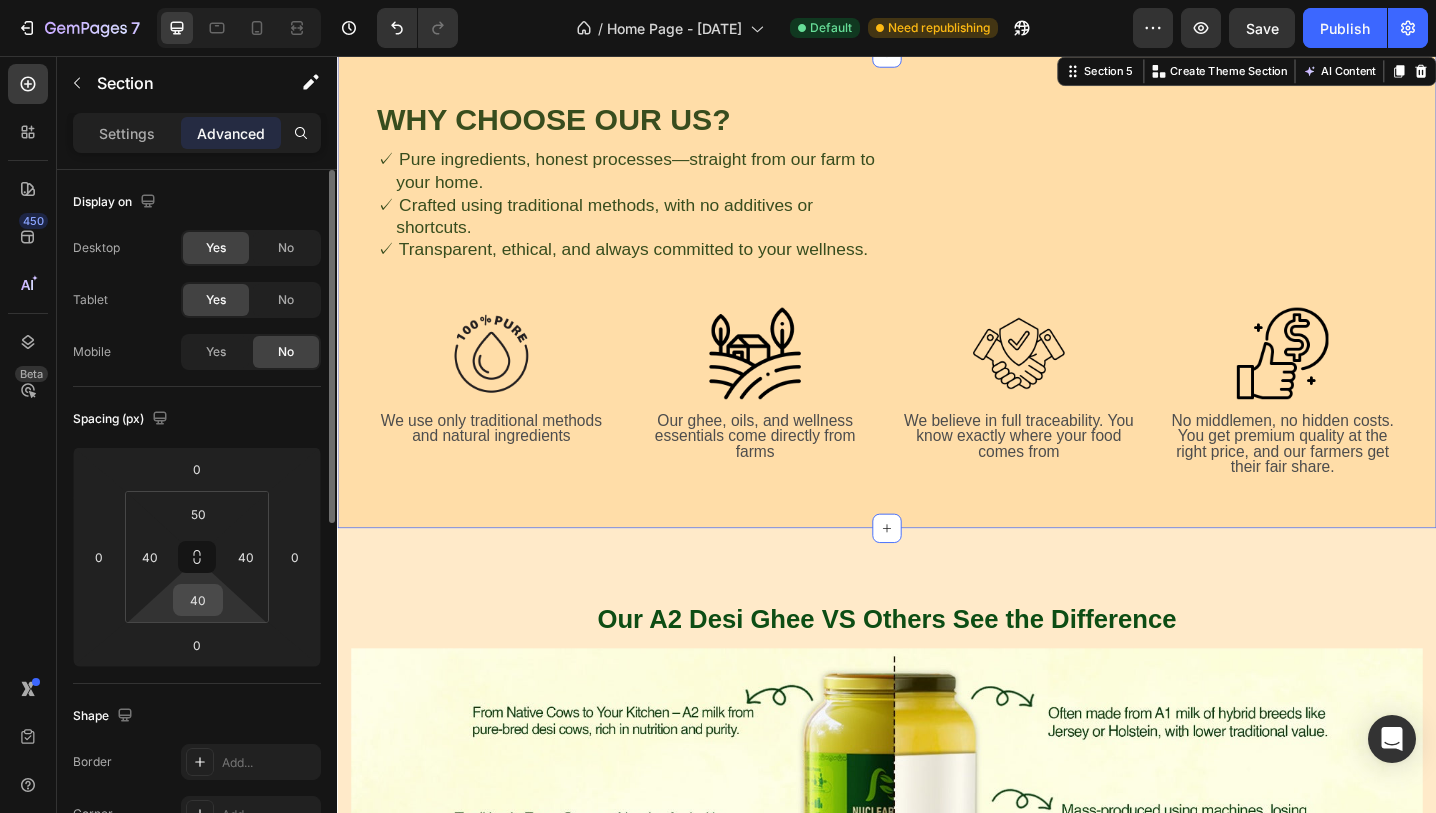 click on "40" at bounding box center [198, 600] 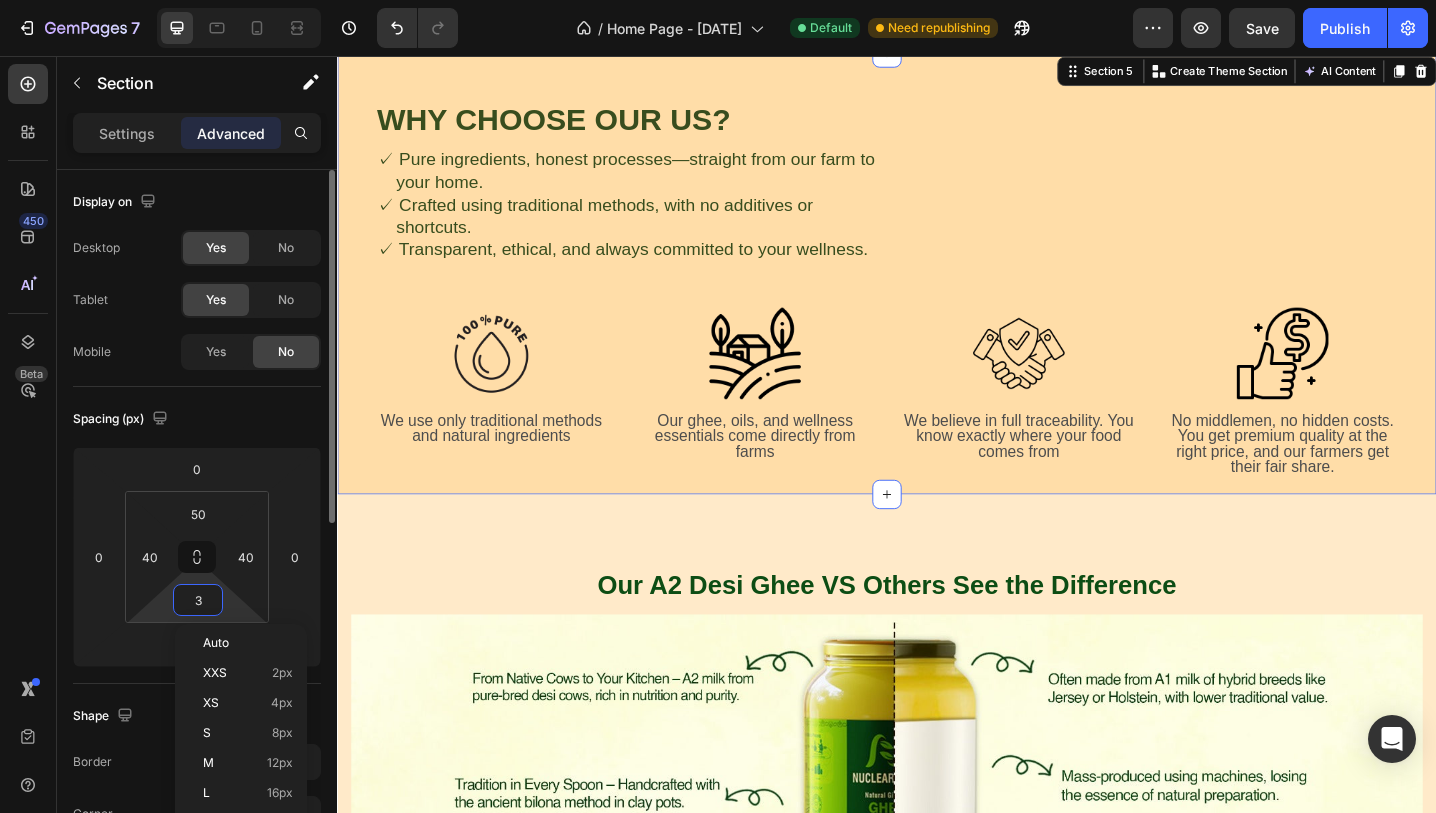 type on "30" 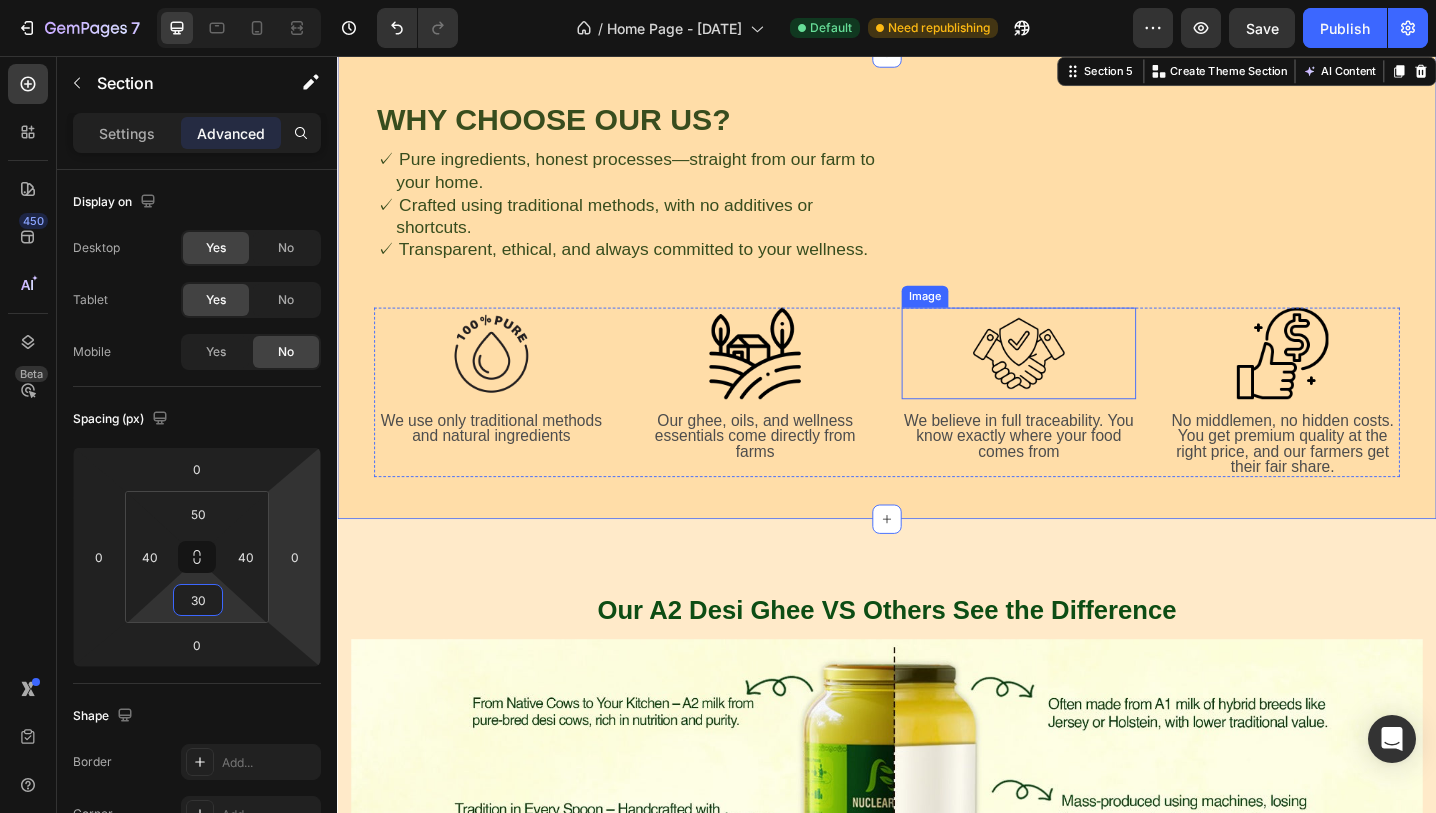 scroll, scrollTop: 1477, scrollLeft: 0, axis: vertical 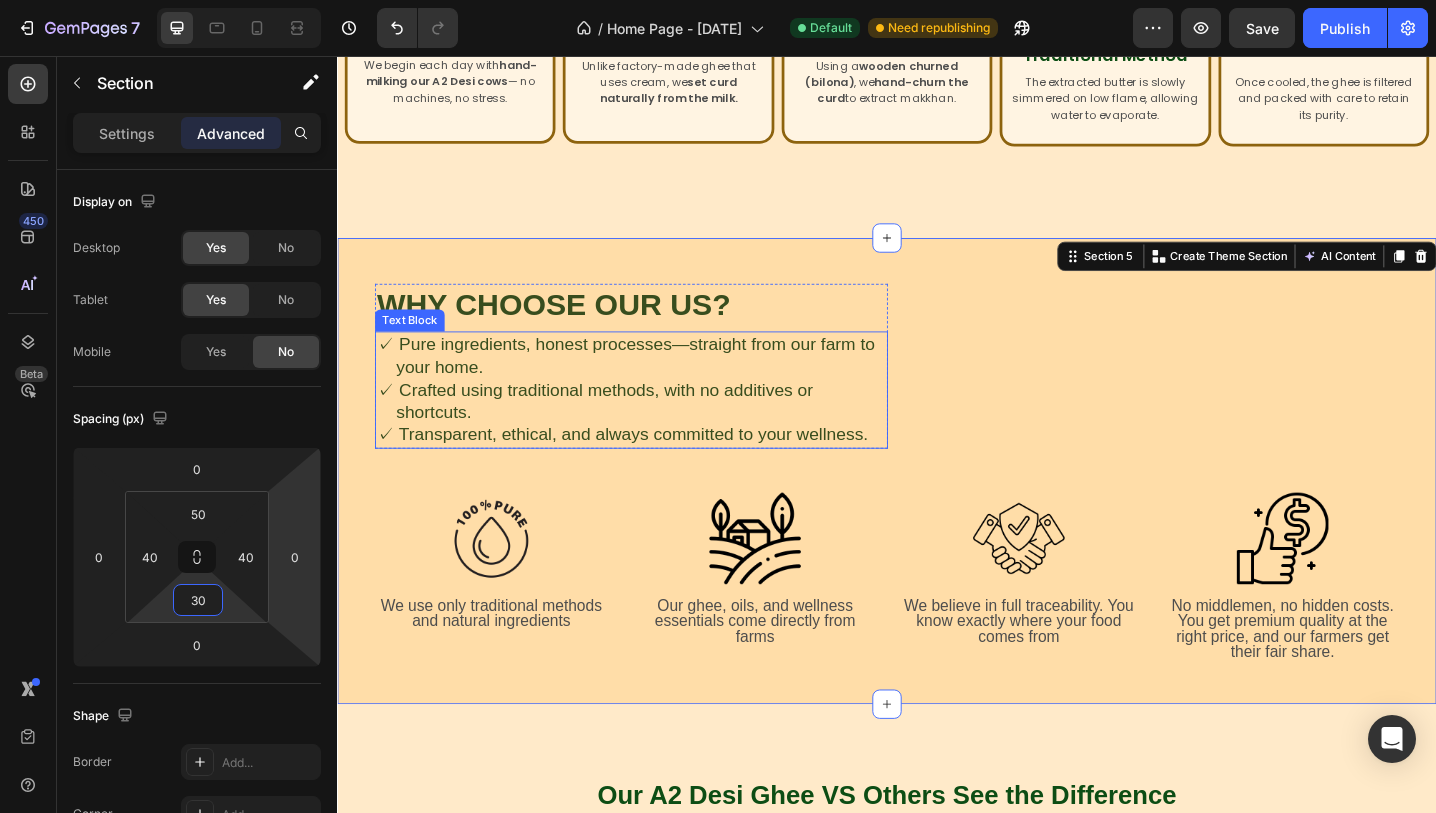 click on "✓ Pure ingredients, honest processes—straight from our farm to       your home." at bounding box center [658, 383] 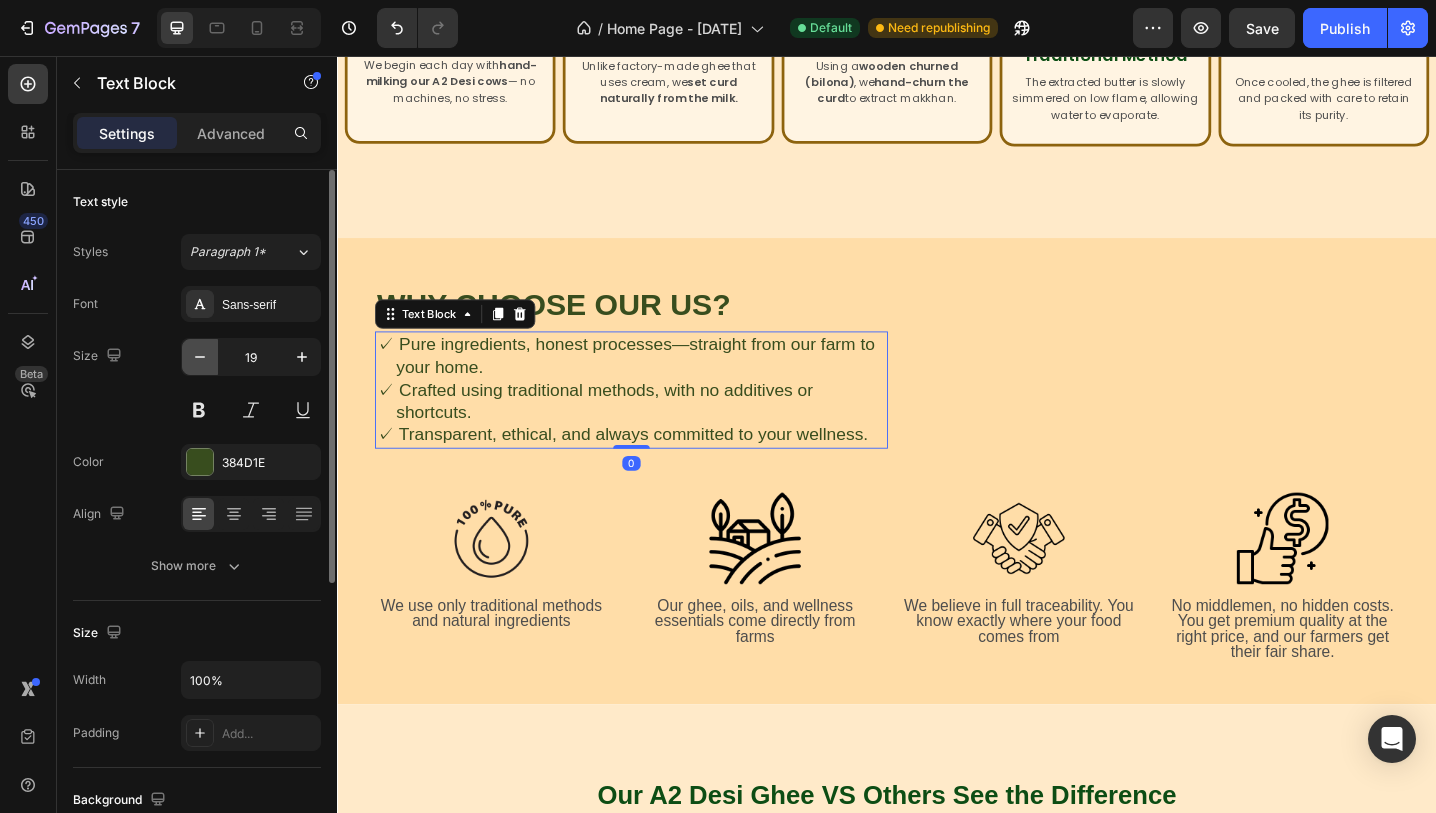 click 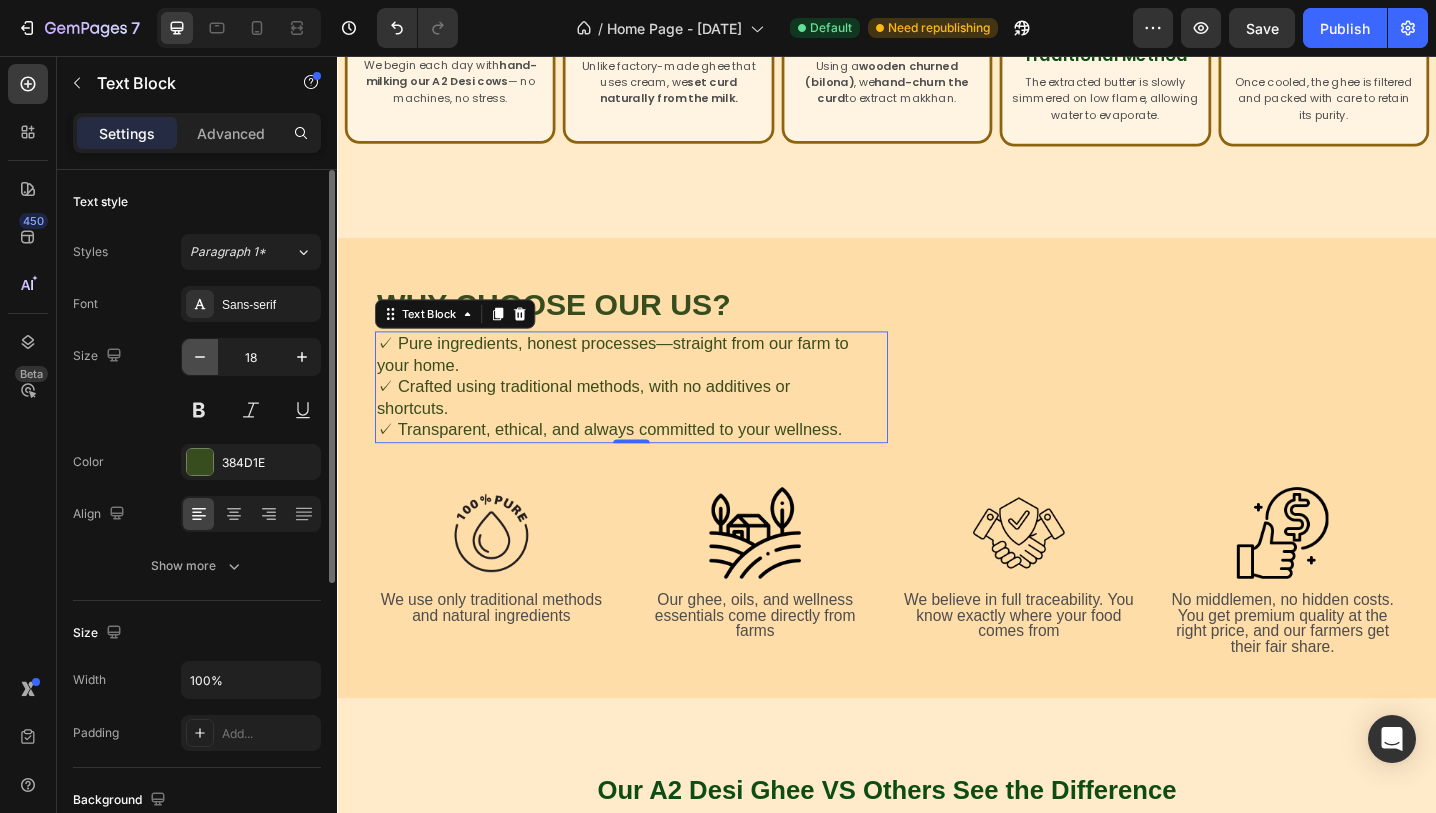 click 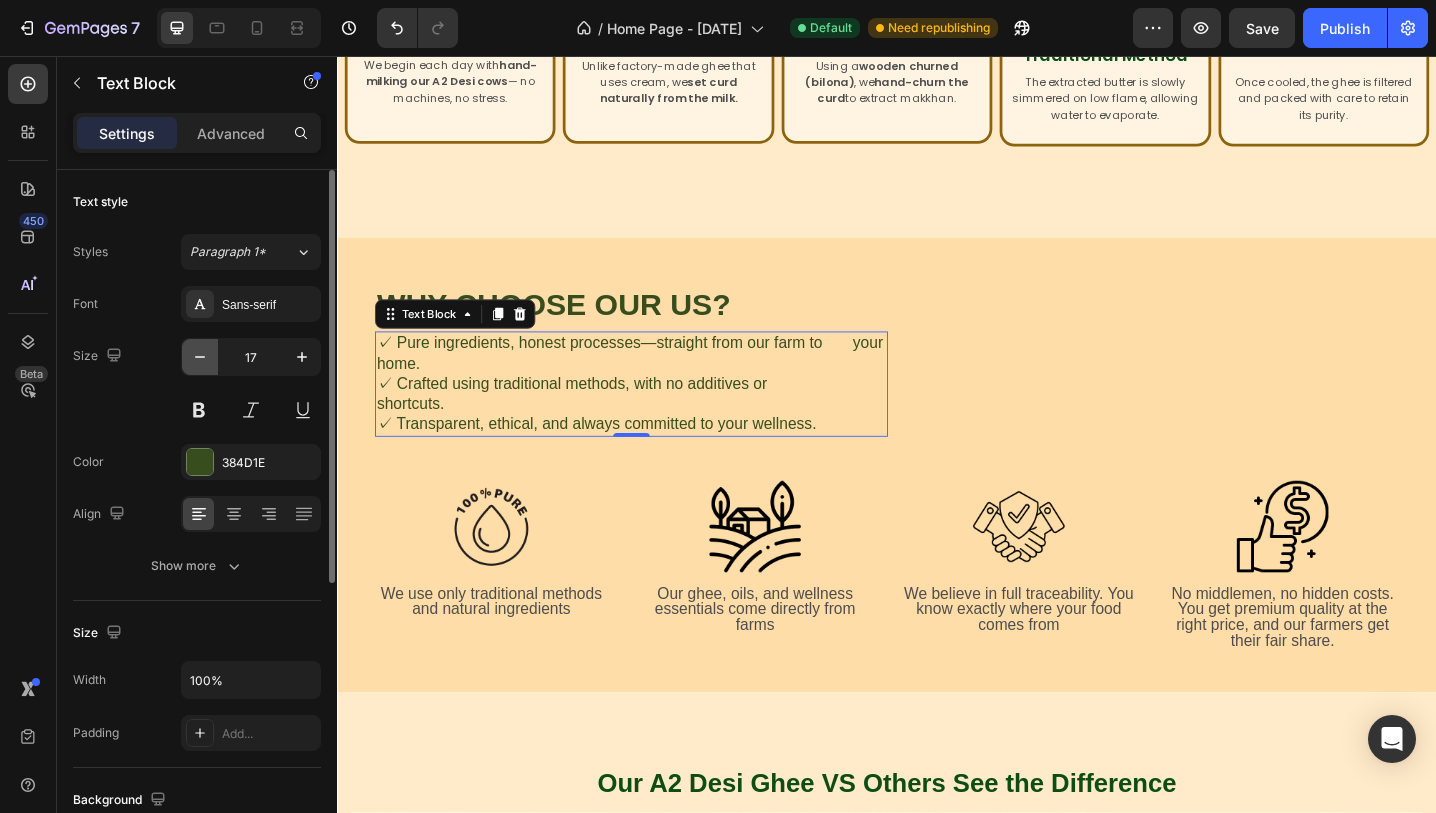 click 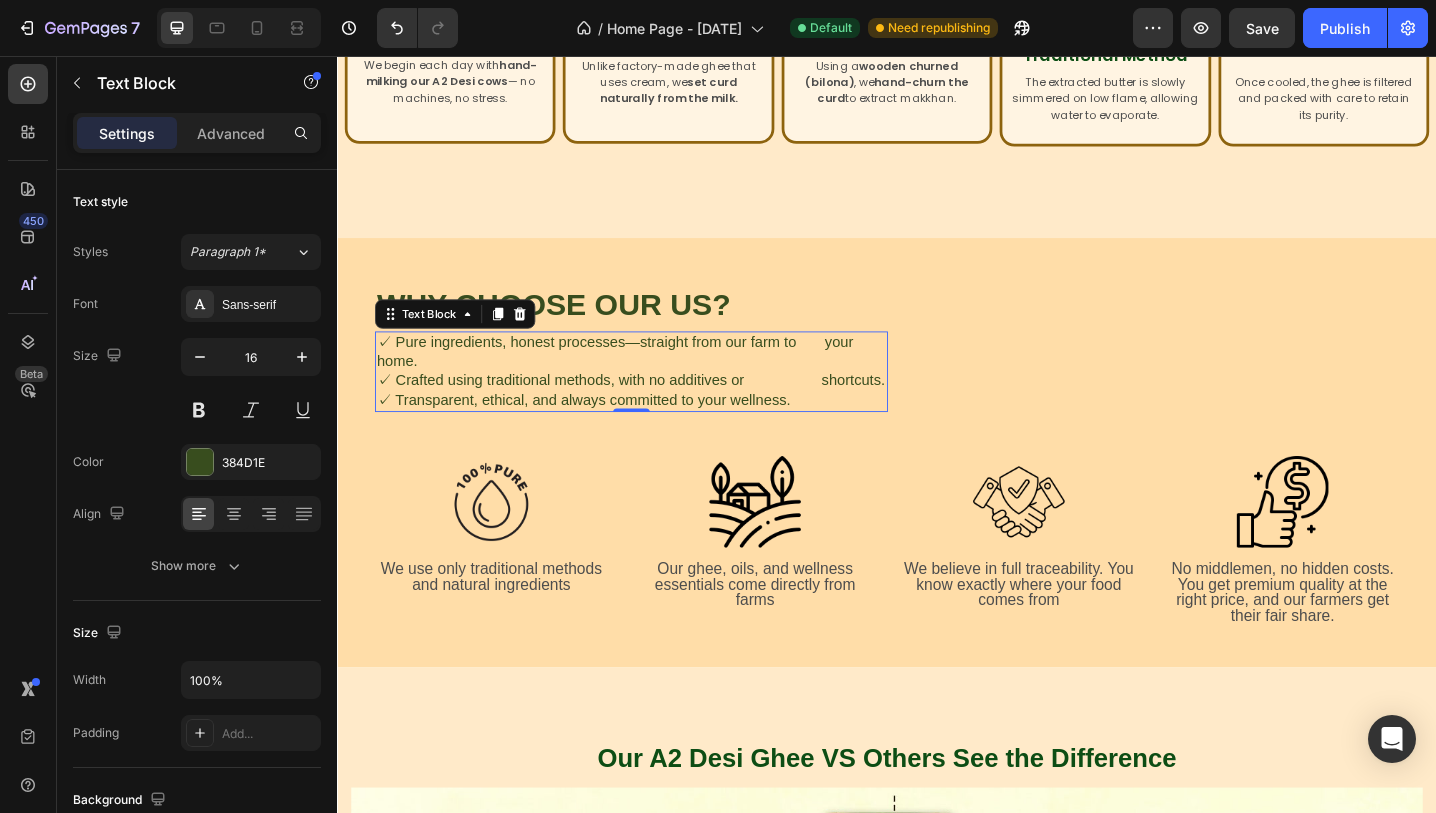 click on "✓ Pure ingredients, honest processes—straight from our farm to       your home." at bounding box center (658, 380) 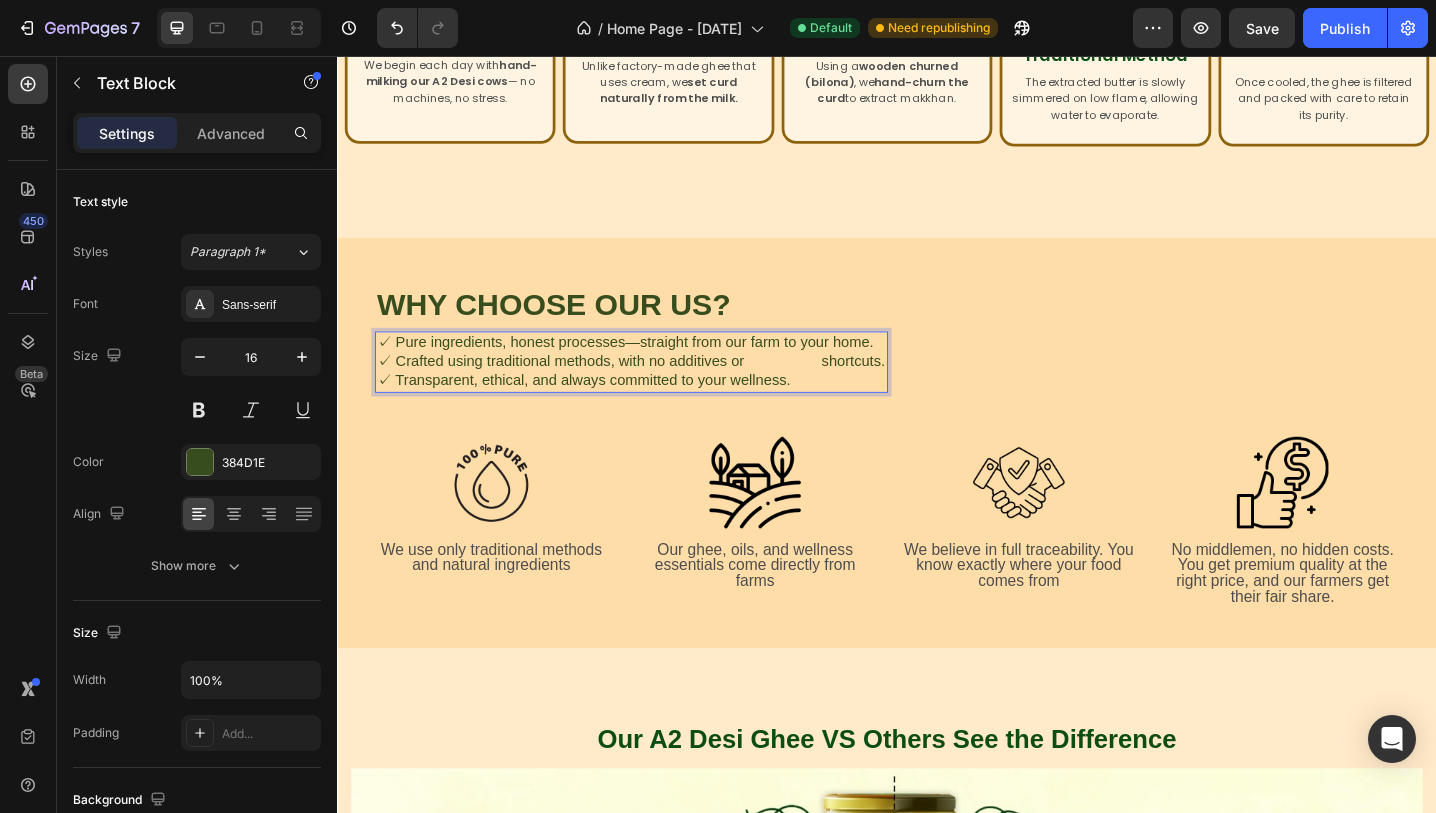 click on "✓ Crafted using traditional methods, with no additives or                   shortcuts." at bounding box center (658, 390) 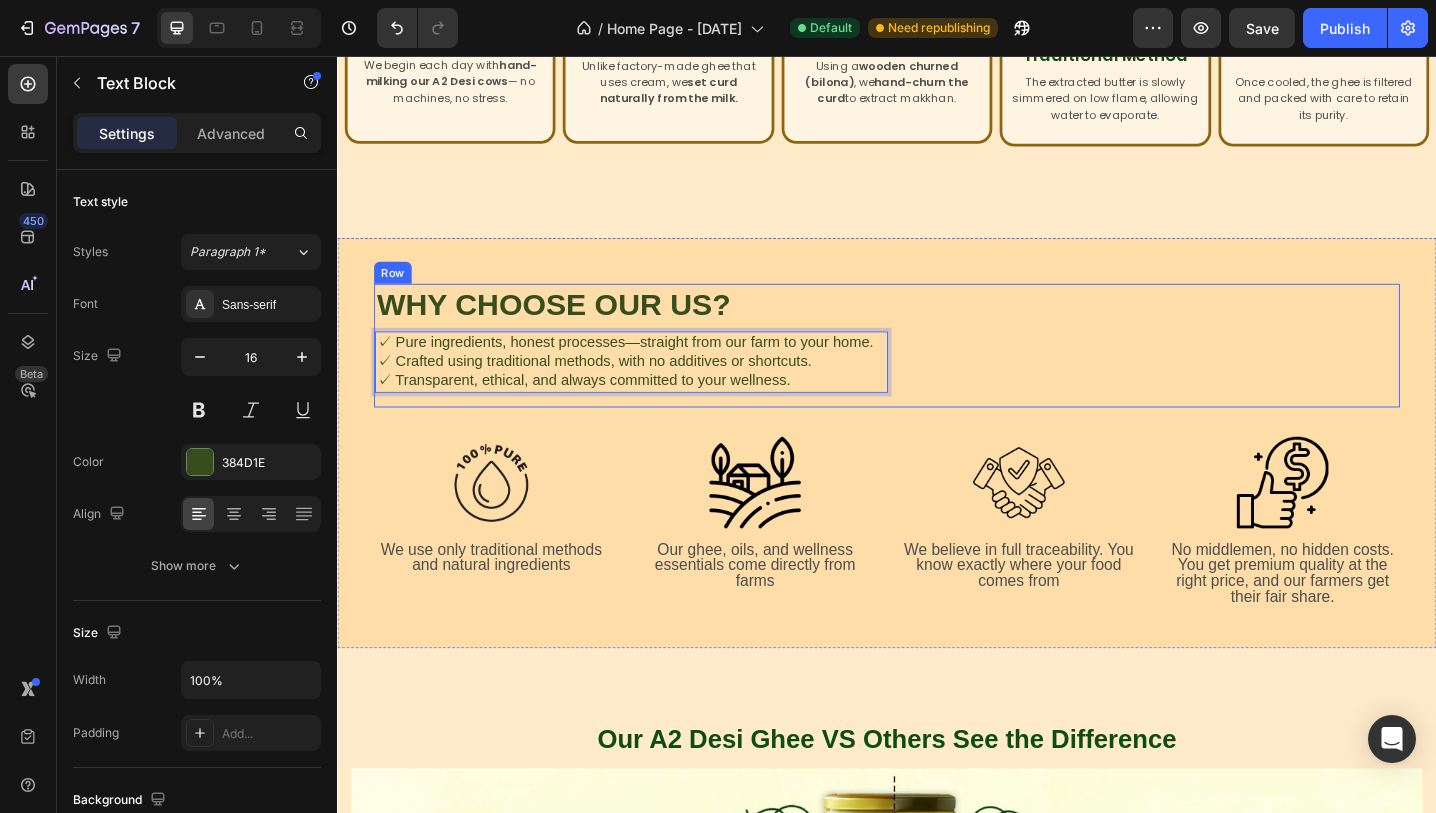 click on "Why Choose Our US? Heading ✓ Pure ingredients, honest processes—straight from our farm to your home. ✓ Crafted using traditional methods, with no additives or shortcuts. ✓ Transparent, ethical, and always committed to your wellness. Text Block   0 Row" at bounding box center (937, 372) 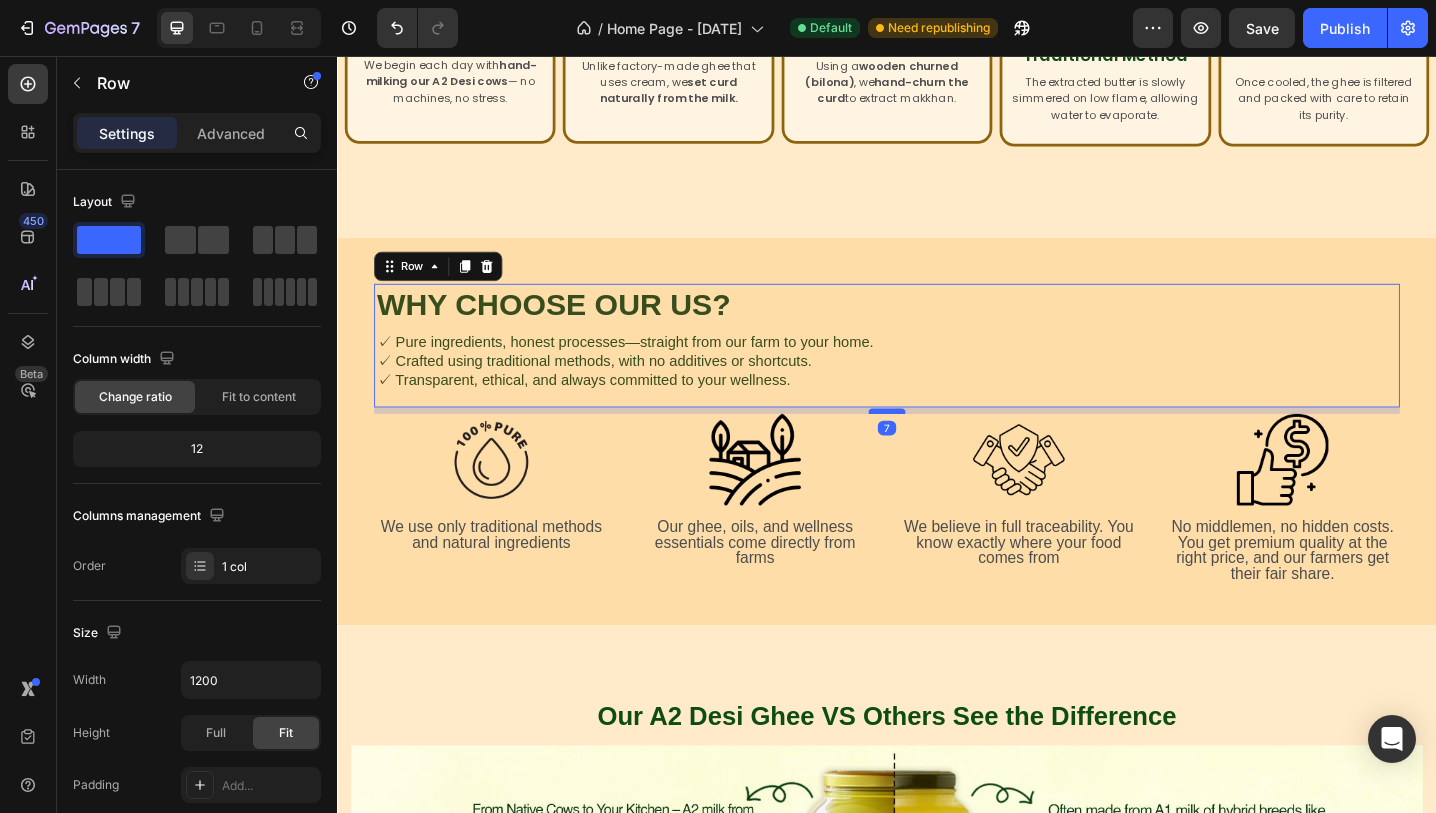 drag, startPoint x: 942, startPoint y: 467, endPoint x: 942, endPoint y: 442, distance: 25 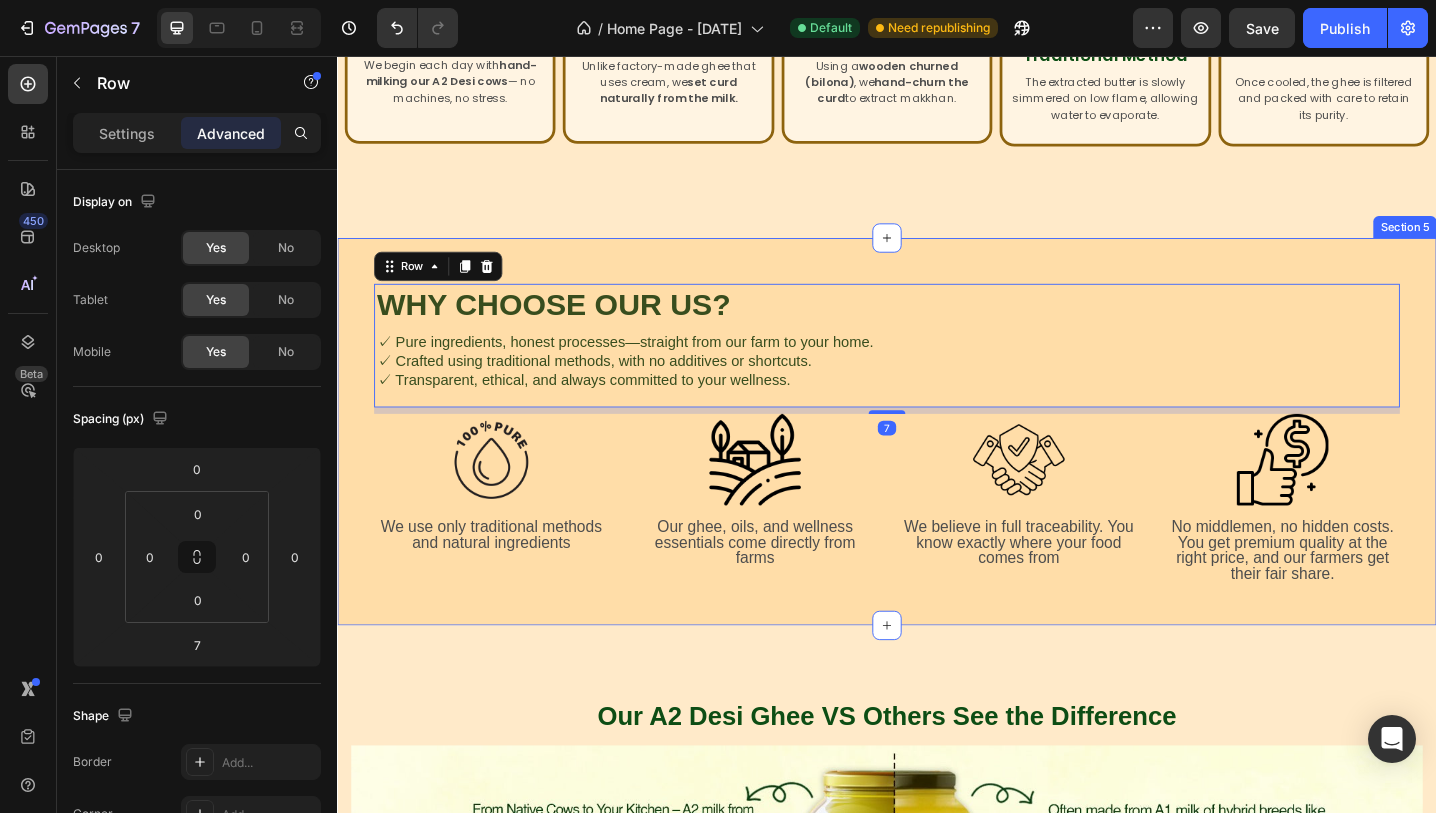 click on "Why Choose Our US? Heading ✓ Pure ingredients, honest processes—straight from our farm to your home. ✓ Crafted using traditional methods, with no additives or shortcuts. ✓ Transparent, ethical, and always committed to your wellness. Text Block Row Row   7 Image We use only traditional methods and natural ingredients Text Block Image Our ghee, oils, and wellness essentials come directly from farms Text Block Image We believe in full traceability. You know exactly where your food comes from Text Block Image No middlemen, no hidden costs. You get premium quality at the right price, and our farmers get their fair share. Text Block Row Section 5" at bounding box center (937, 466) 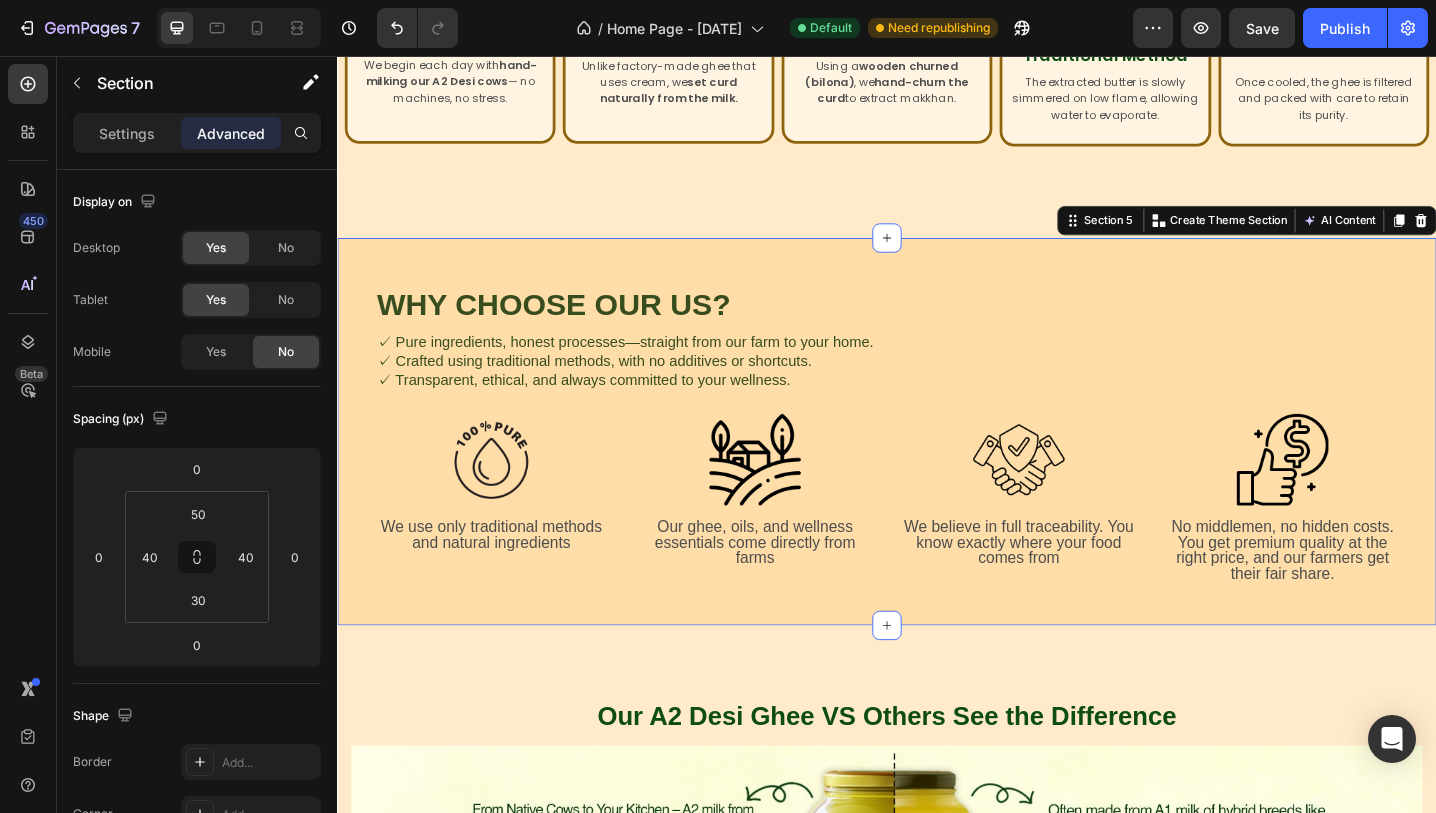 click on "Why Choose Our US? Heading ✓ Pure ingredients, honest processes—straight from our farm to your home. ✓ Crafted using traditional methods, with no additives or shortcuts. ✓ Transparent, ethical, and always committed to your wellness. Text Block Row Row Image We use only traditional methods and natural ingredients Text Block Image Our ghee, oils, and wellness essentials come directly from farms Text Block Image We believe in full traceability. You know exactly where your food comes from Text Block Image No middlemen, no hidden costs. You get premium quality at the right price, and our farmers get their fair share. Text Block Row Section 5   You can create reusable sections Create Theme Section AI Content Write with GemAI What would you like to describe here? Tone and Voice Persuasive Product Yellow mustard oil Show more Generate" at bounding box center [937, 466] 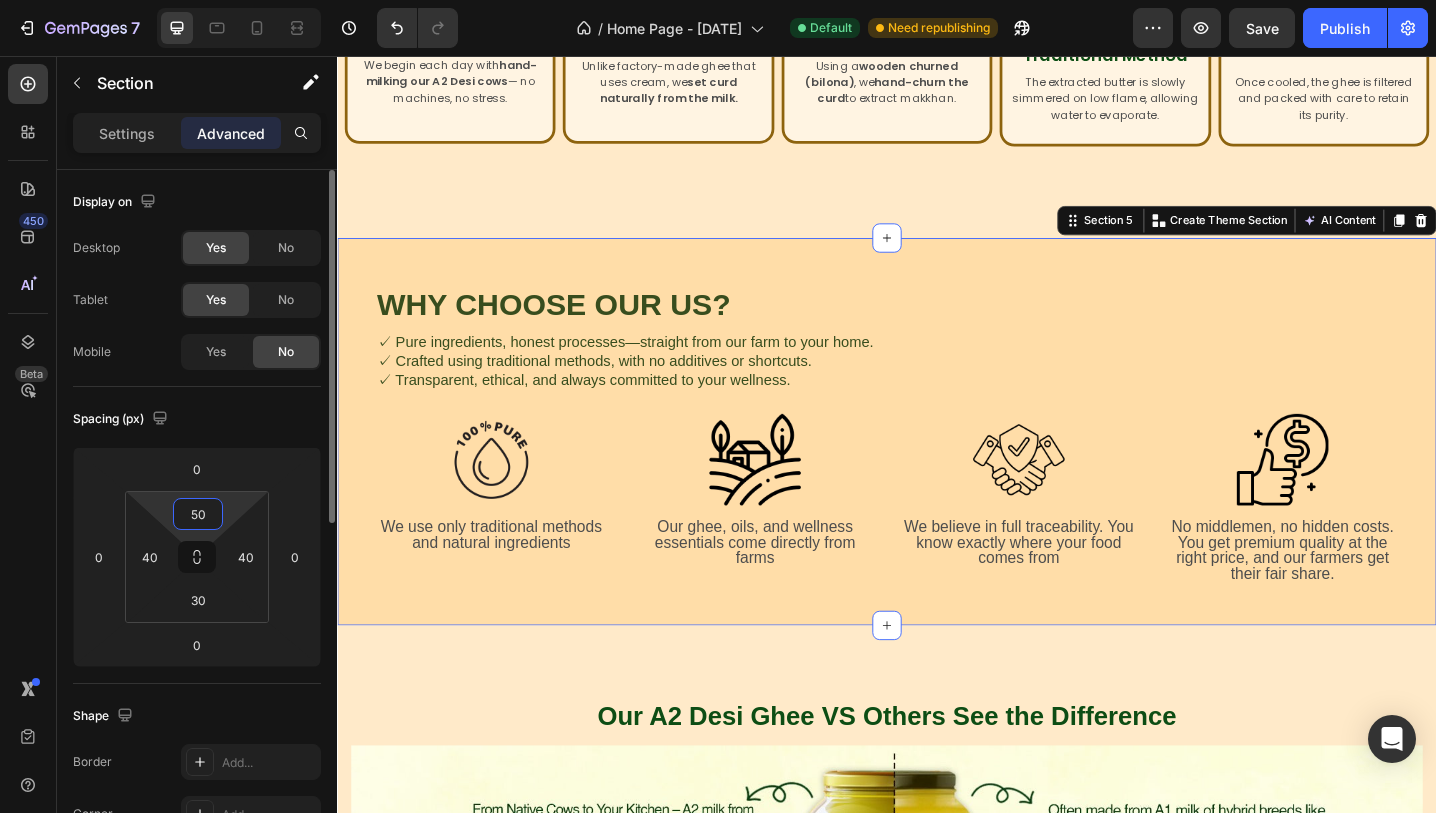 click on "50" at bounding box center [198, 514] 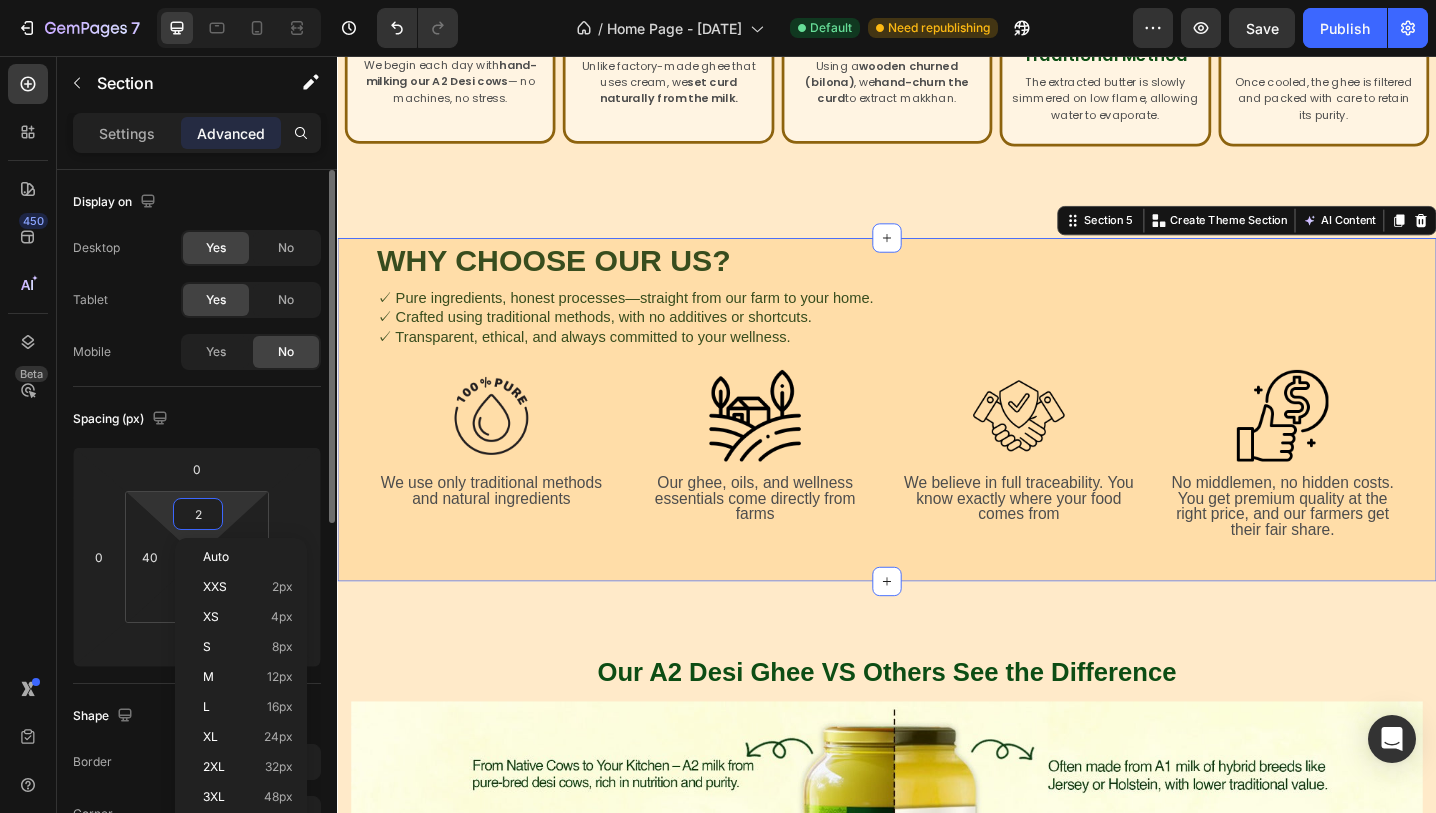 type on "20" 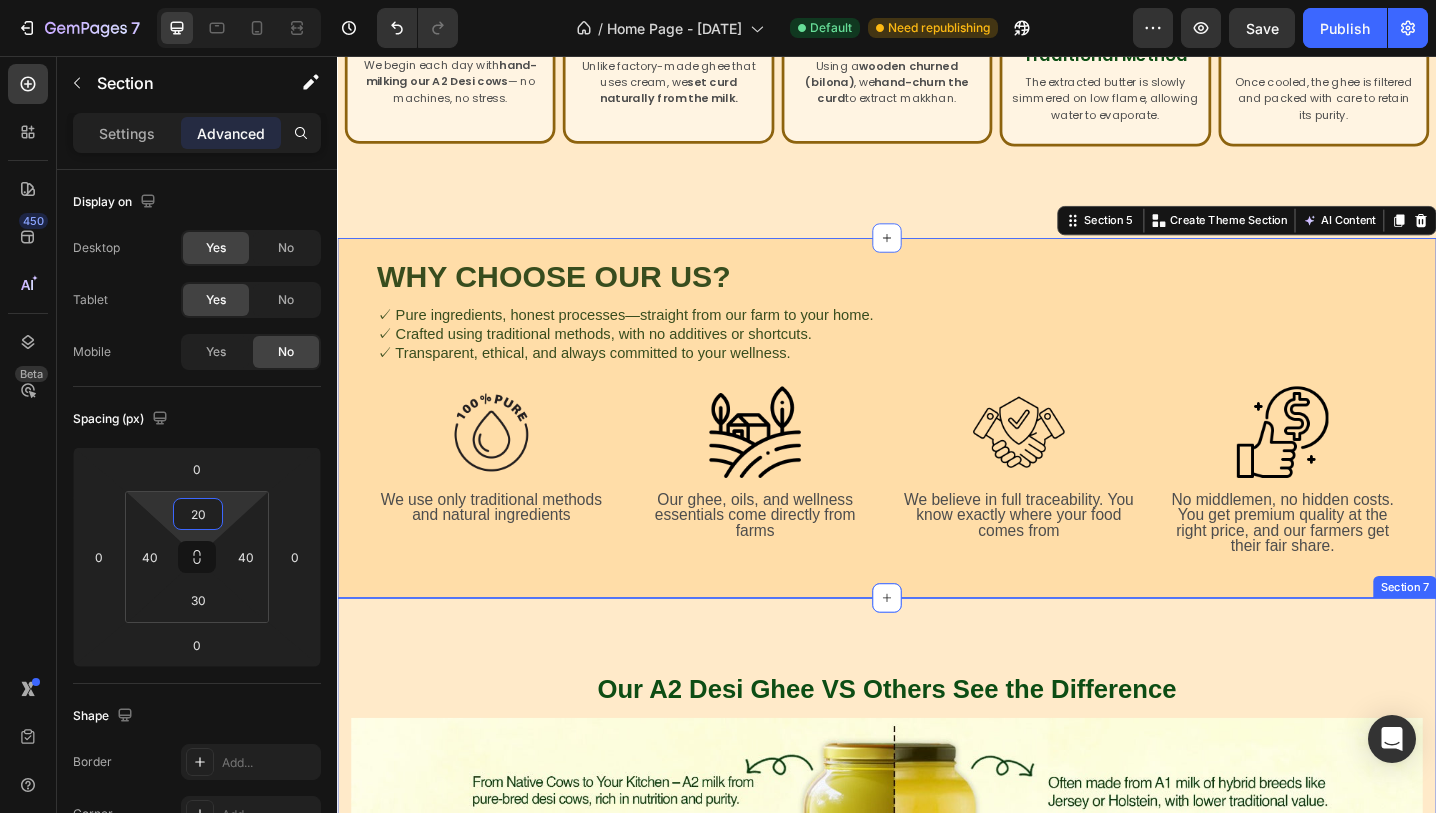 click on "Our A2 Desi Ghee VS Others See the Difference Heading Image Row Section 7" at bounding box center [937, 935] 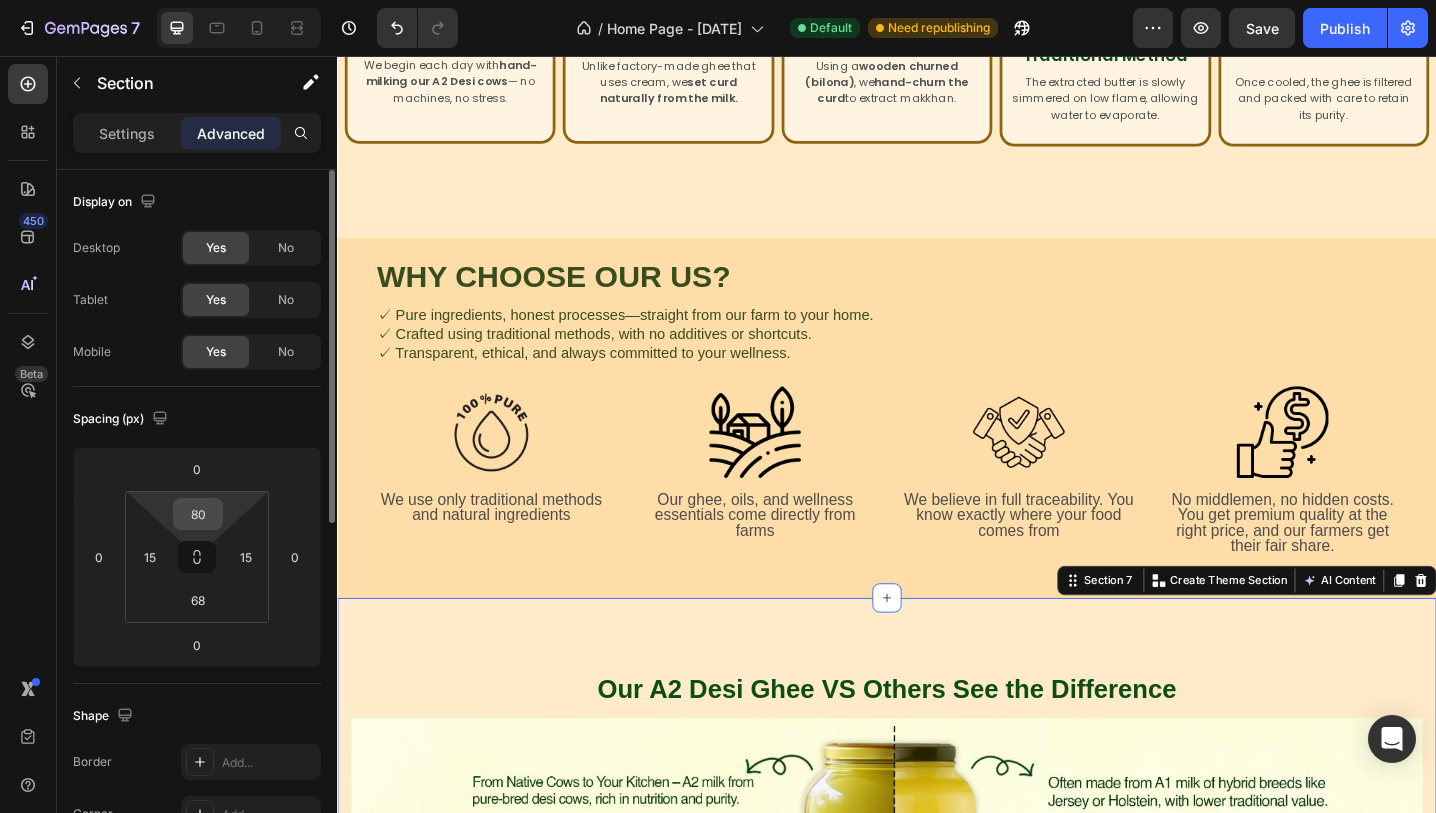 click on "80" at bounding box center (198, 514) 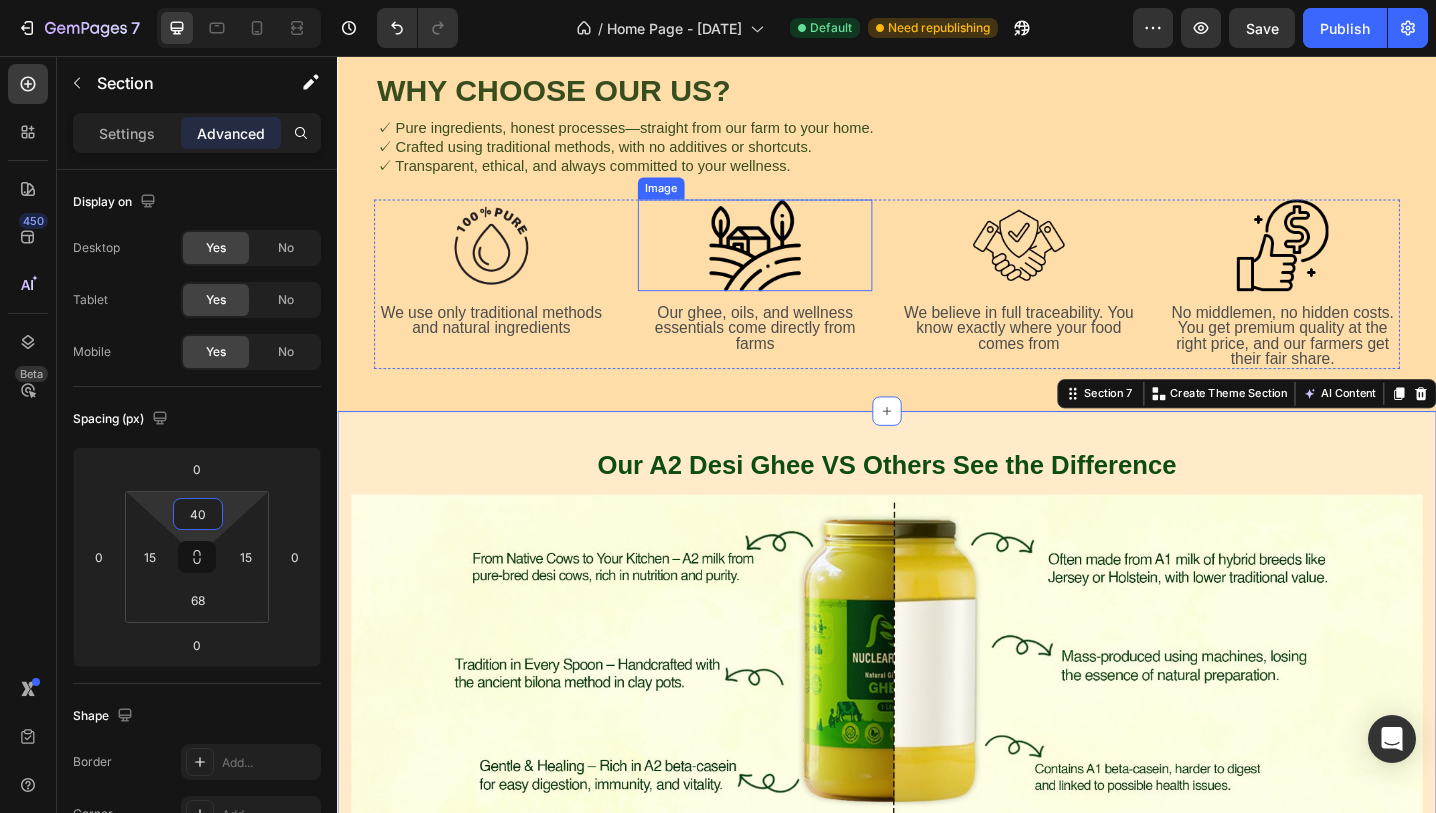 scroll, scrollTop: 1628, scrollLeft: 0, axis: vertical 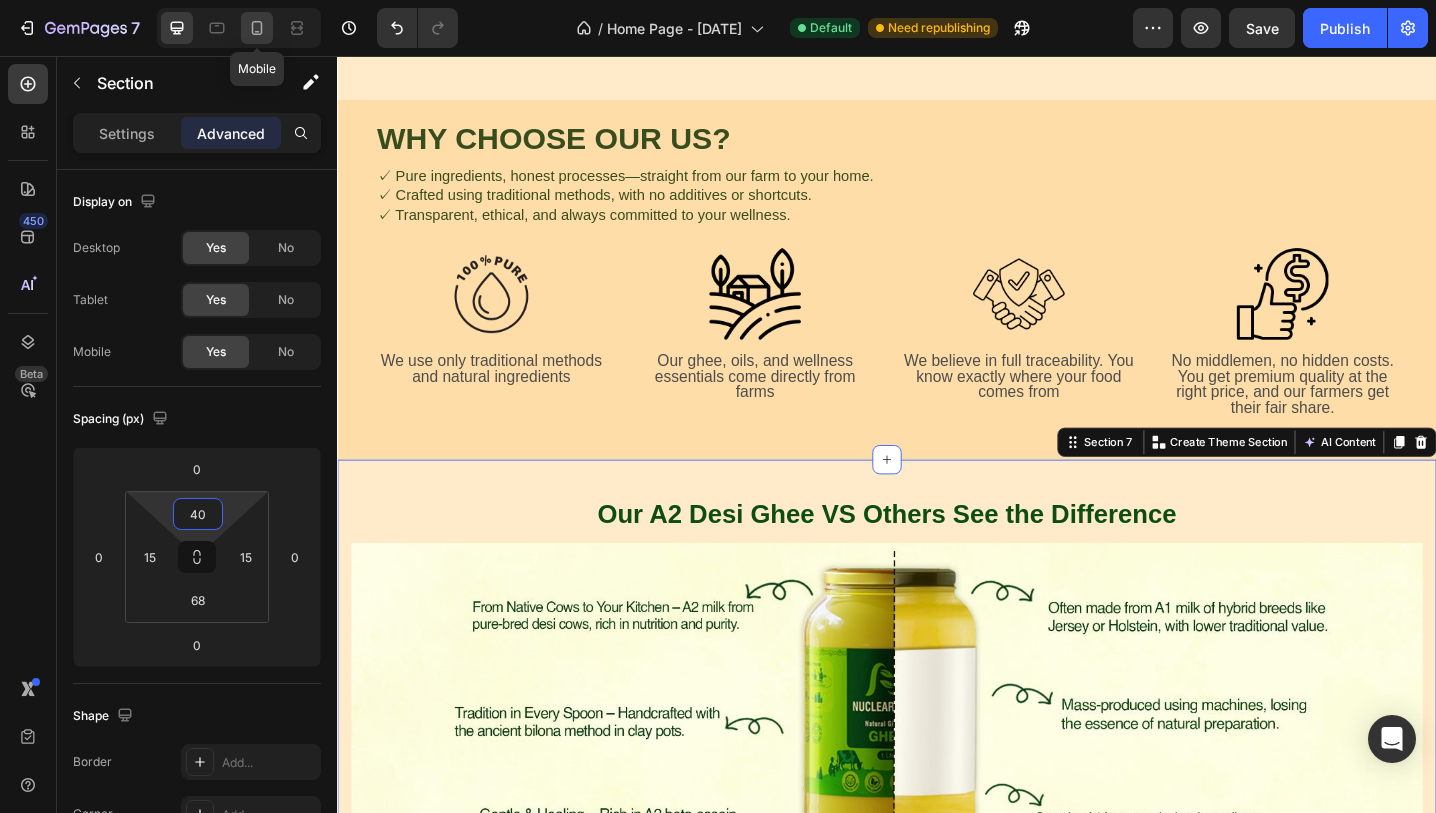 click 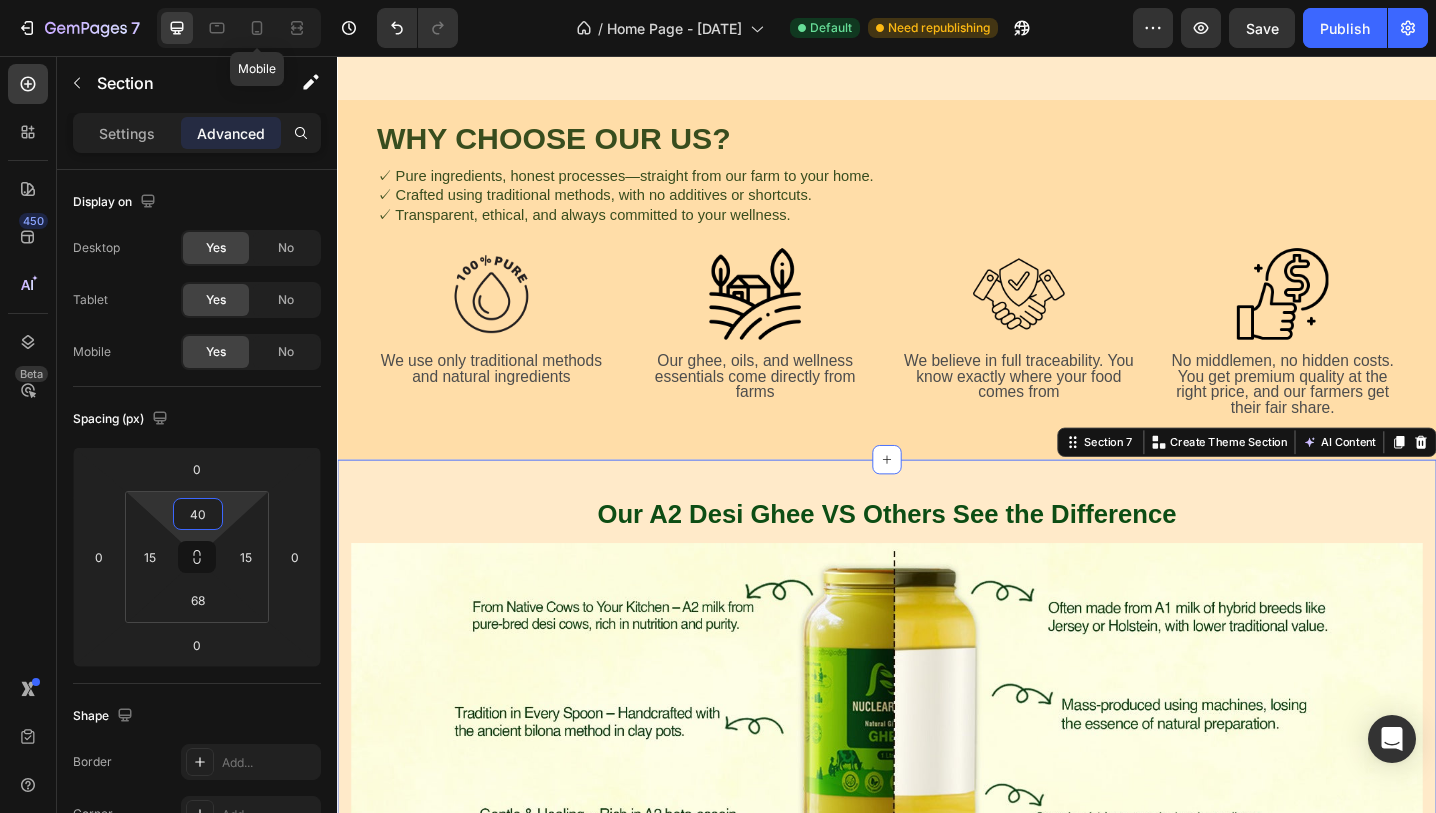 type on "42" 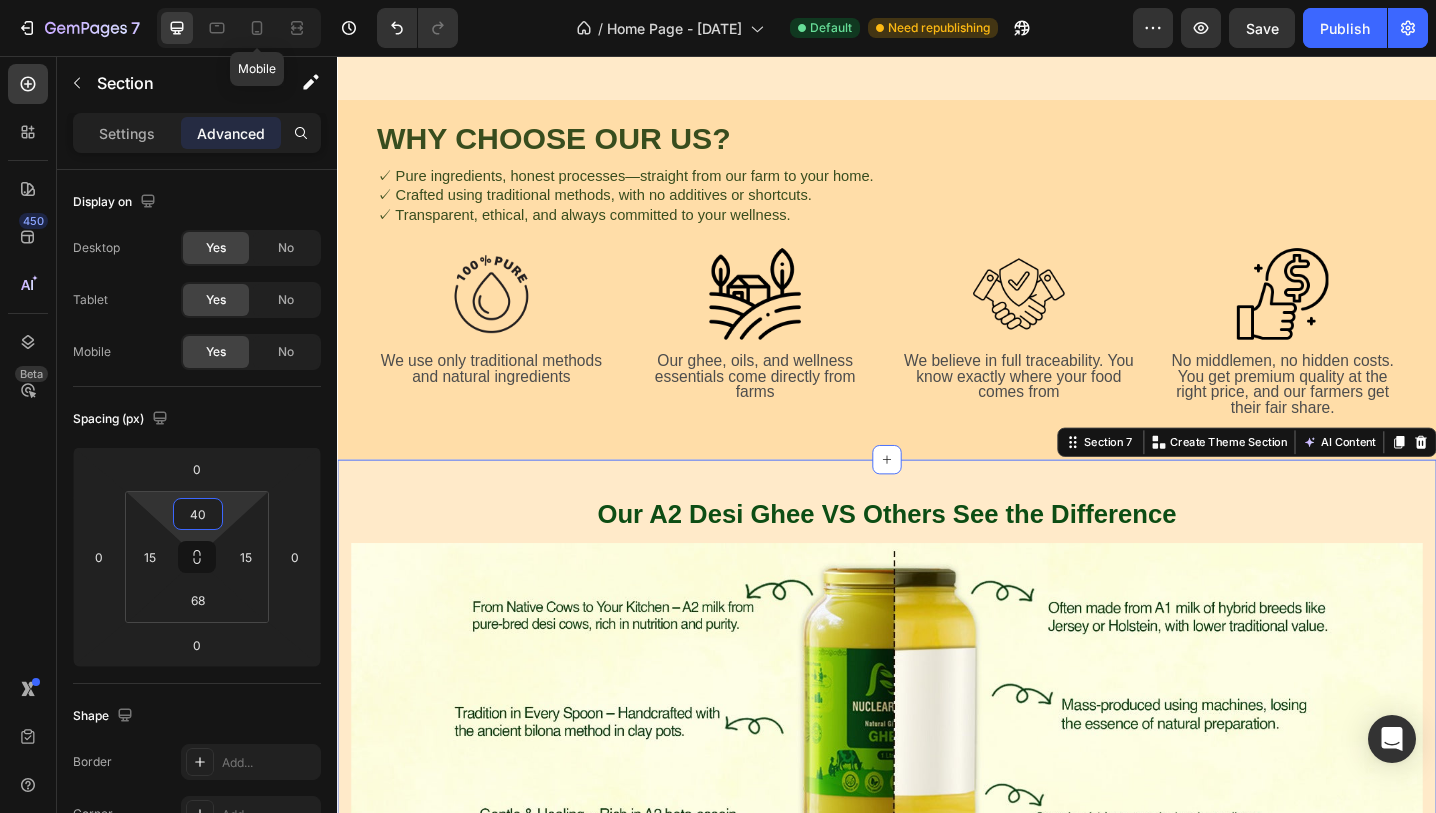 type on "28" 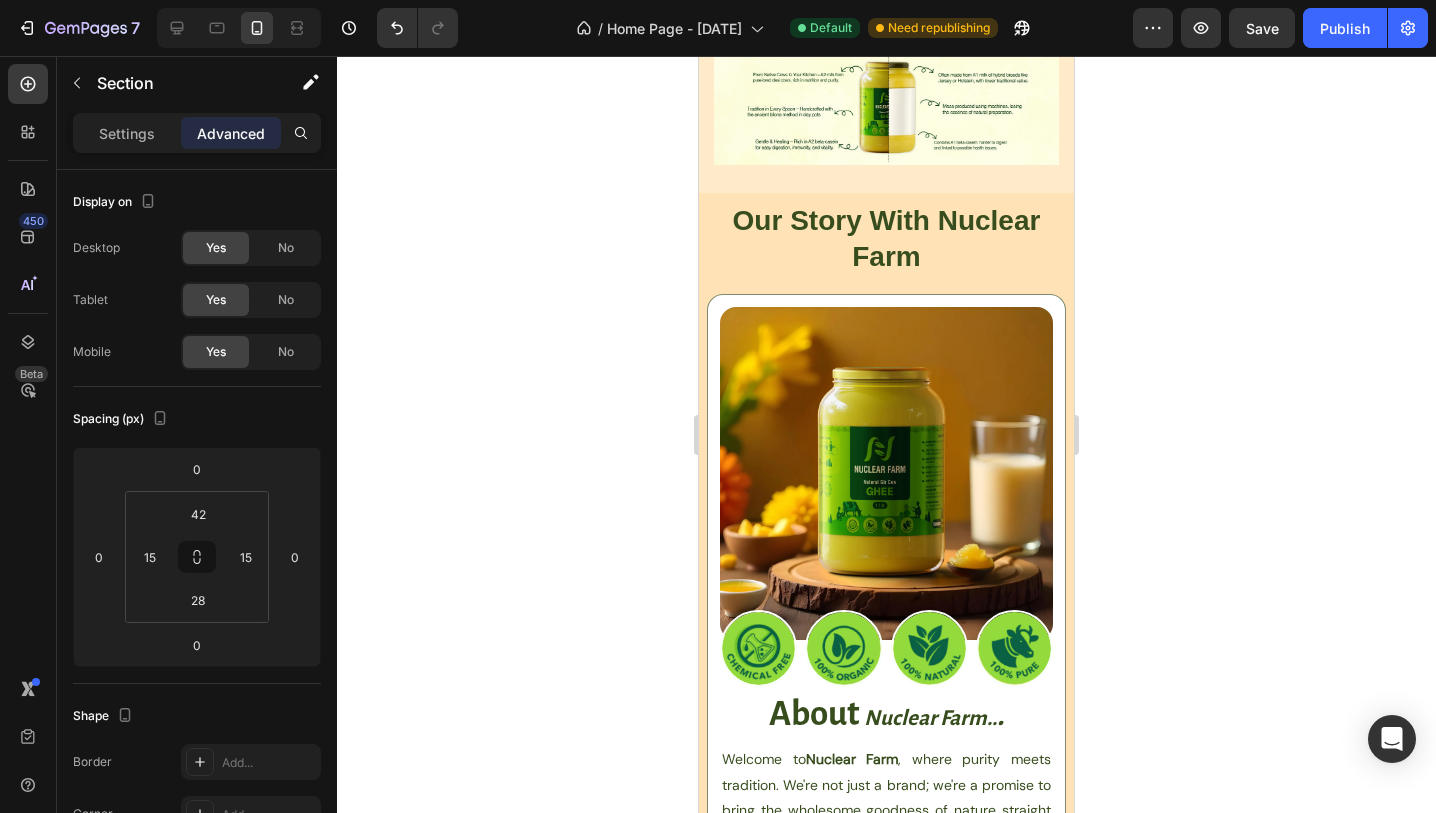 scroll, scrollTop: 2802, scrollLeft: 0, axis: vertical 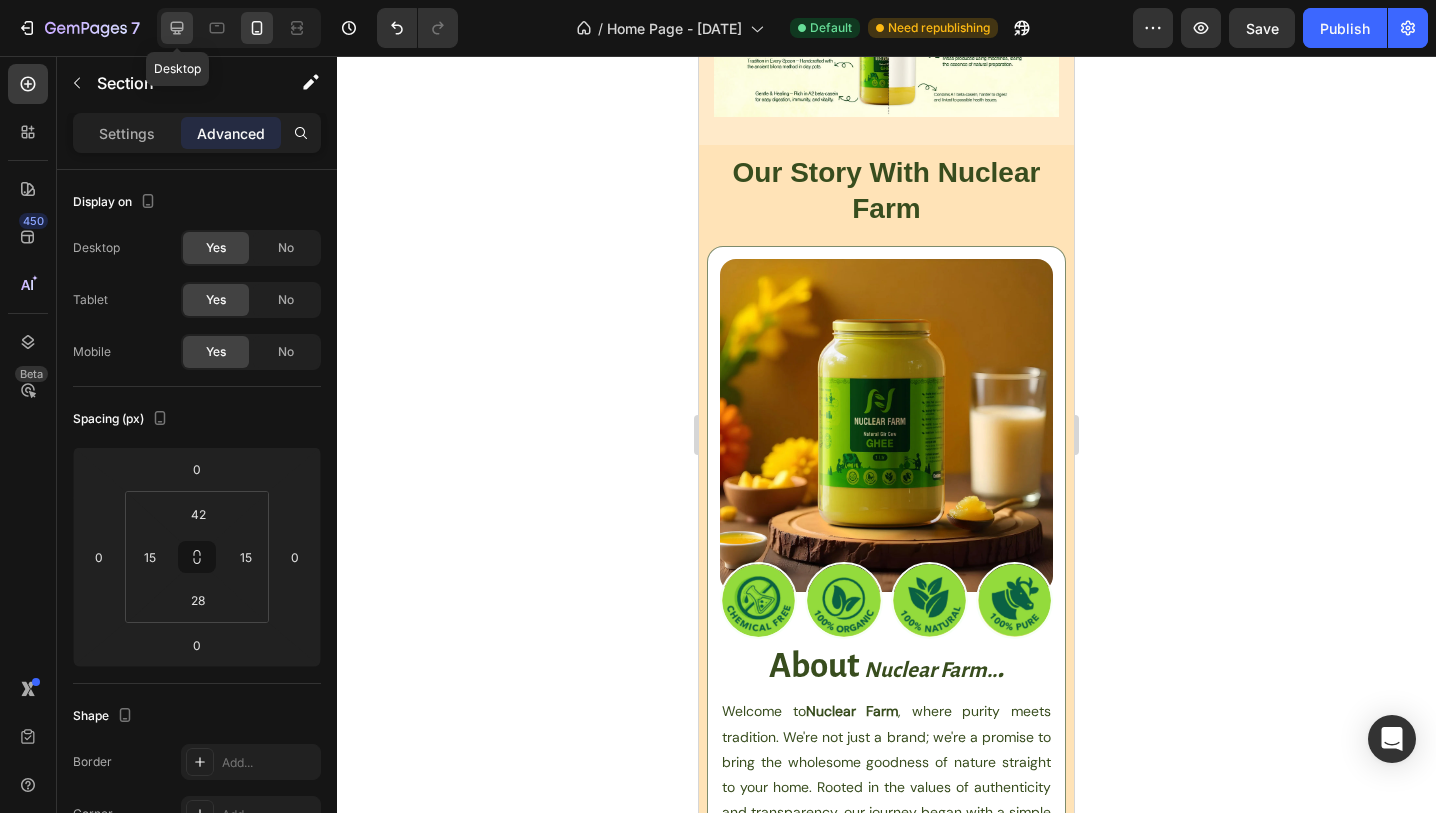 click 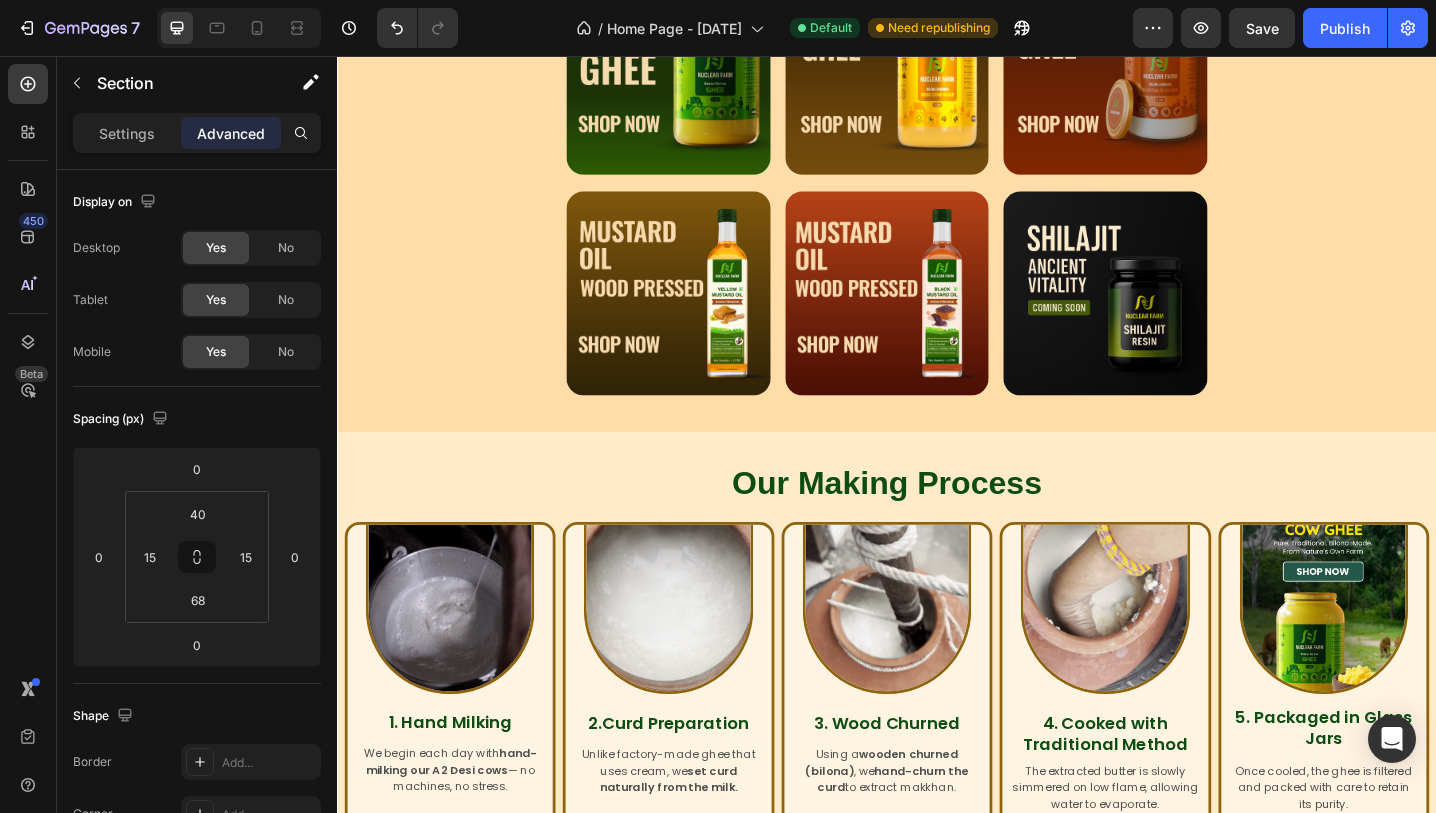 scroll, scrollTop: 1018, scrollLeft: 0, axis: vertical 